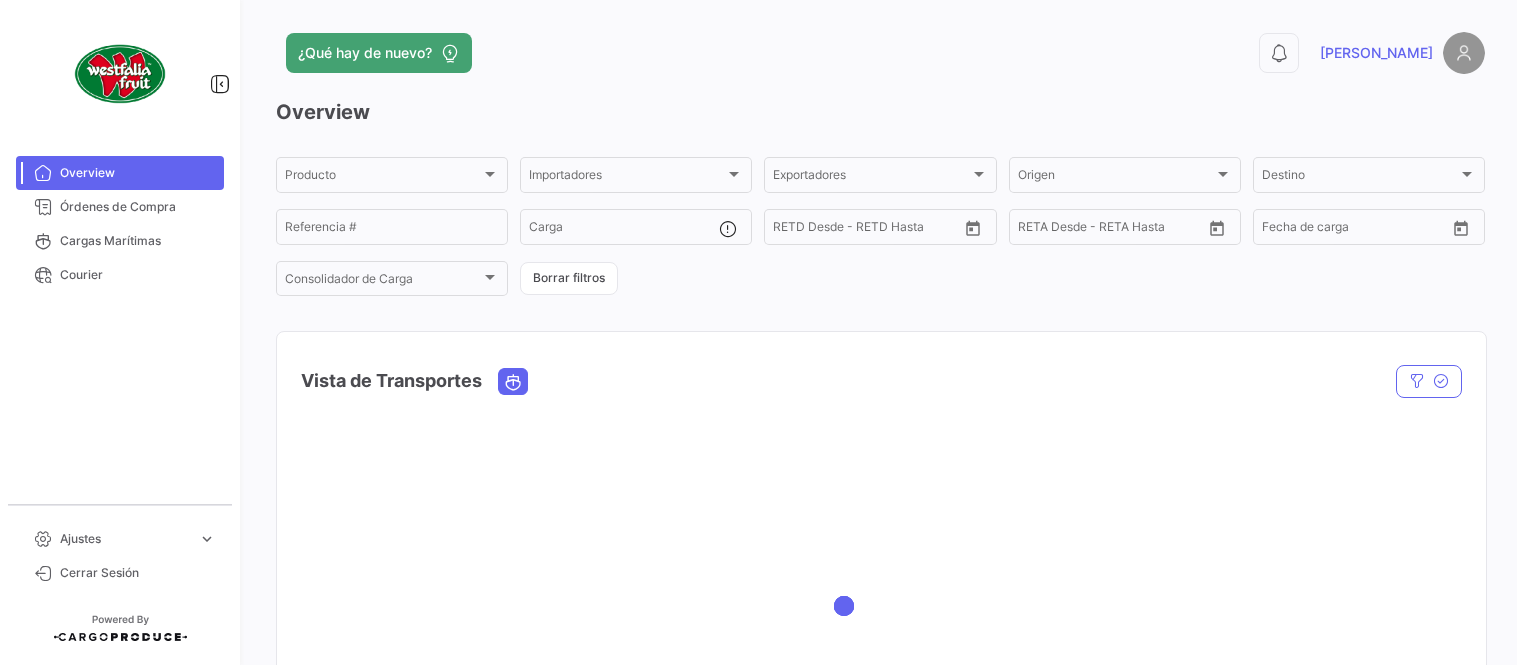 scroll, scrollTop: 0, scrollLeft: 0, axis: both 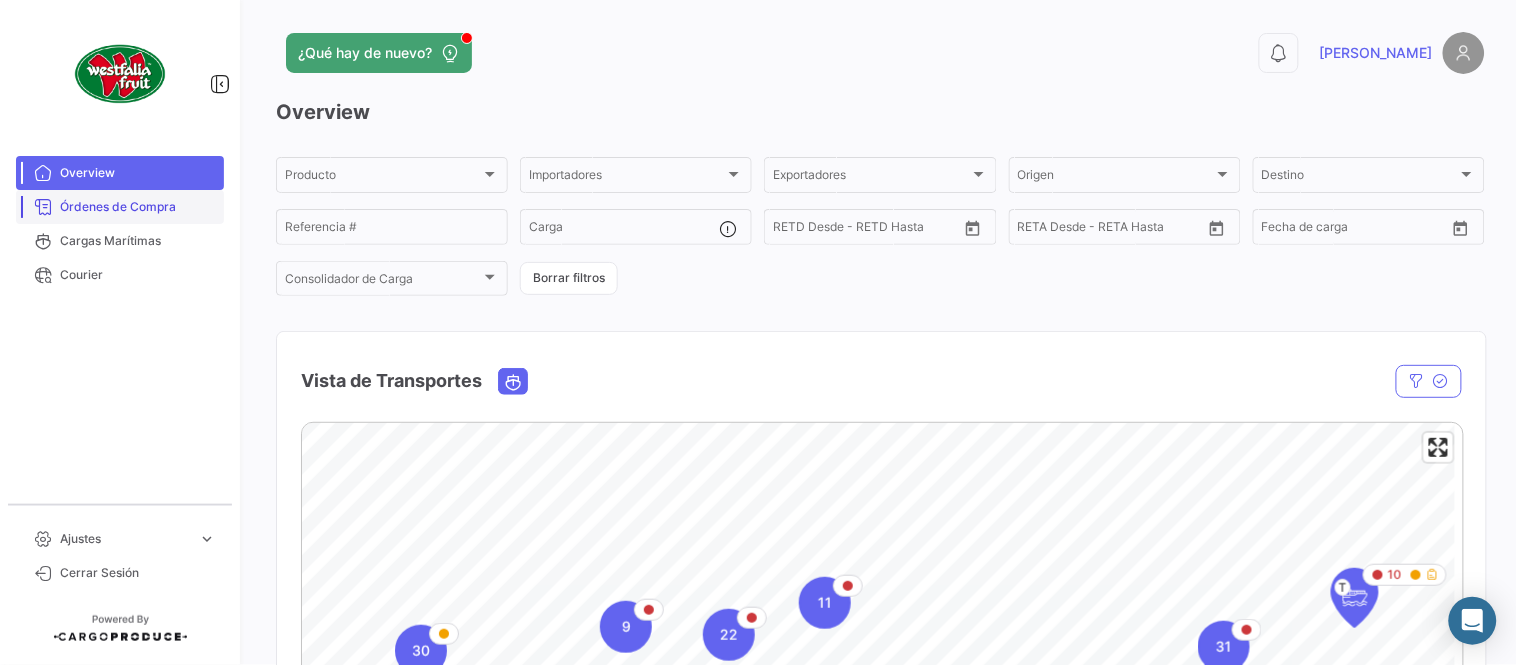 click on "Órdenes de Compra" at bounding box center (138, 207) 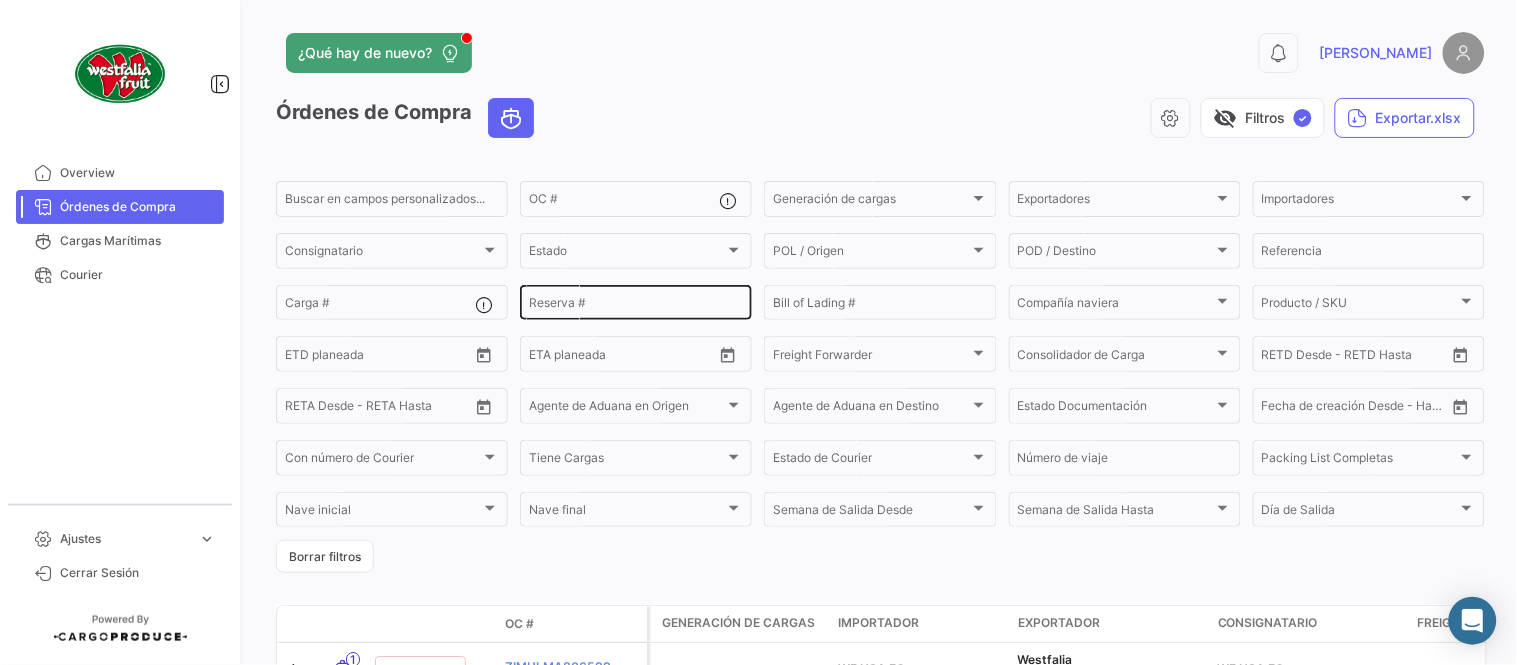 click on "Reserva #" at bounding box center (636, 306) 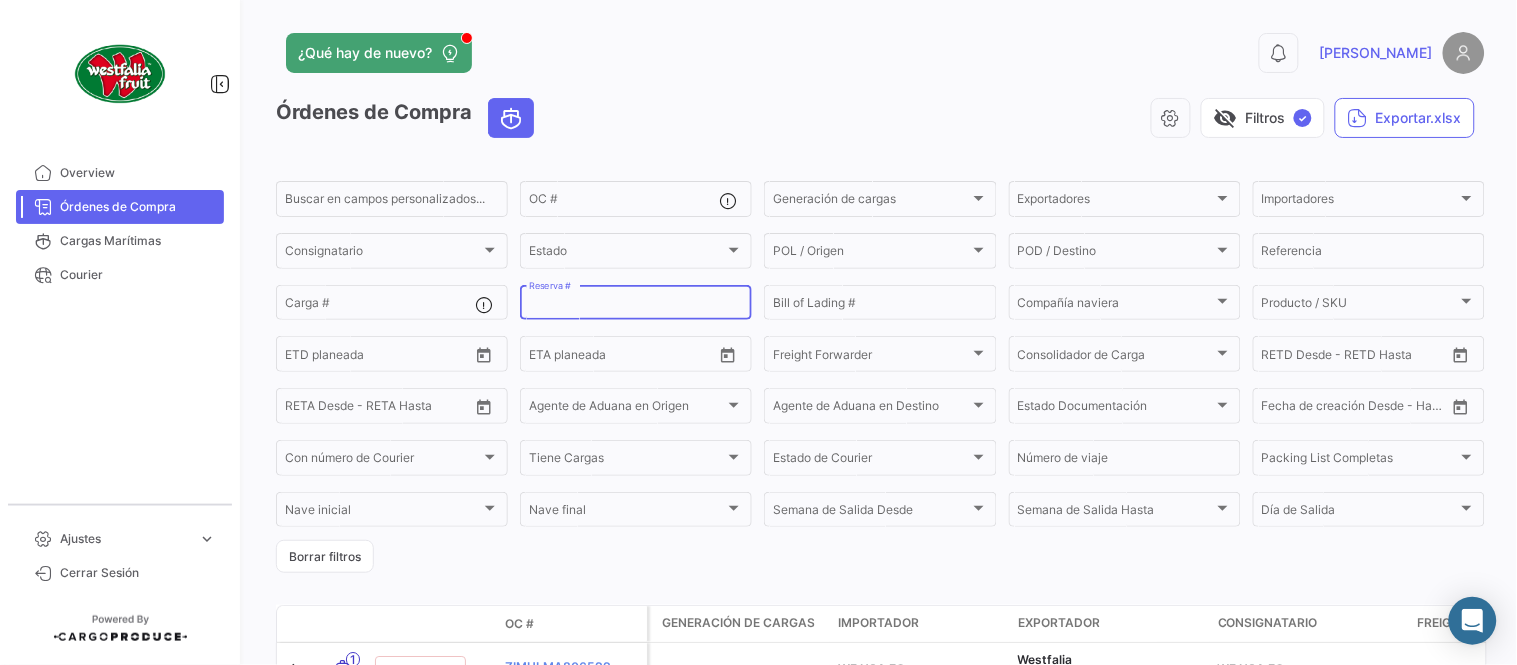 paste on "LIMF14067400" 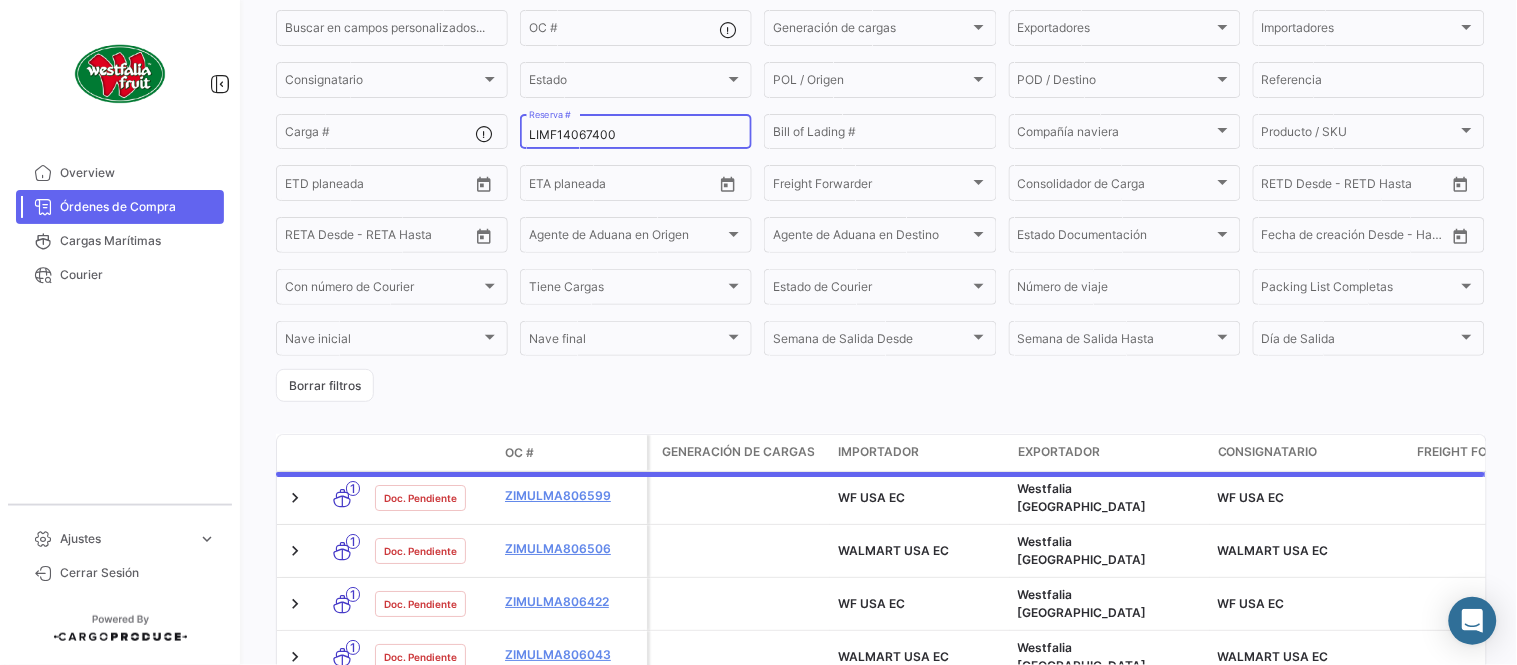 scroll, scrollTop: 128, scrollLeft: 0, axis: vertical 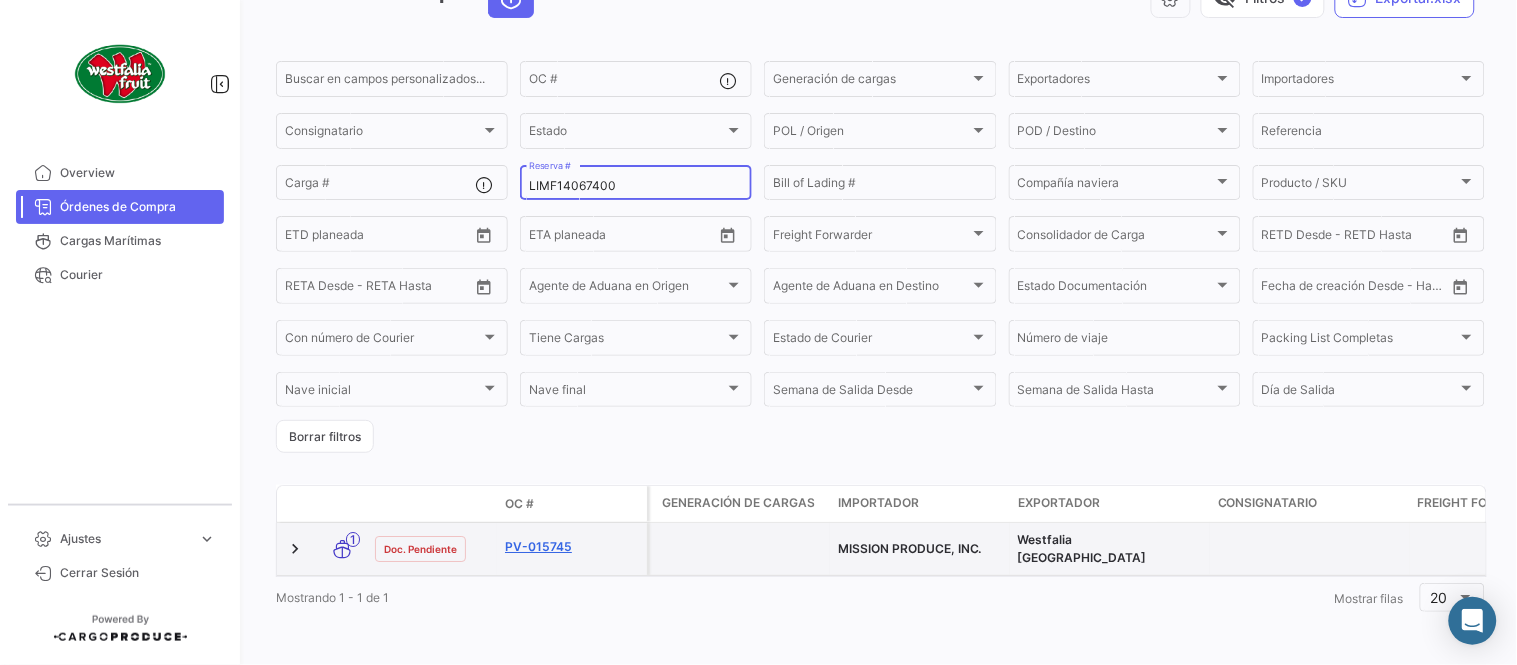 type on "LIMF14067400" 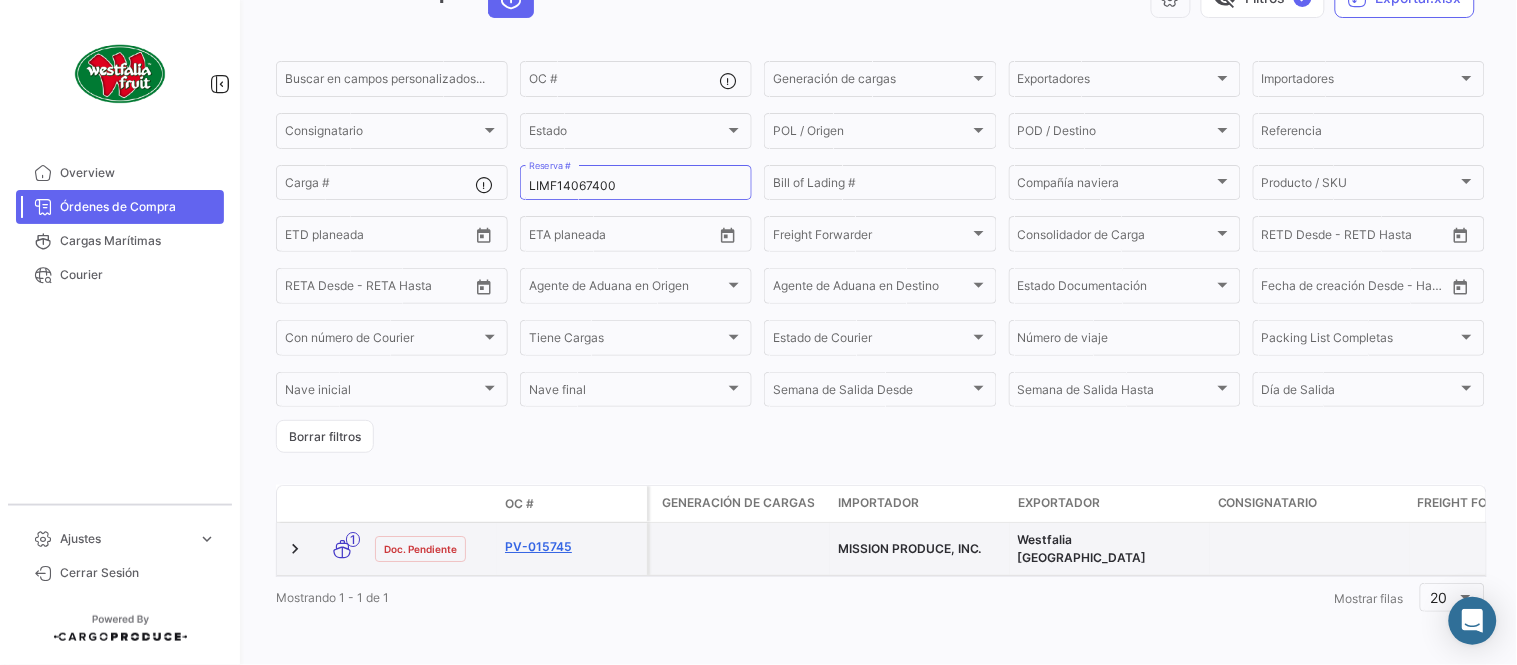 click on "PV-015745" 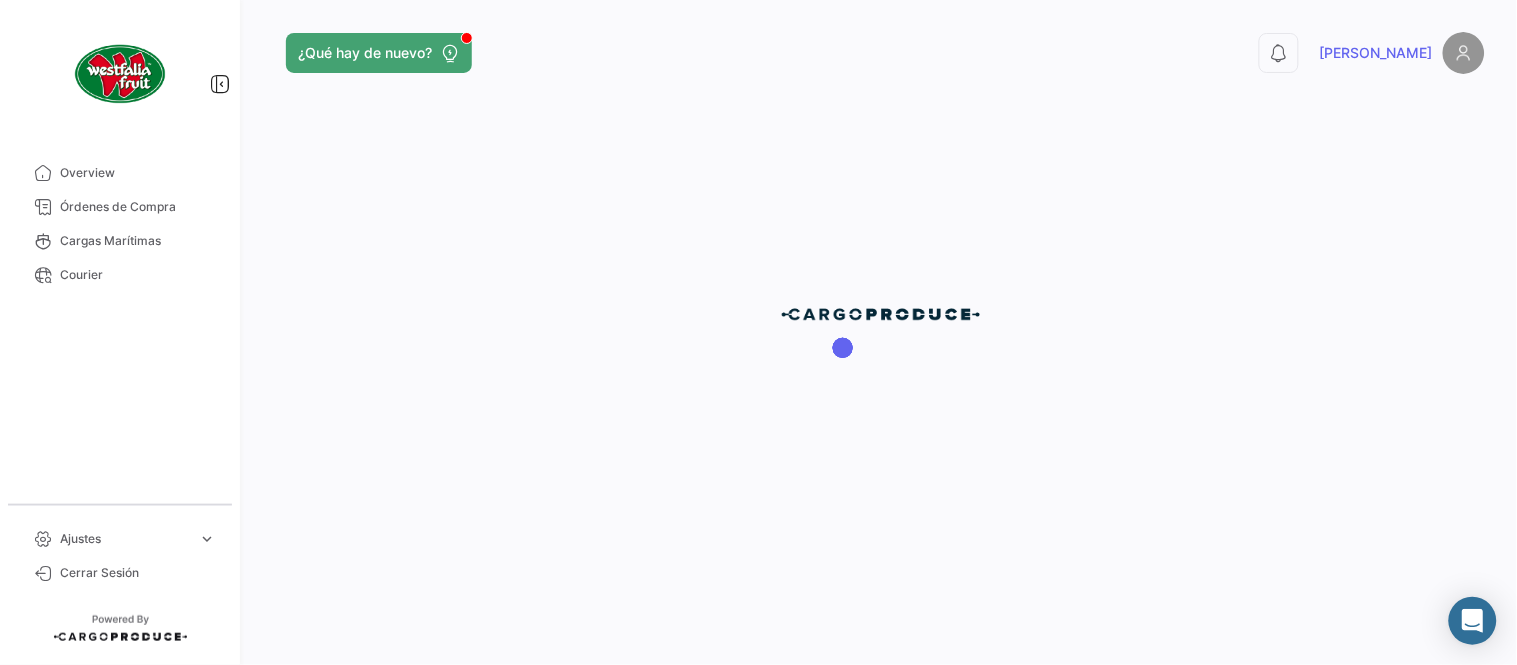 scroll, scrollTop: 0, scrollLeft: 0, axis: both 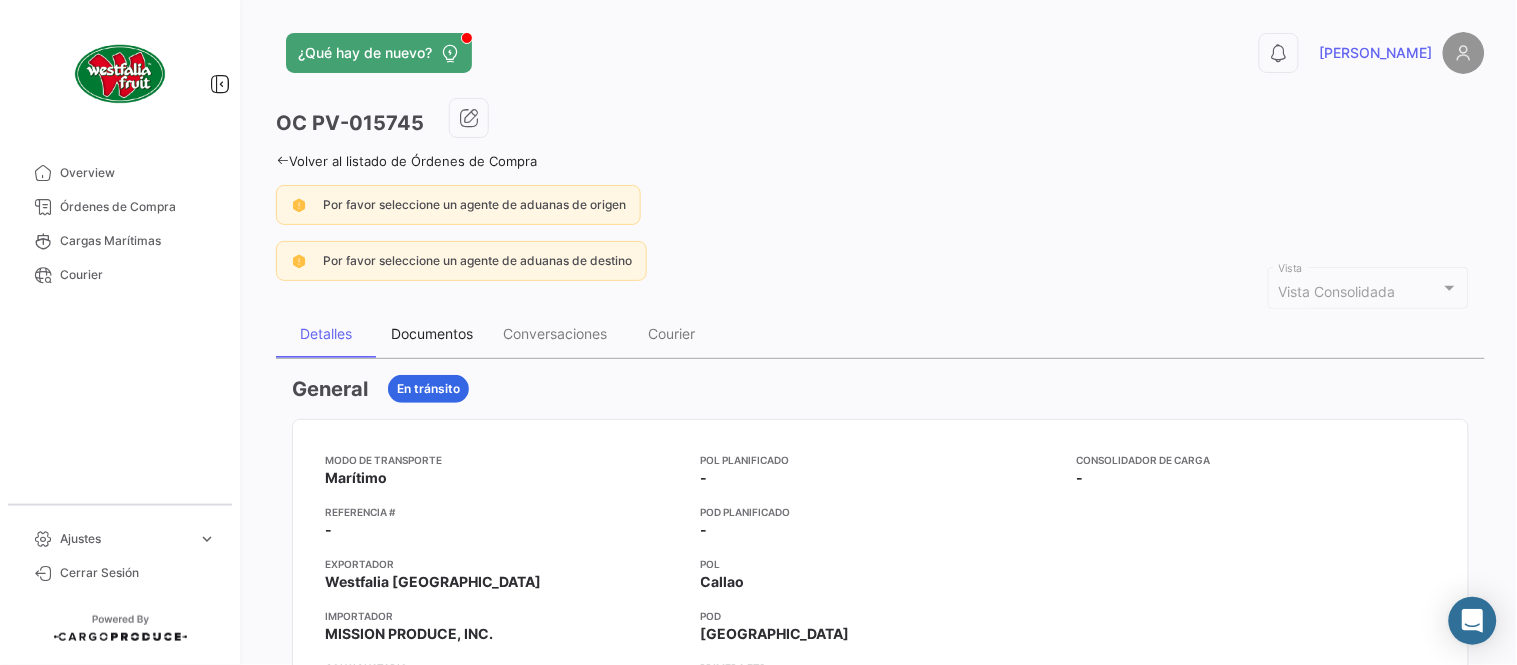 click on "Documentos" at bounding box center (432, 333) 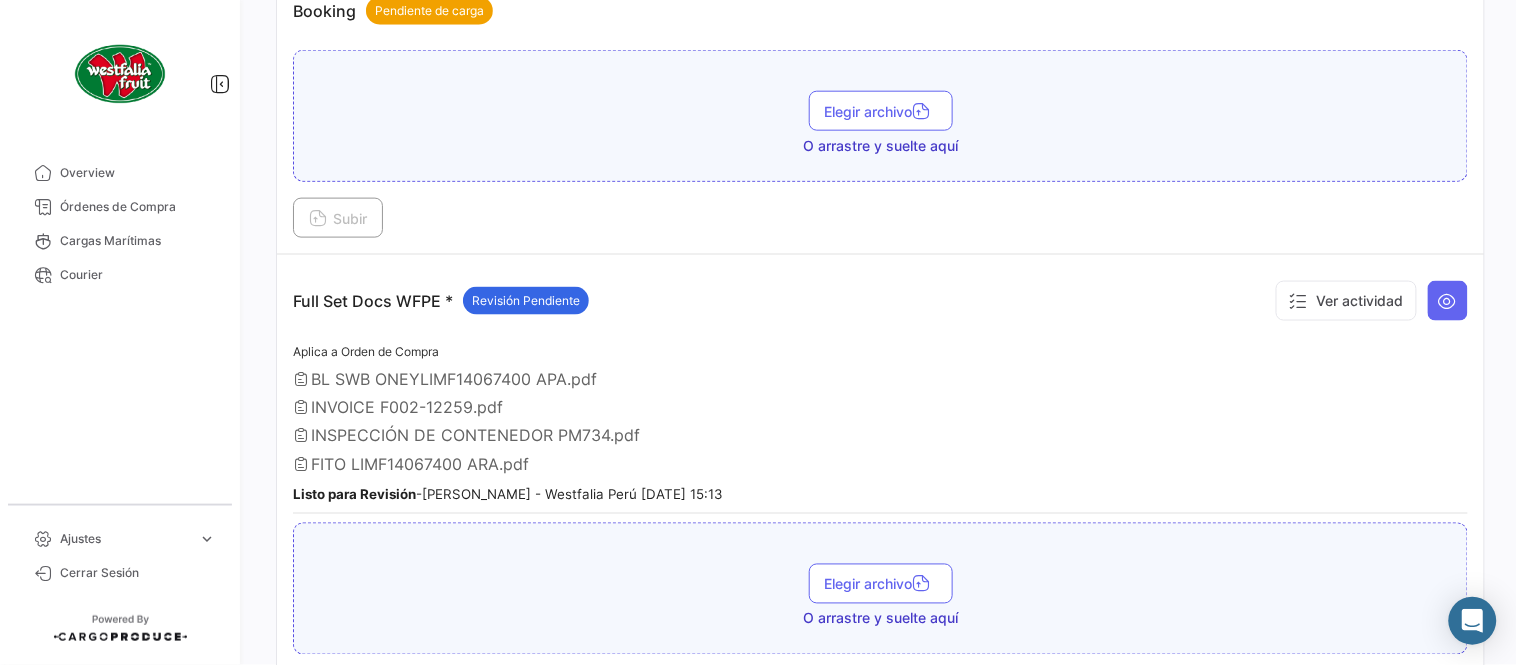 scroll, scrollTop: 666, scrollLeft: 0, axis: vertical 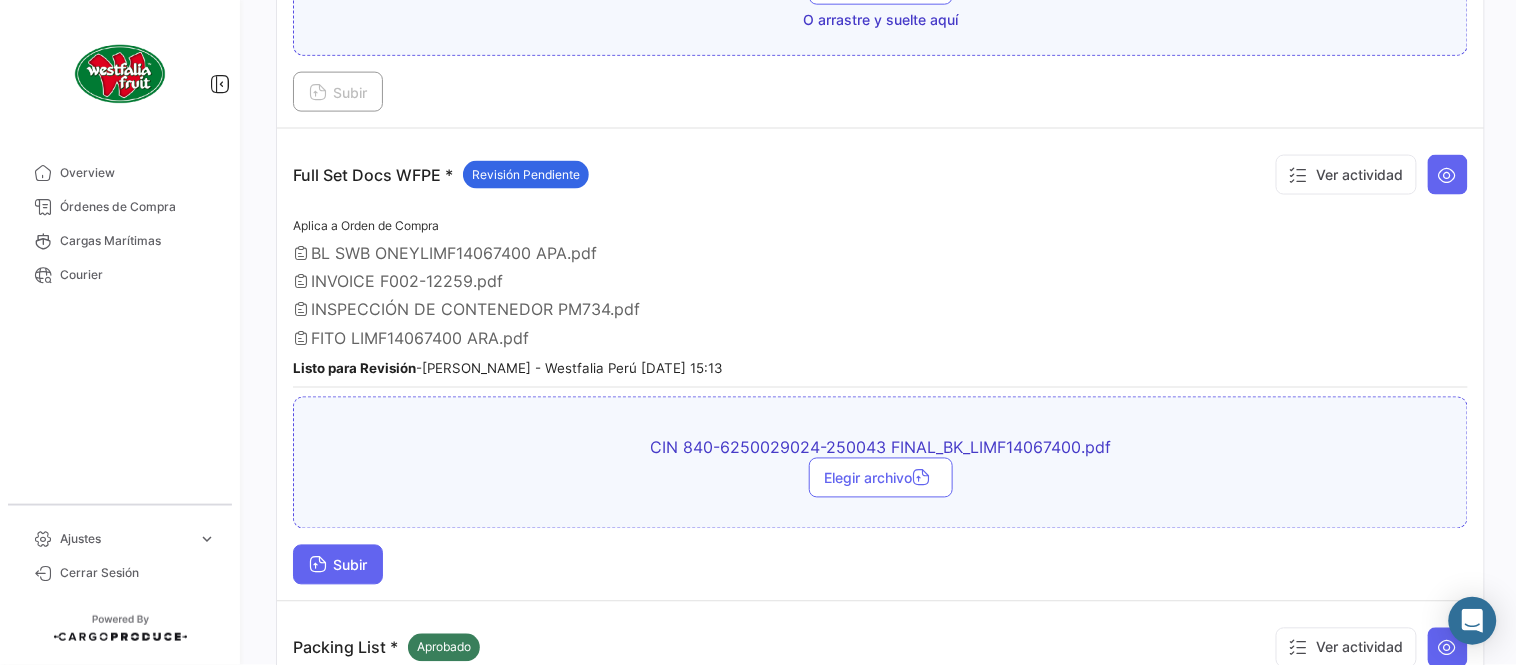 click on "Subir" at bounding box center [338, 565] 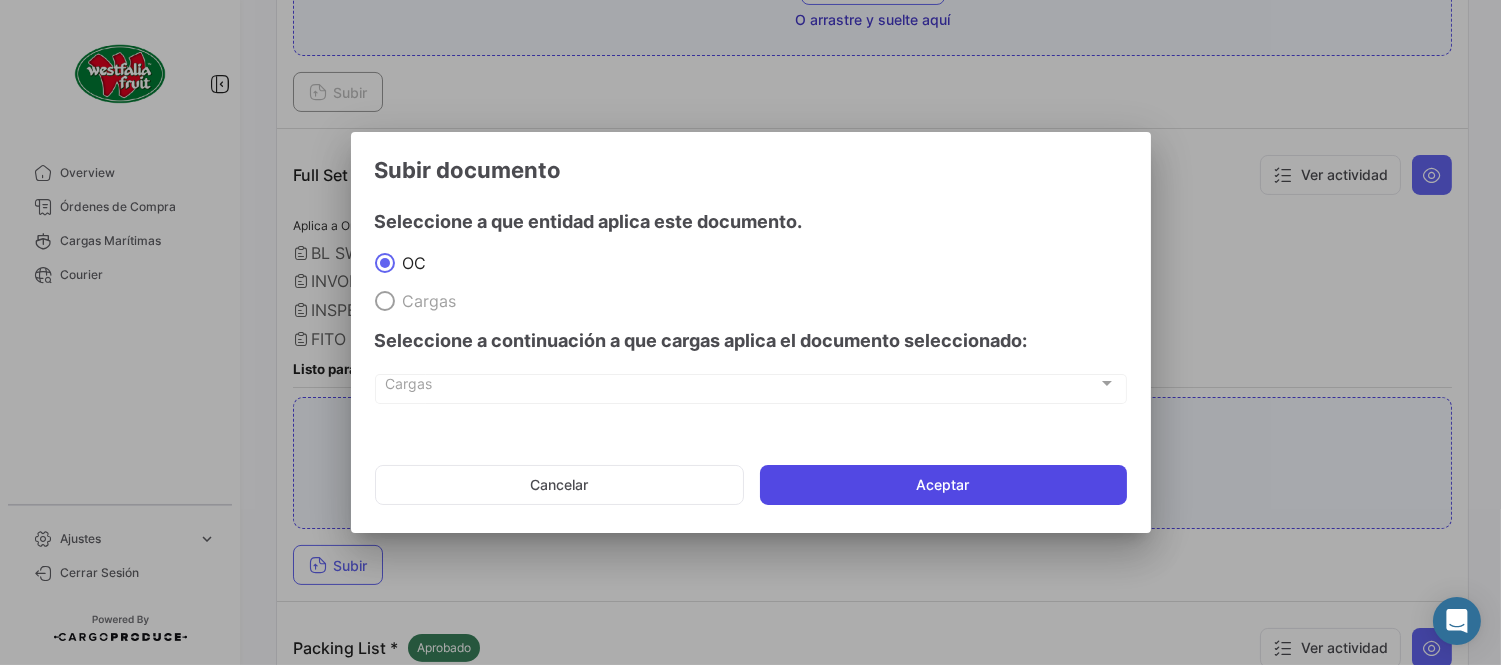 click on "Aceptar" 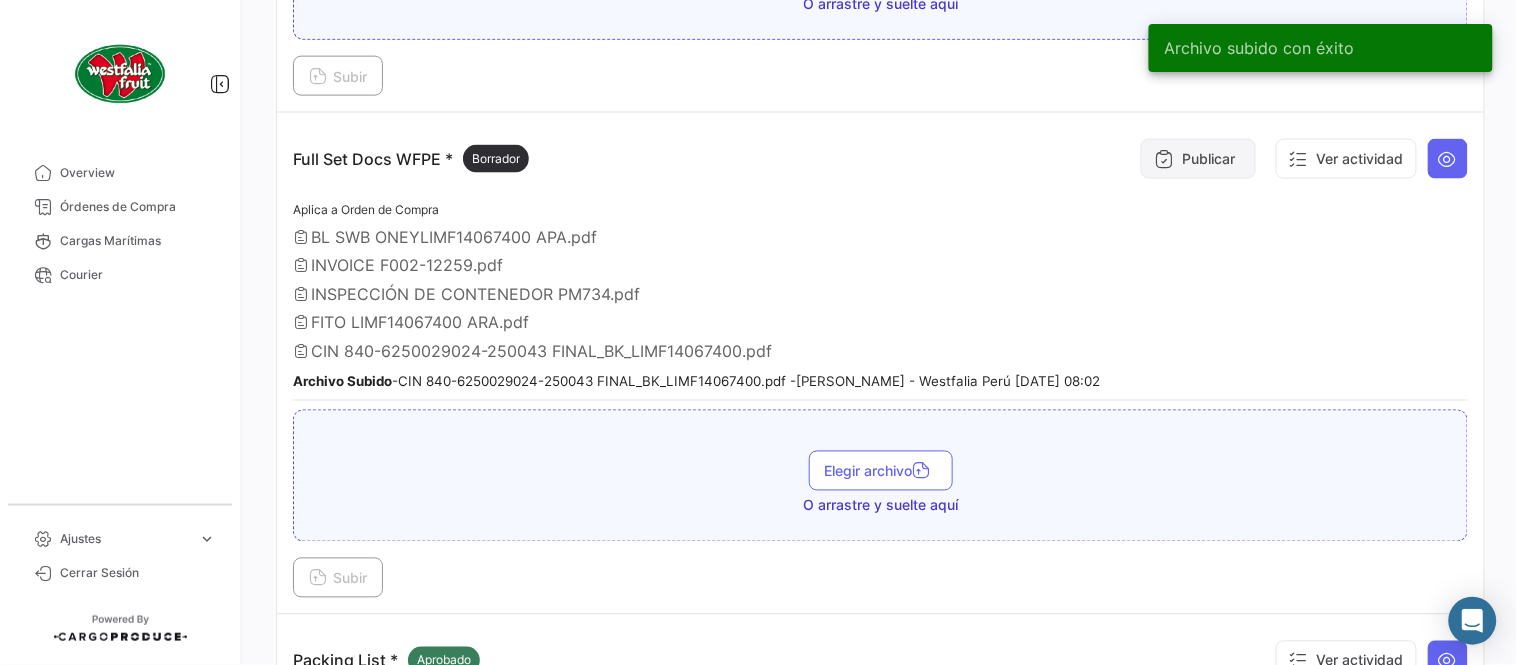 click on "Publicar" at bounding box center [1198, 159] 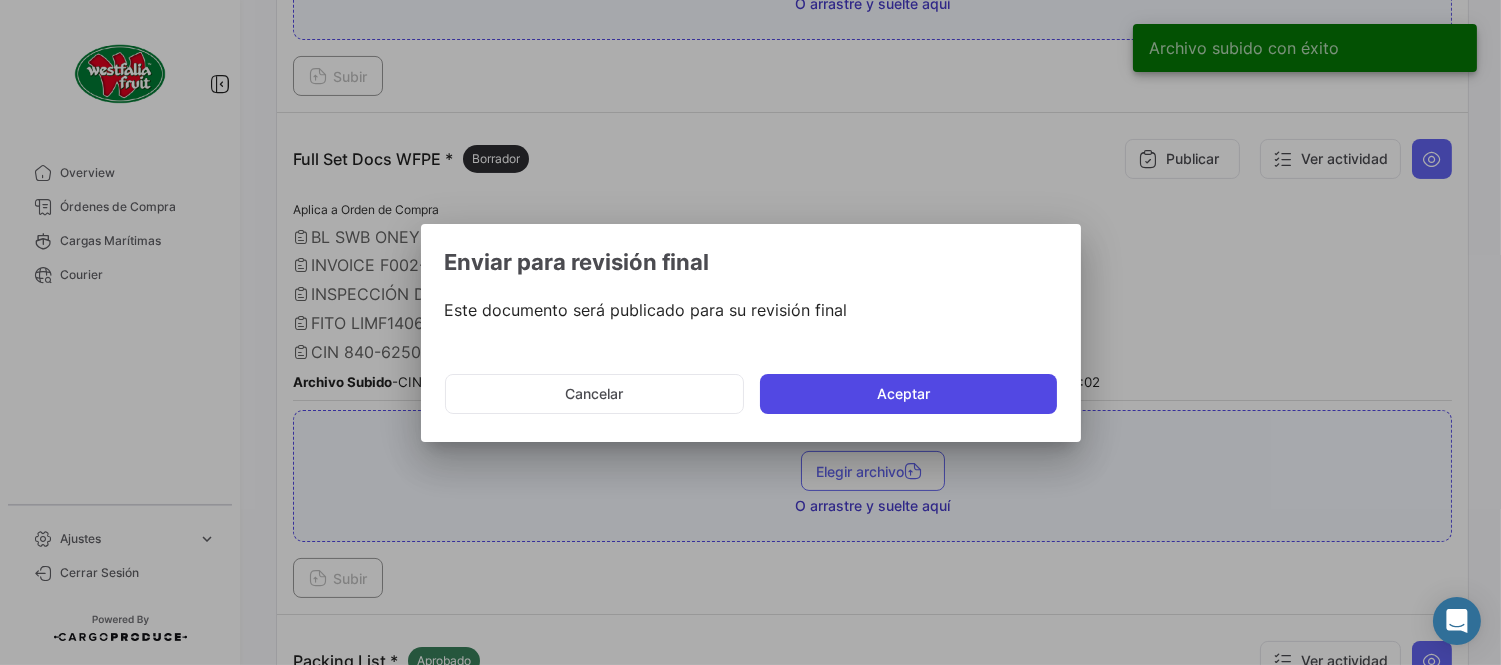 click on "Aceptar" 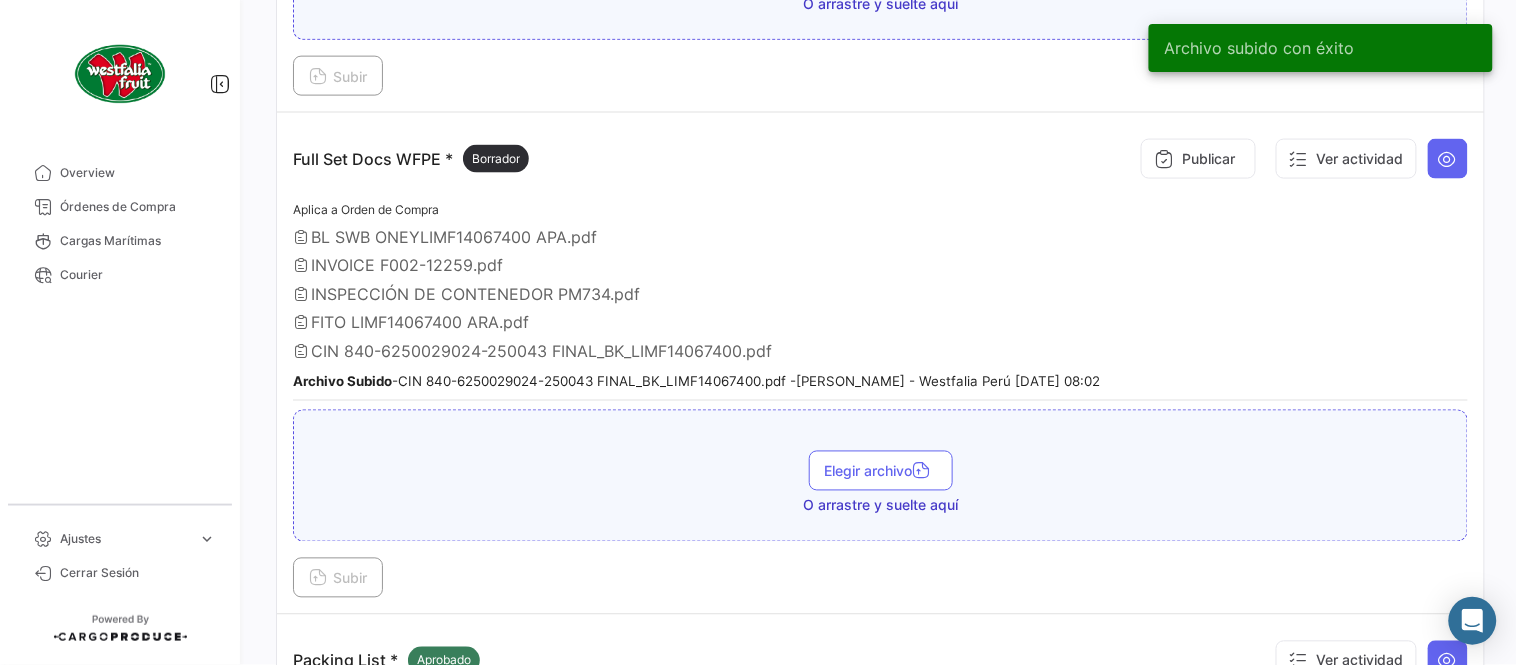 type 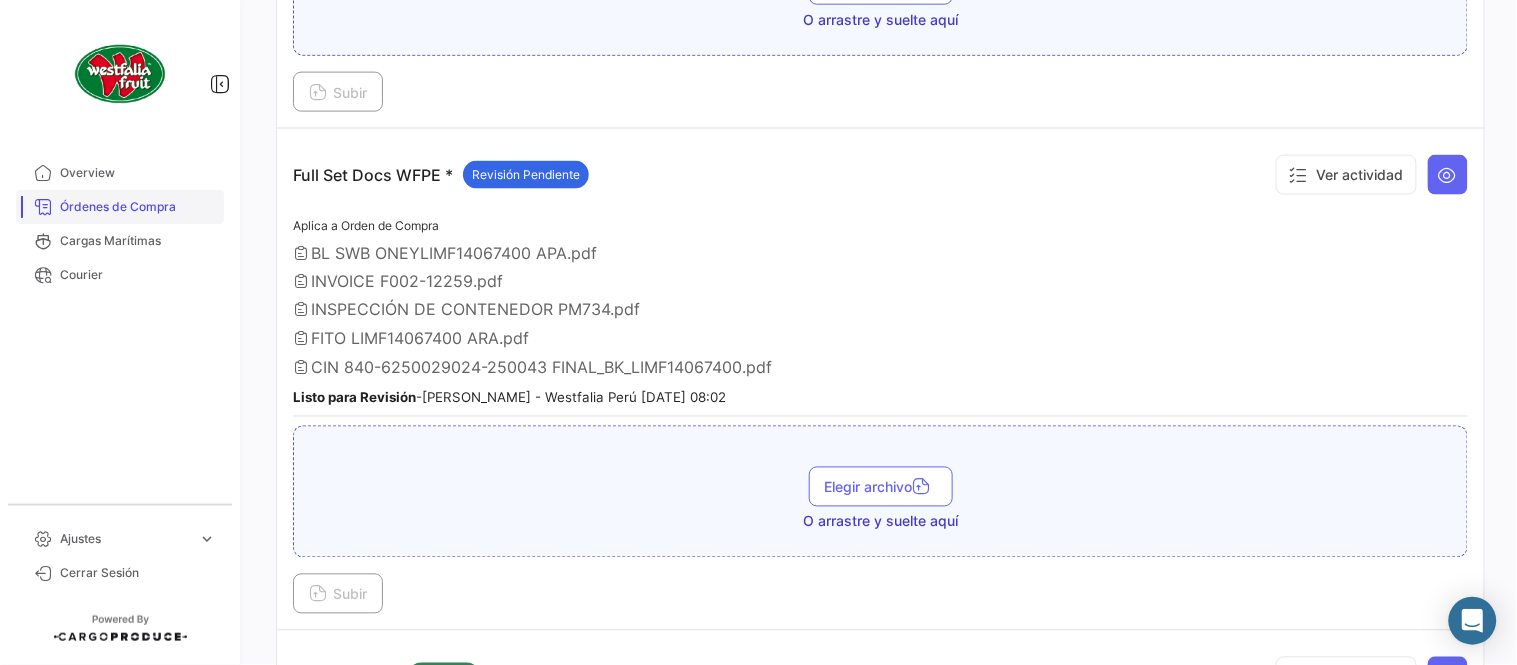 click on "Órdenes de Compra" at bounding box center [120, 207] 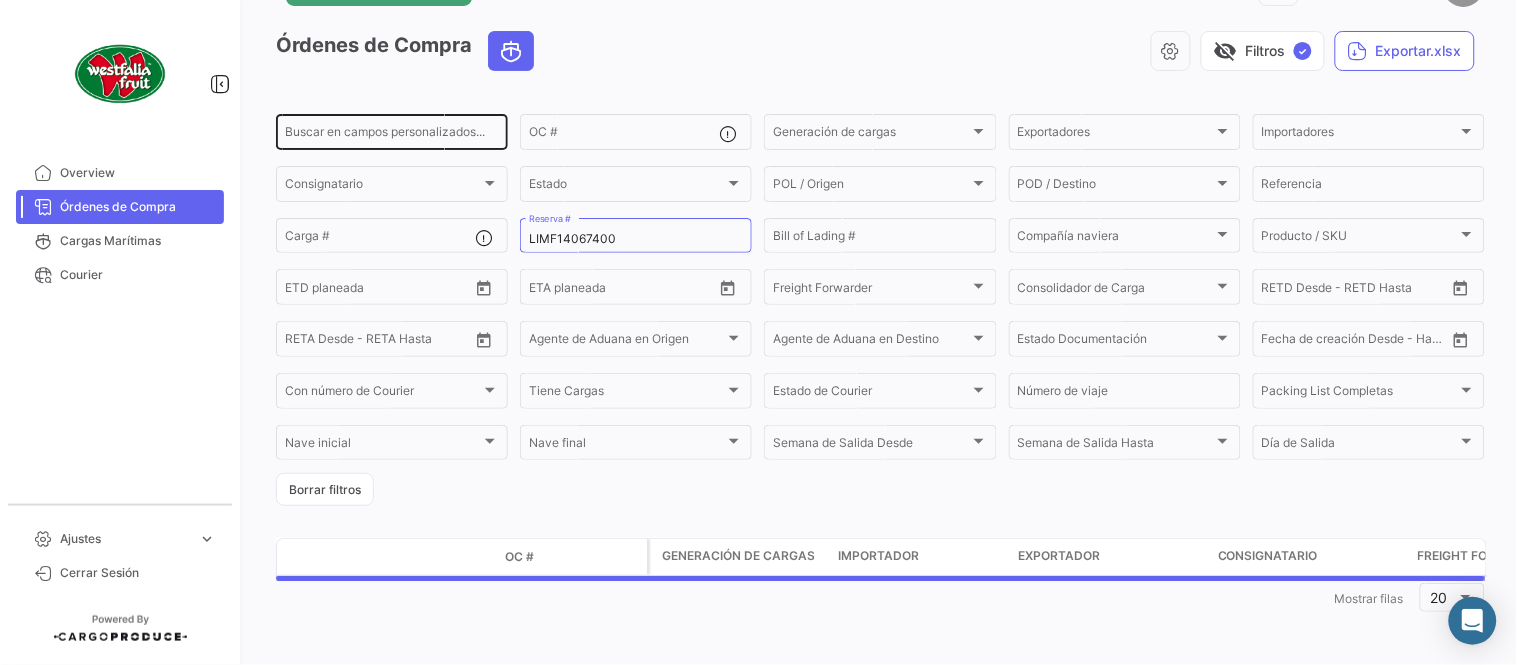 scroll, scrollTop: 0, scrollLeft: 0, axis: both 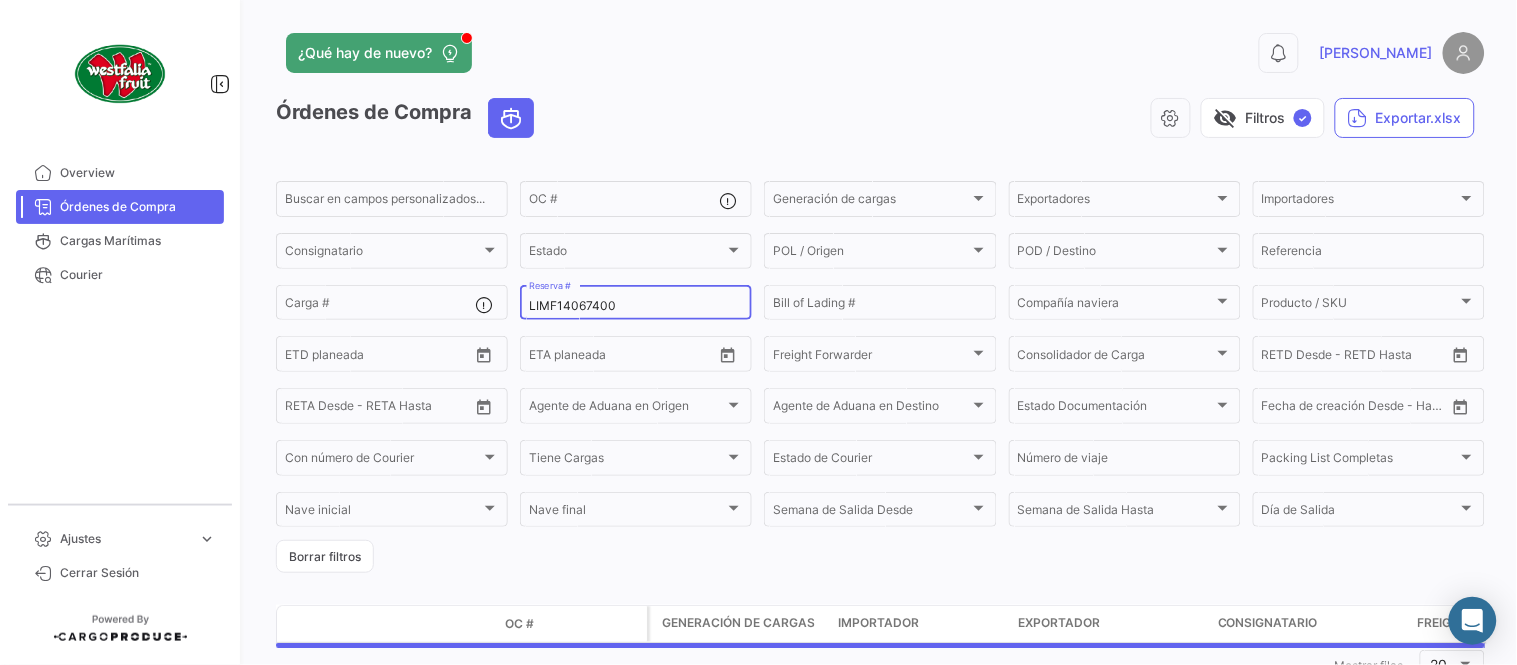 click on "LIMF14067400 Reserva #" 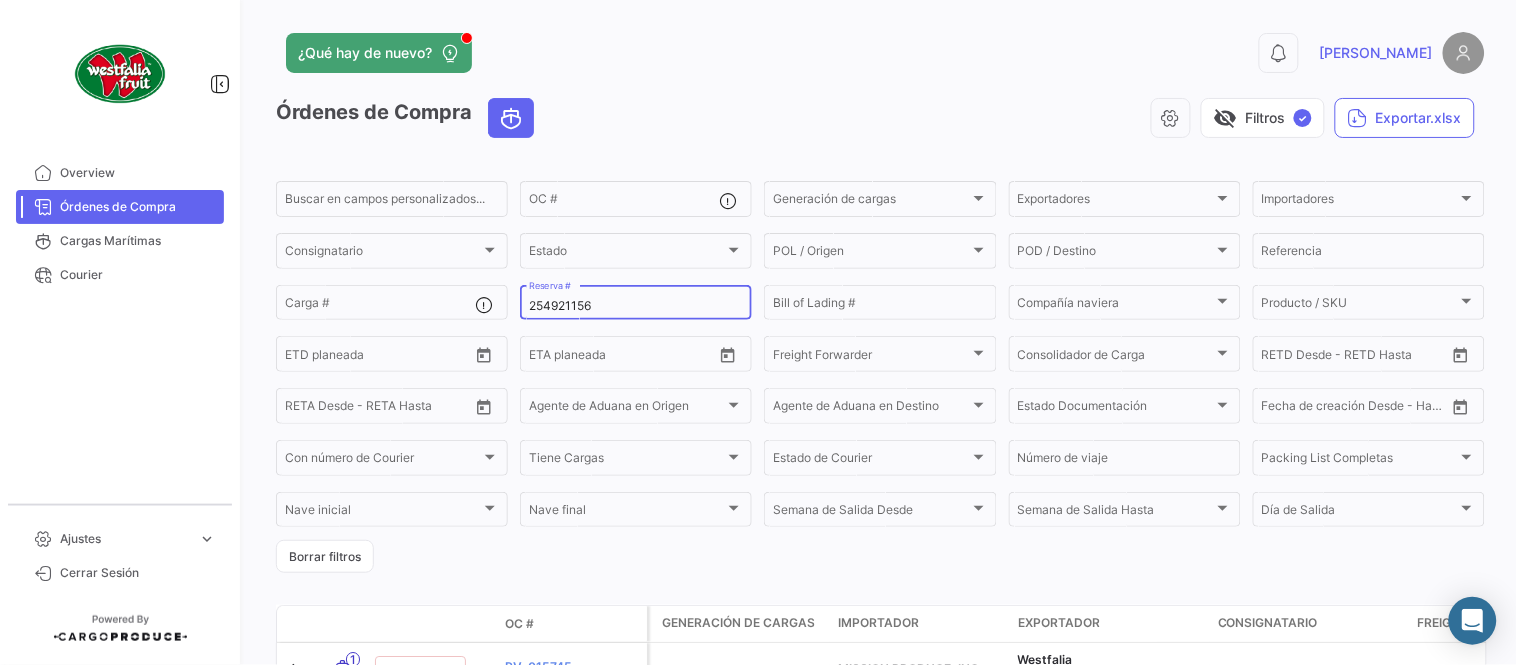 type on "254921156" 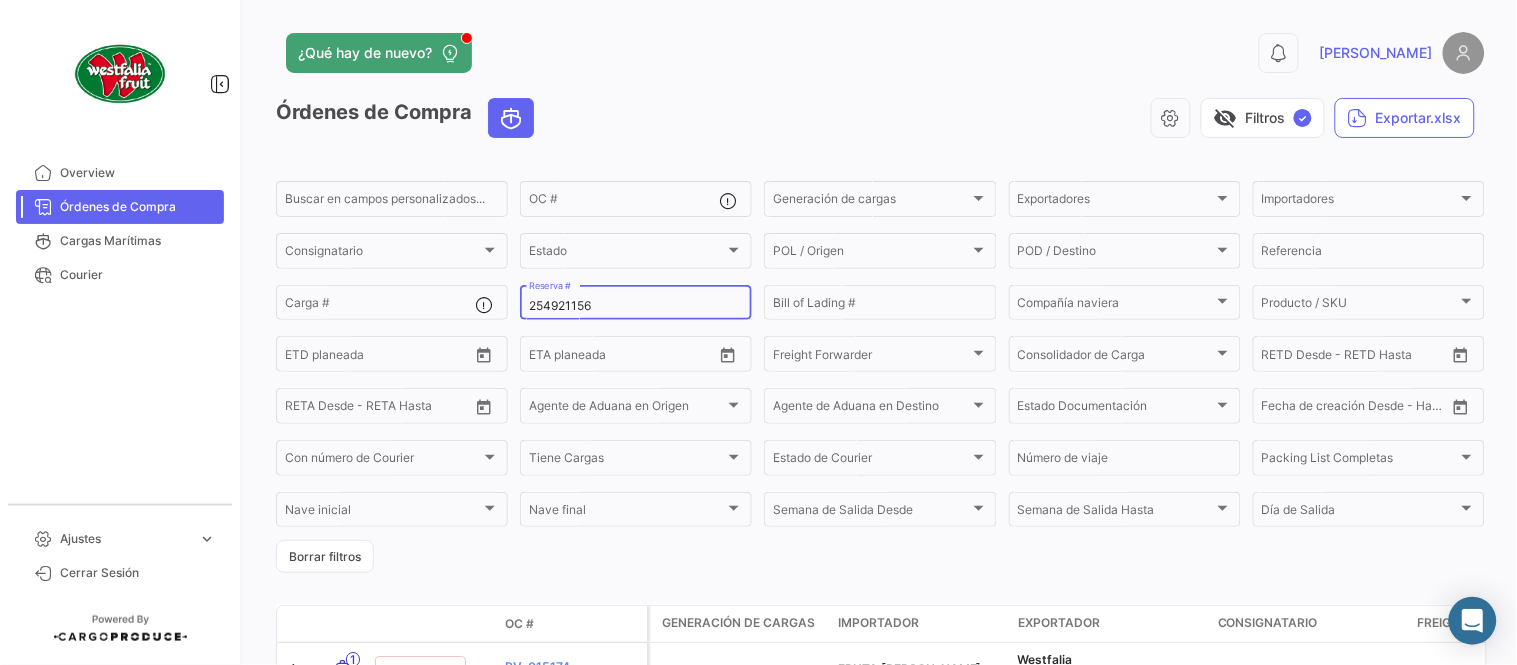 scroll, scrollTop: 128, scrollLeft: 0, axis: vertical 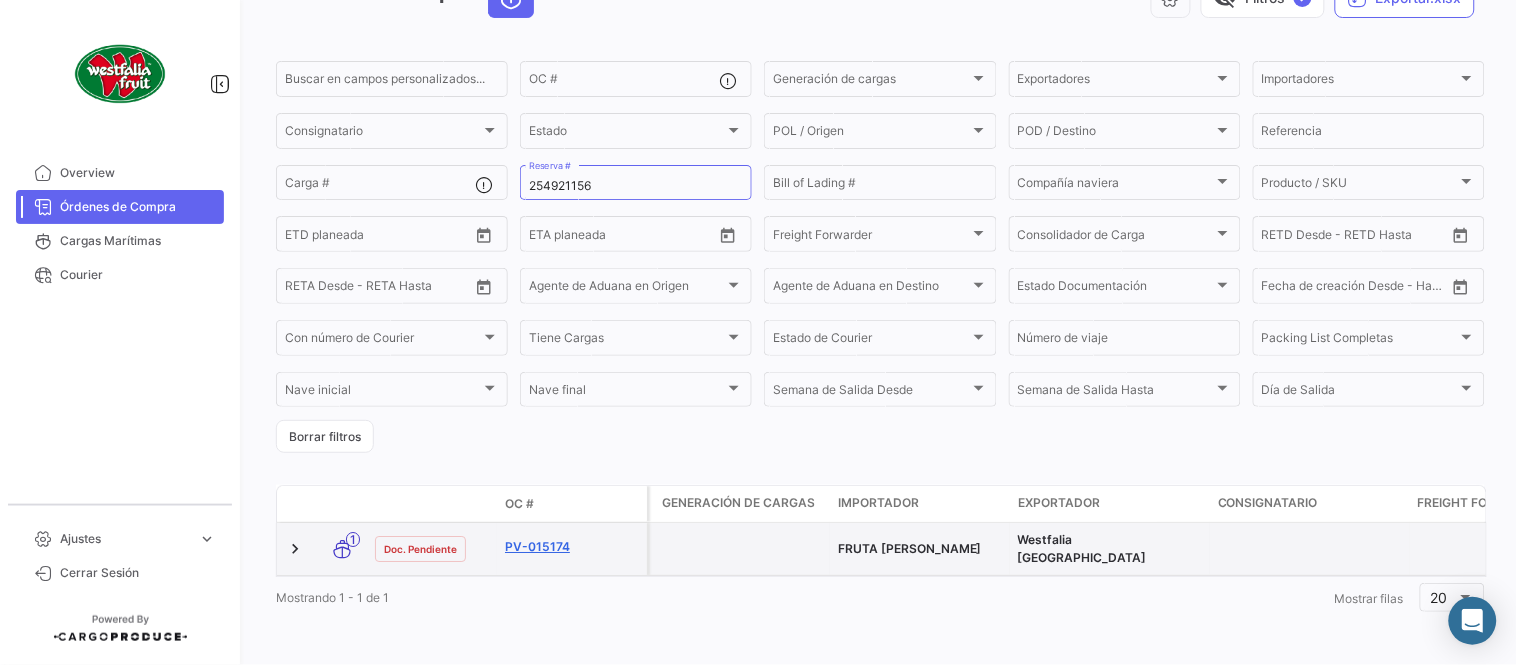 click on "PV-015174" 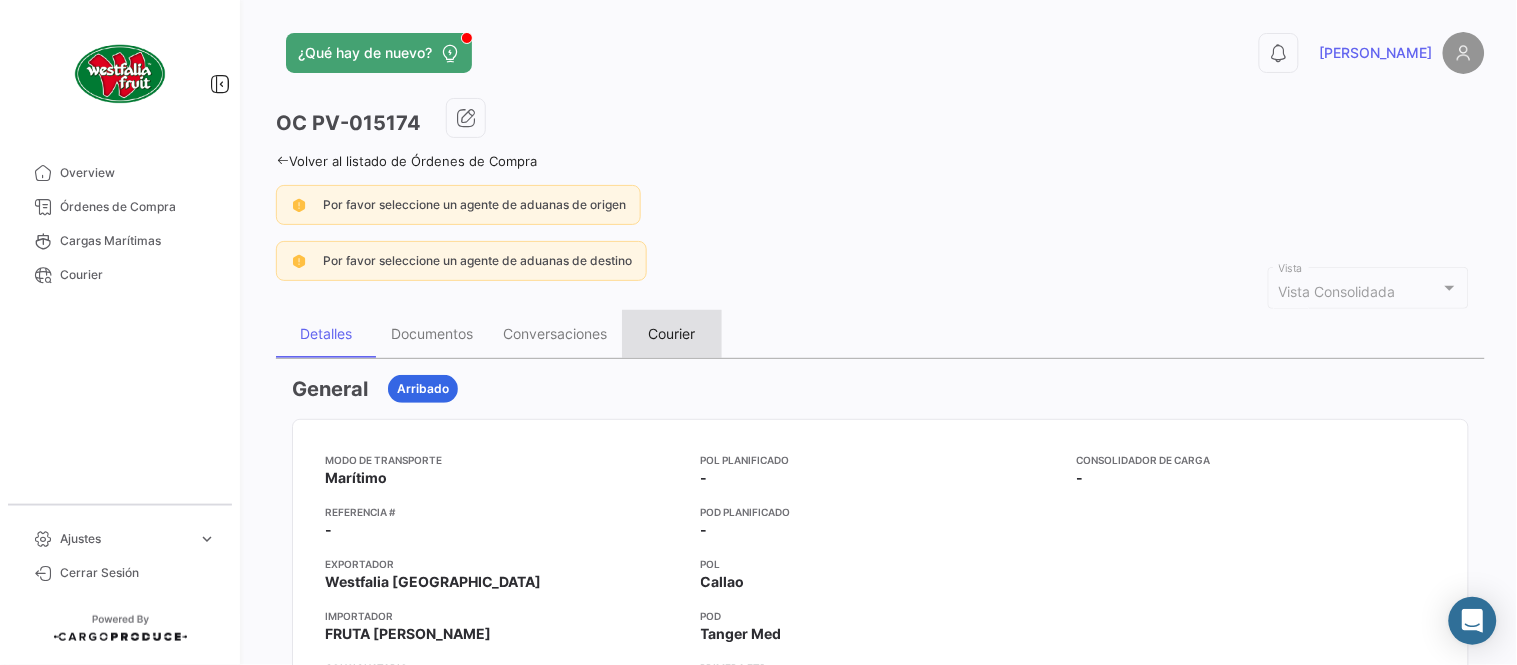 click on "Courier" at bounding box center (672, 333) 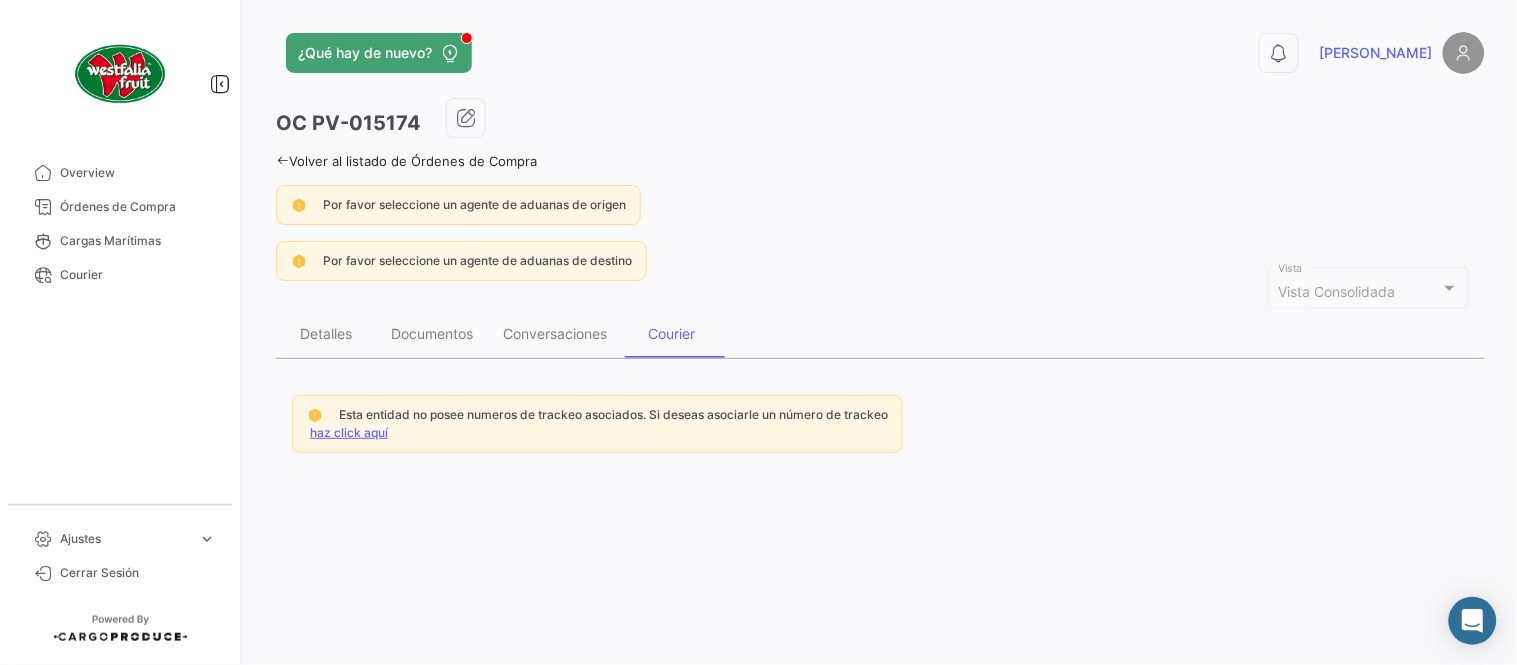 click on "haz click aquí" at bounding box center (349, 432) 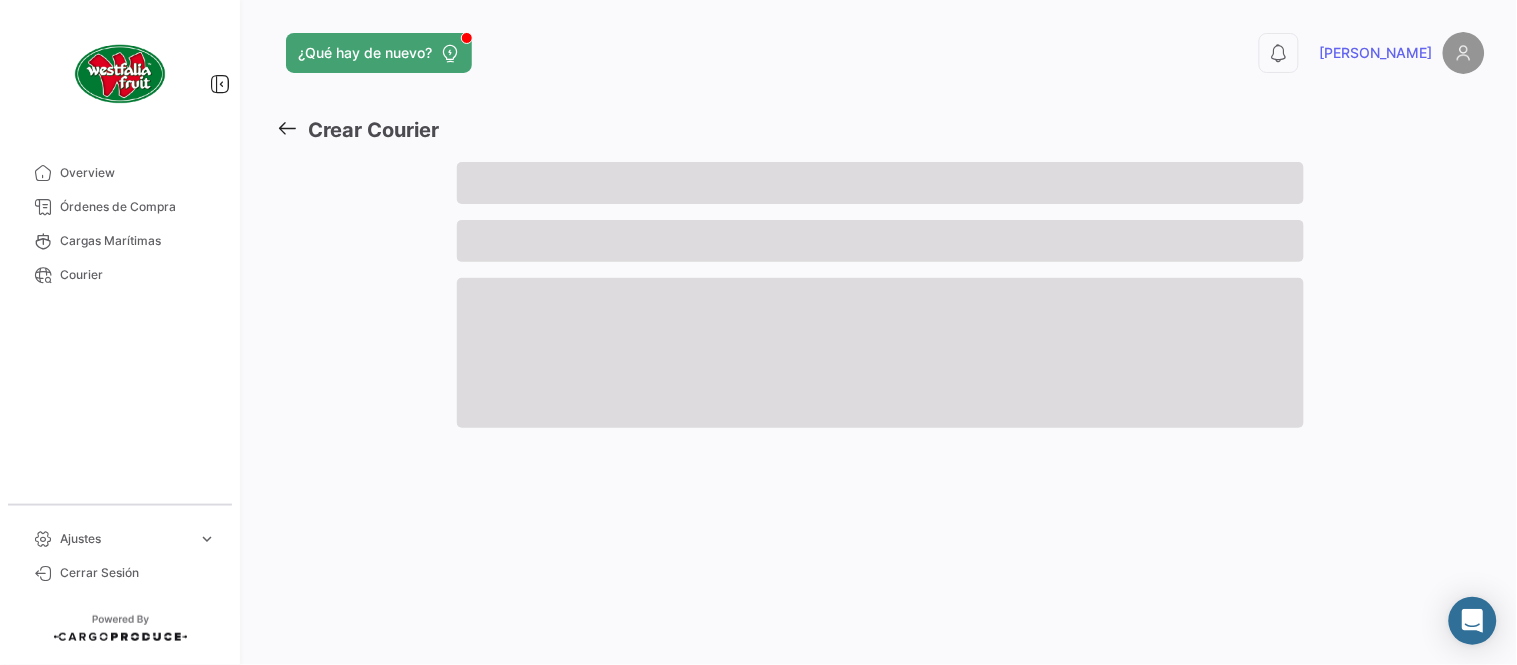 click 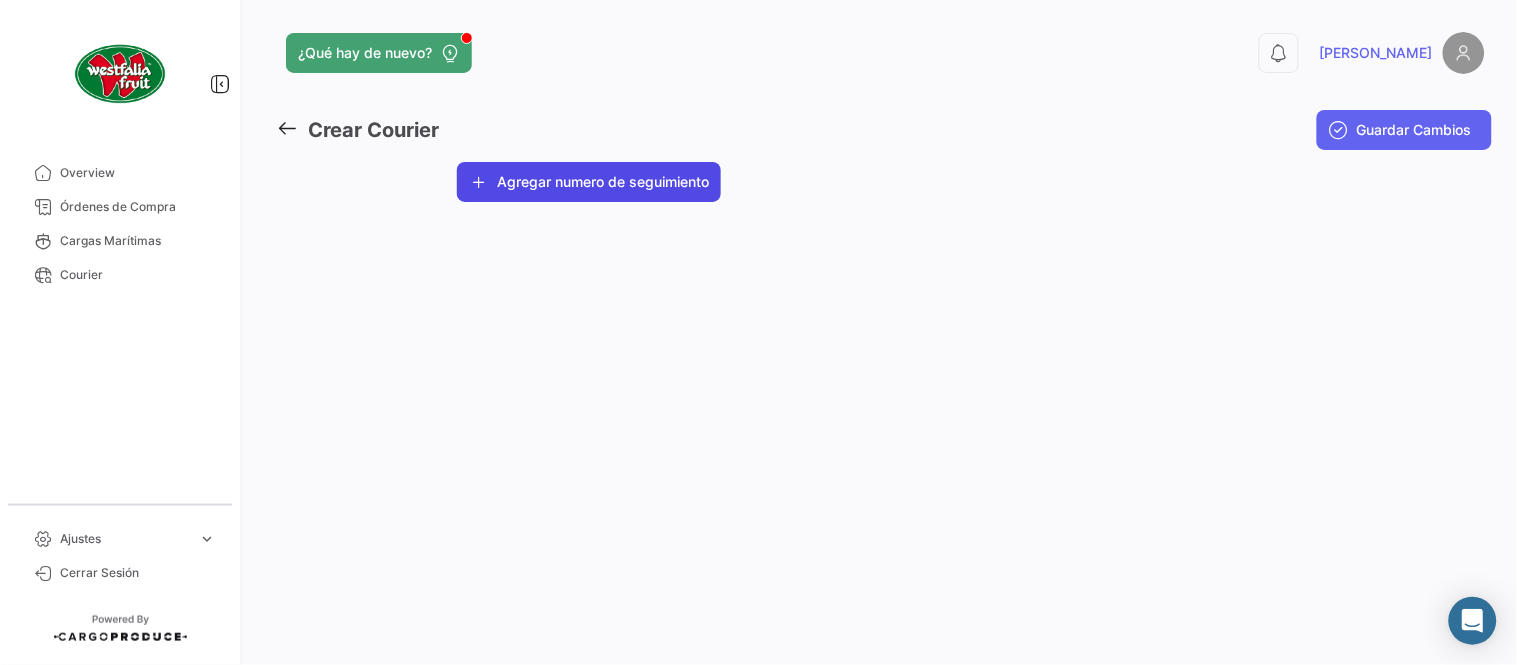 click on "Agregar numero de seguimiento" 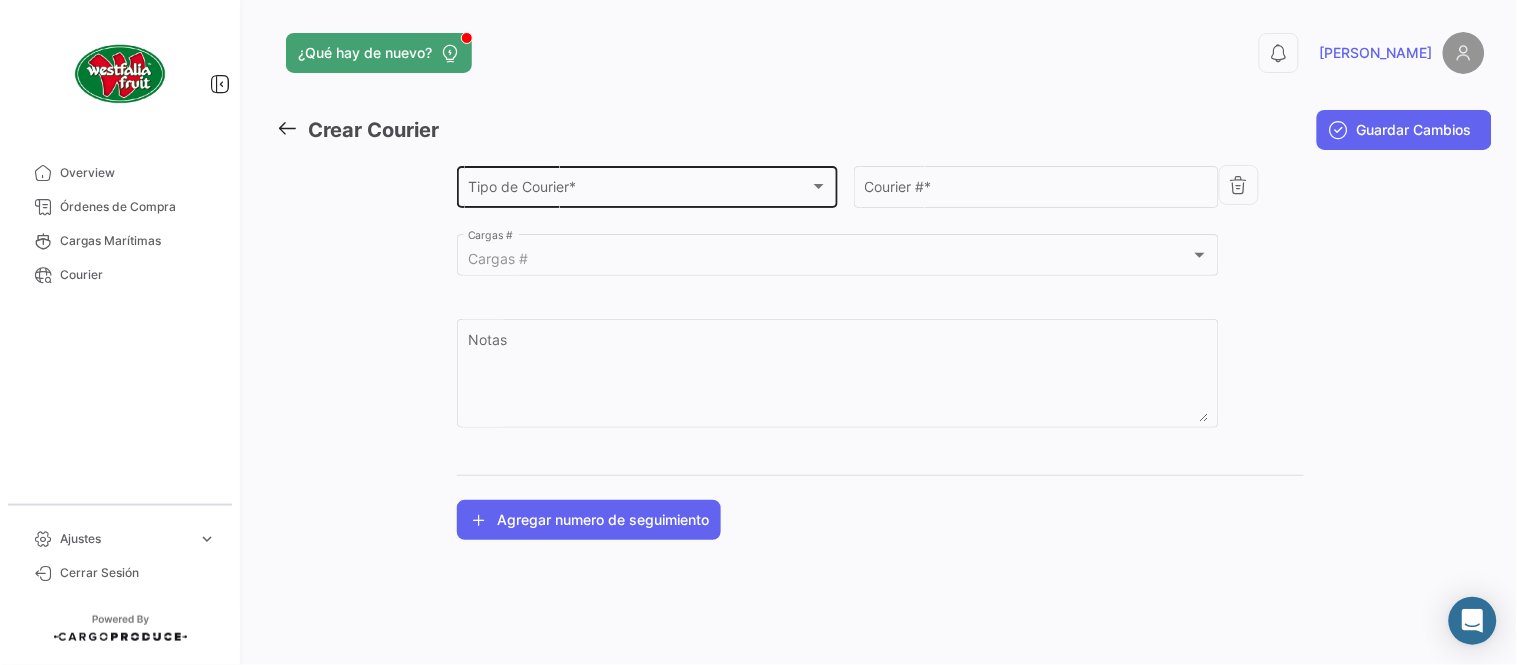 click on "Tipo de Courier * Tipo de Courier  *" 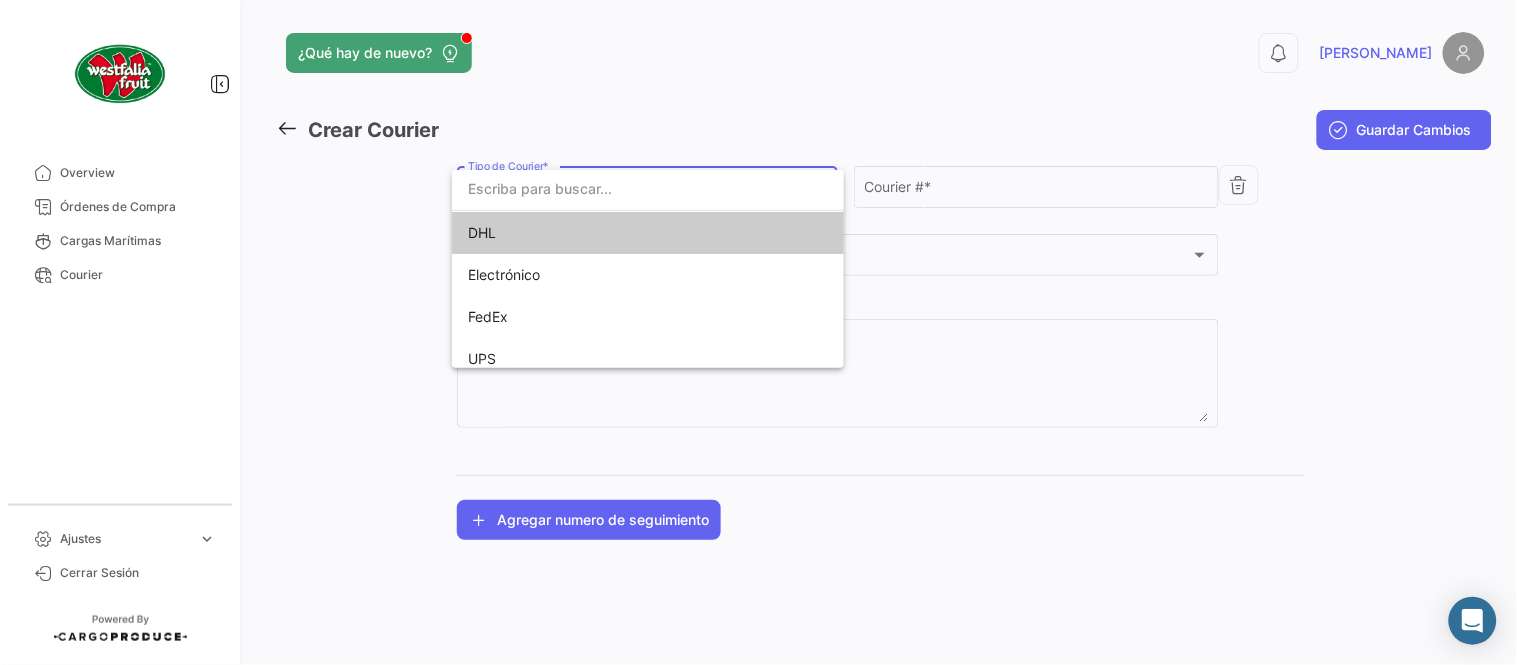 click on "DHL" at bounding box center (608, 233) 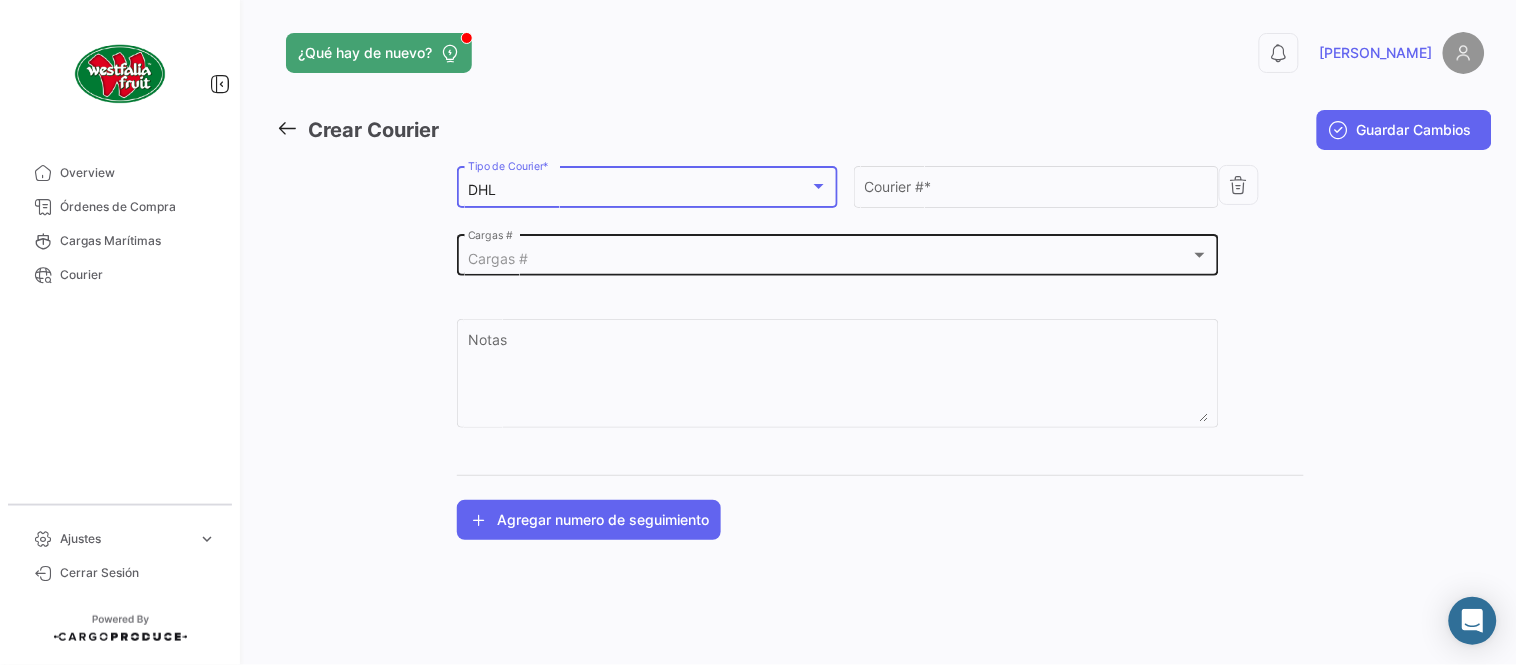 click on "Cargas #" at bounding box center [829, 259] 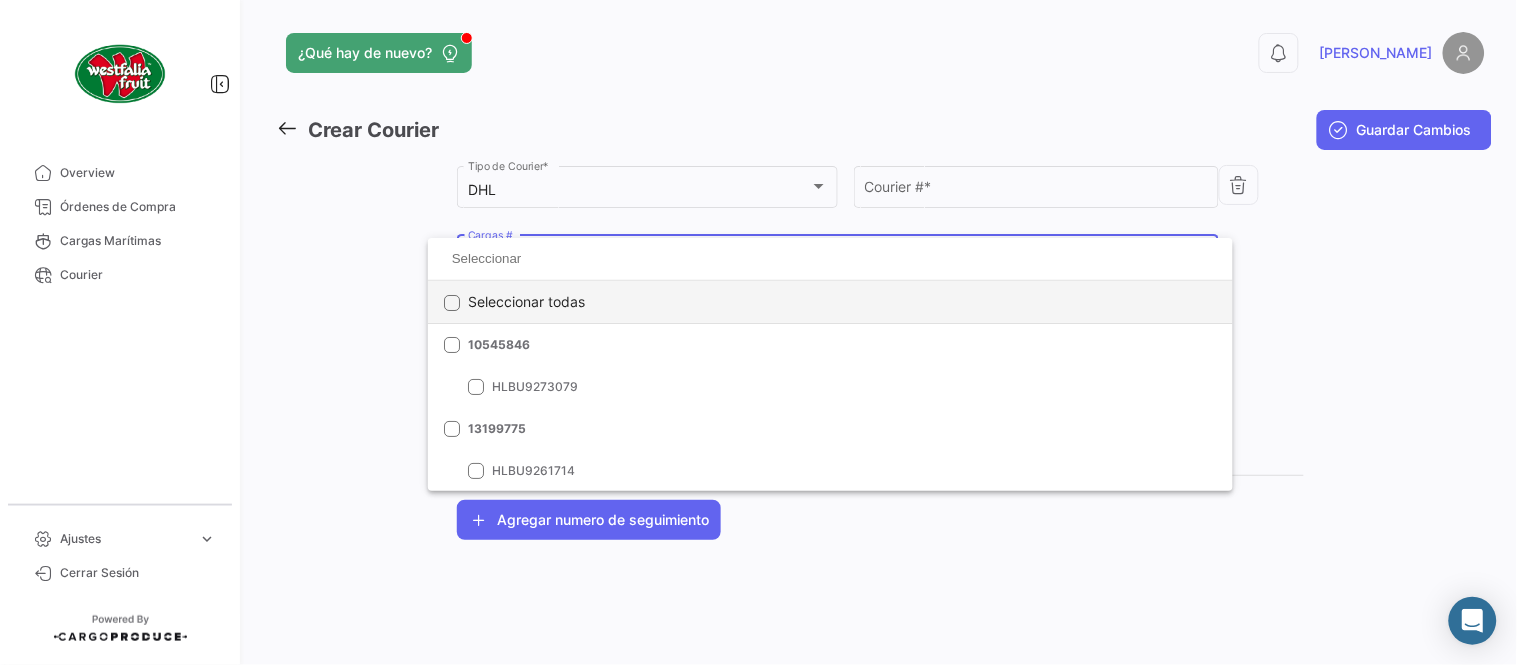 click on "Seleccionar todas" 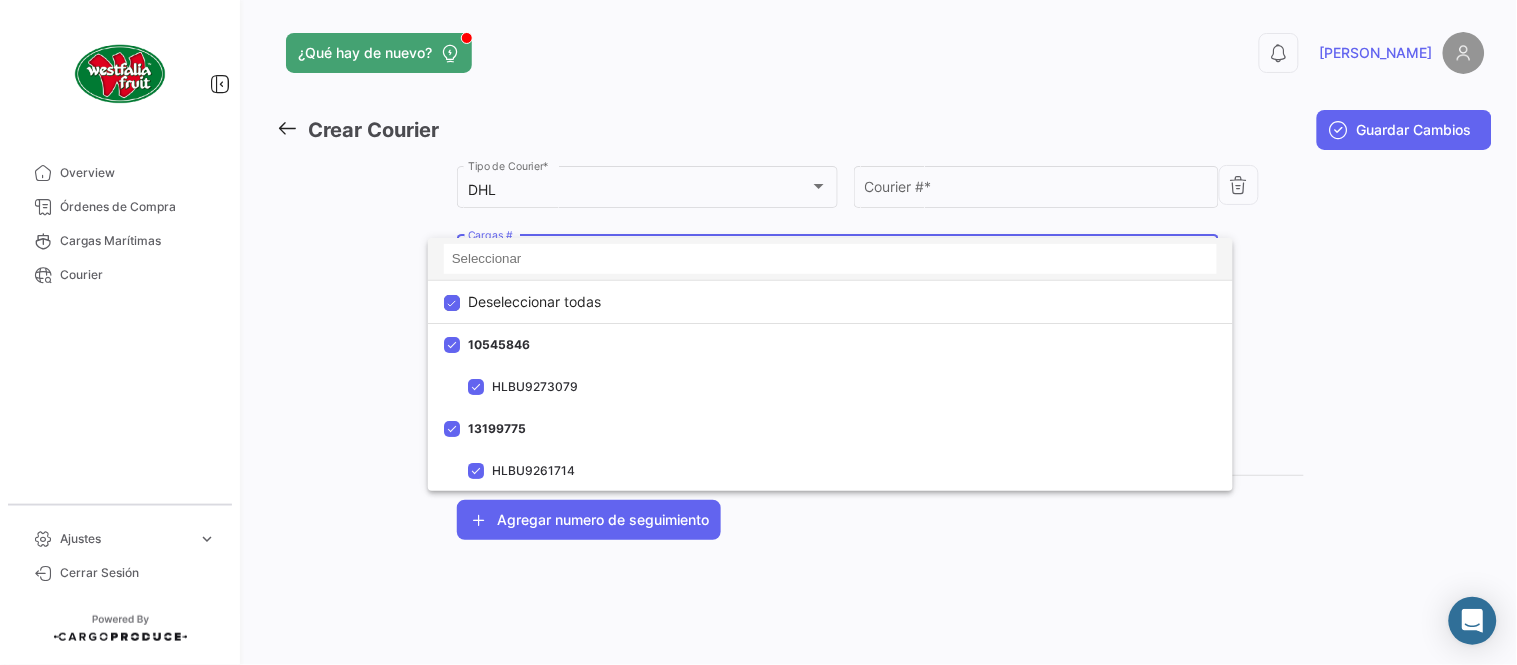 click at bounding box center (830, 259) 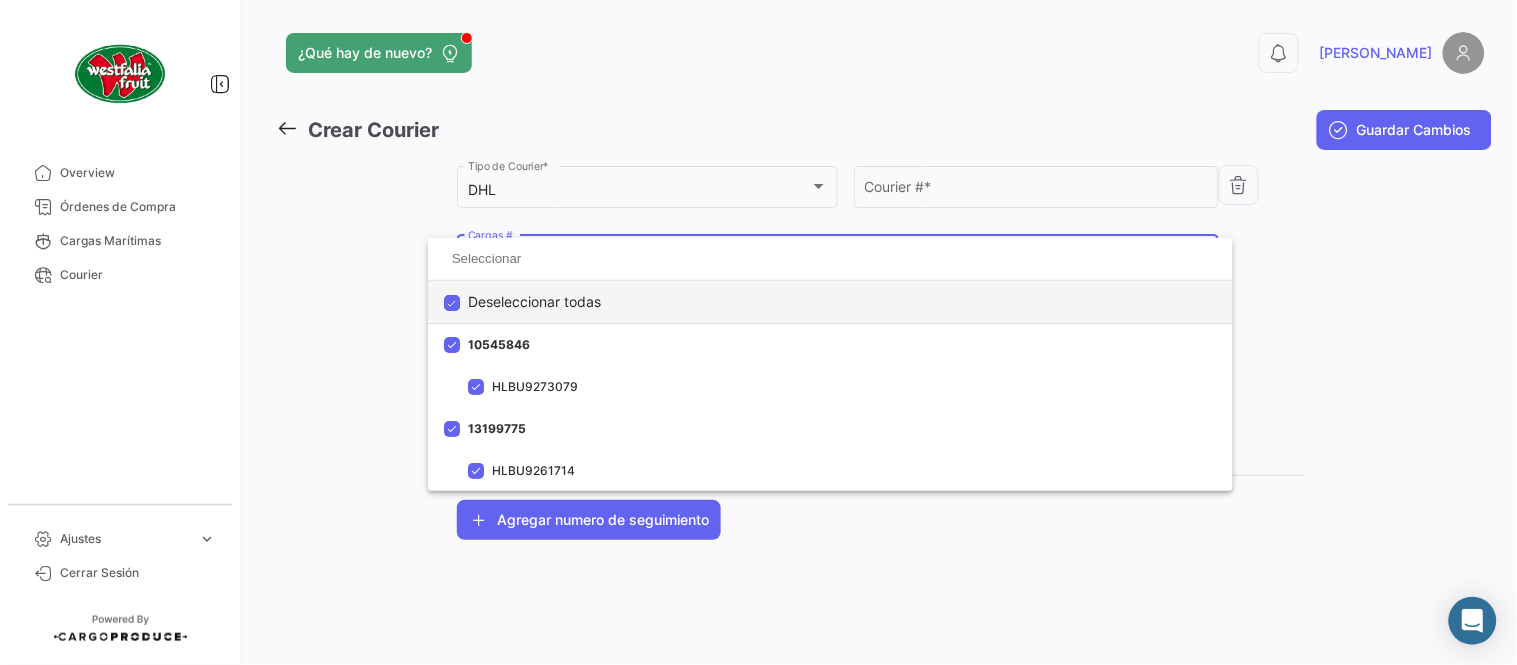 click on "Deseleccionar todas" 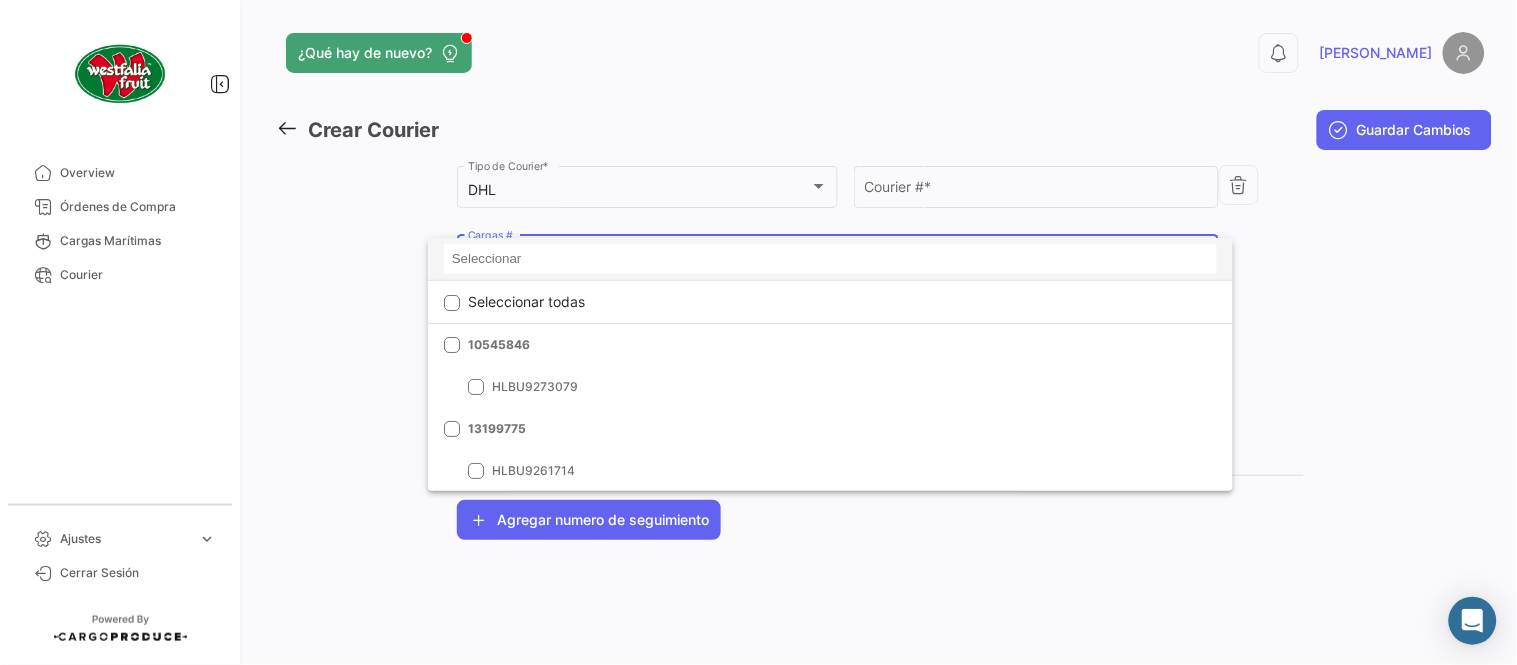 click at bounding box center (830, 259) 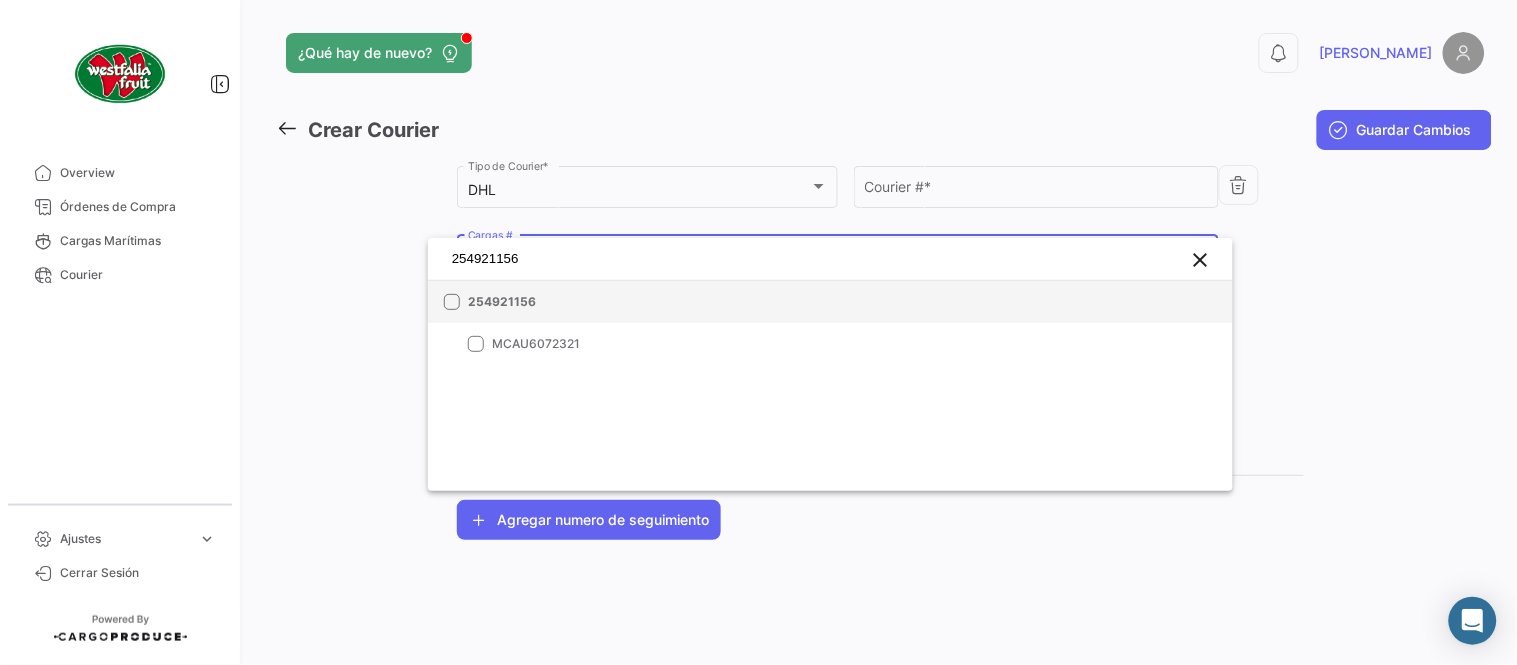 type on "254921156" 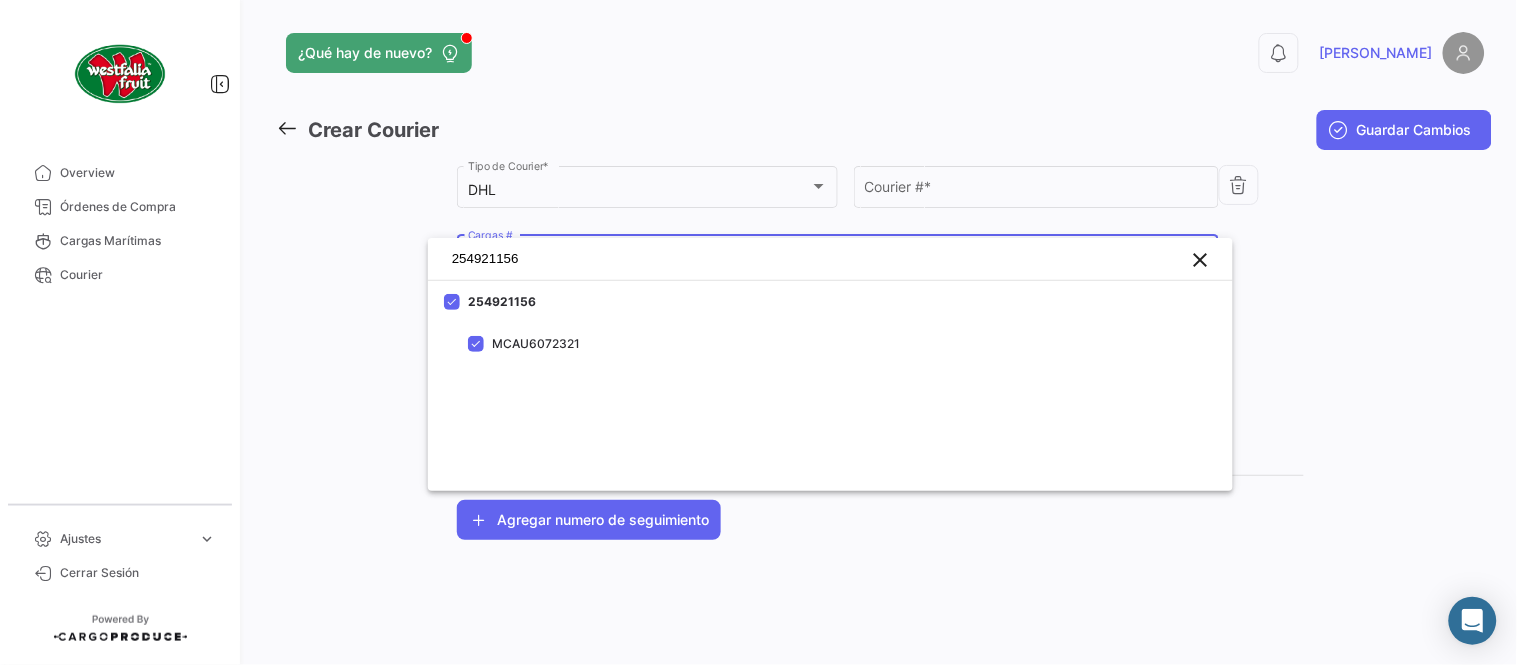 click at bounding box center (758, 332) 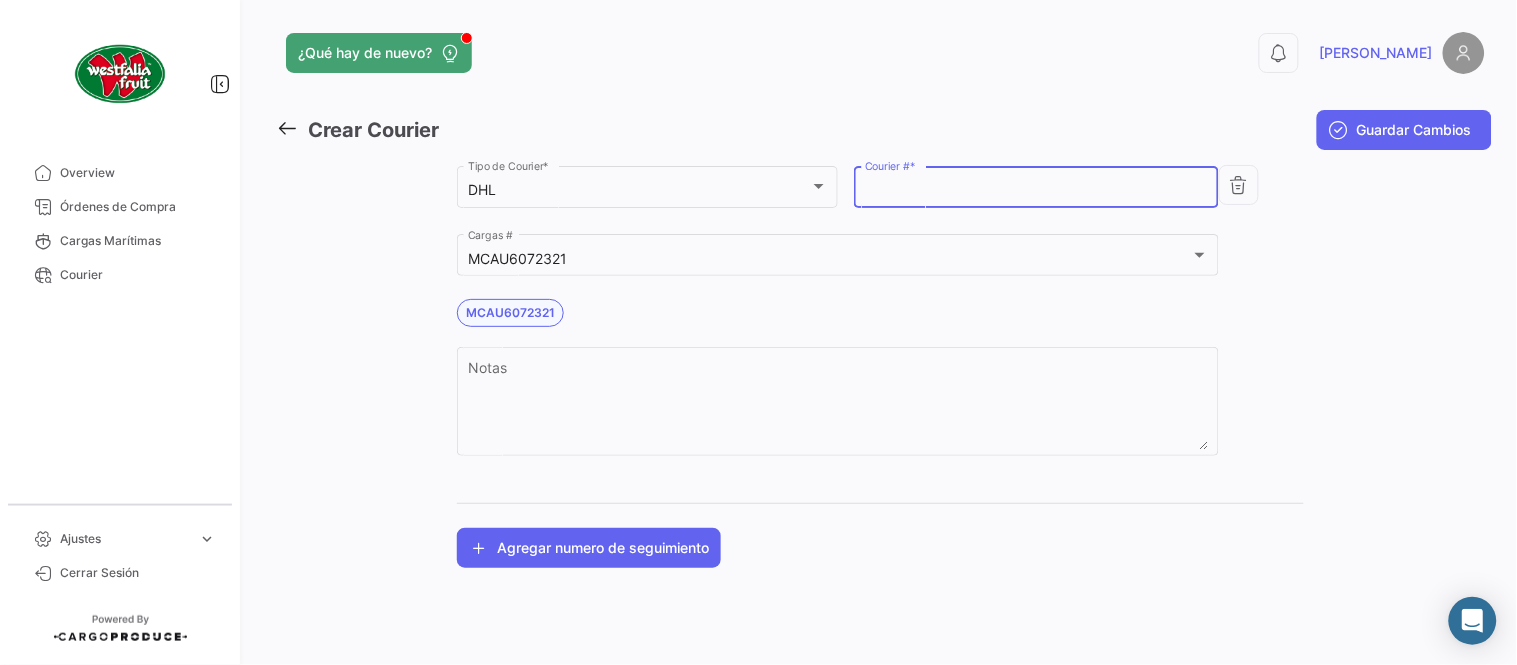 click on "Courier #  *" at bounding box center (1037, 190) 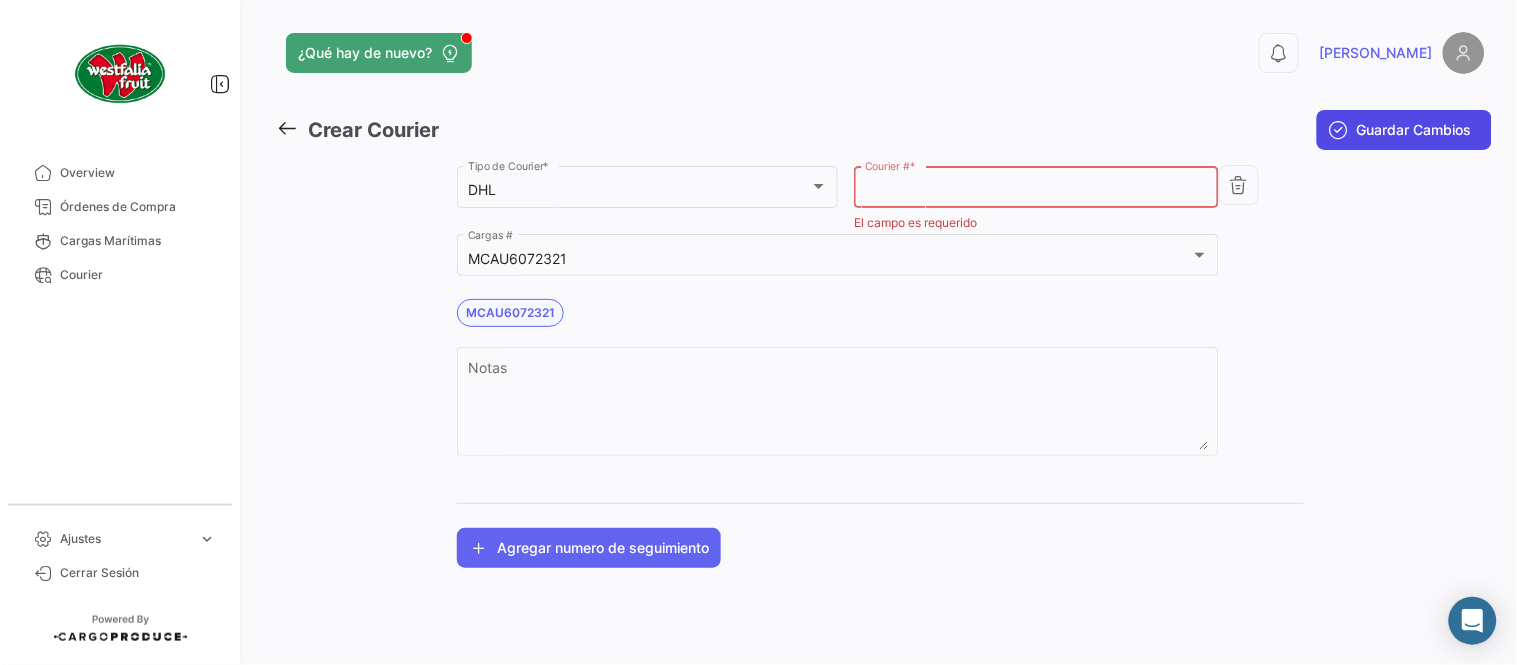 paste on "8942948291" 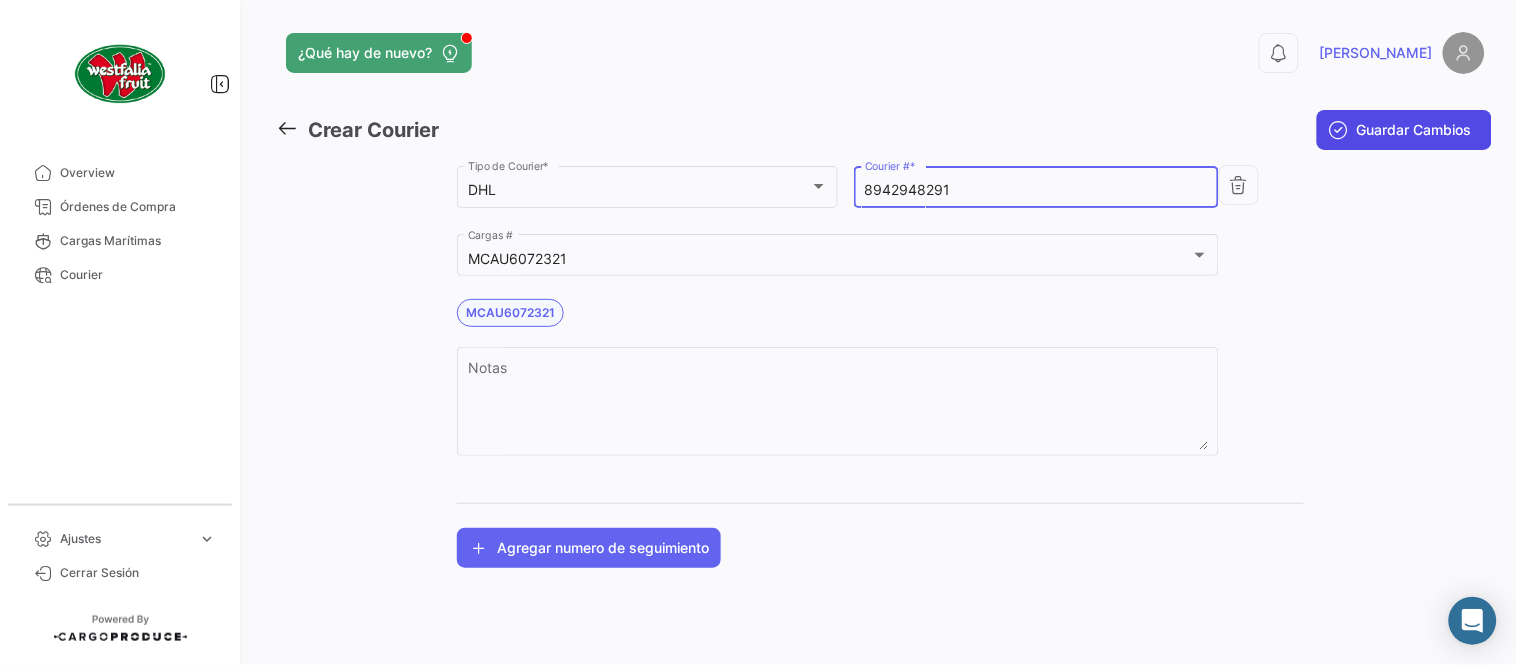 type on "8942948291" 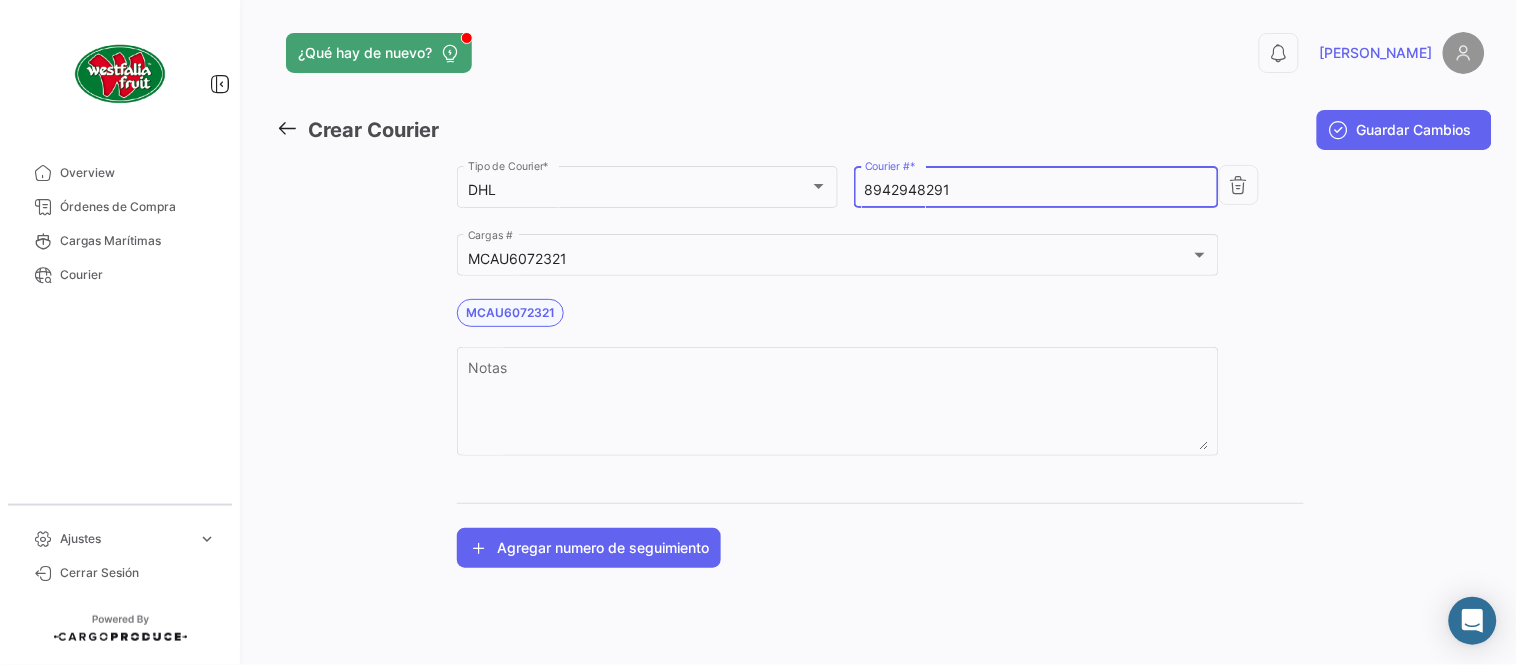 click on "Guardar Cambios" 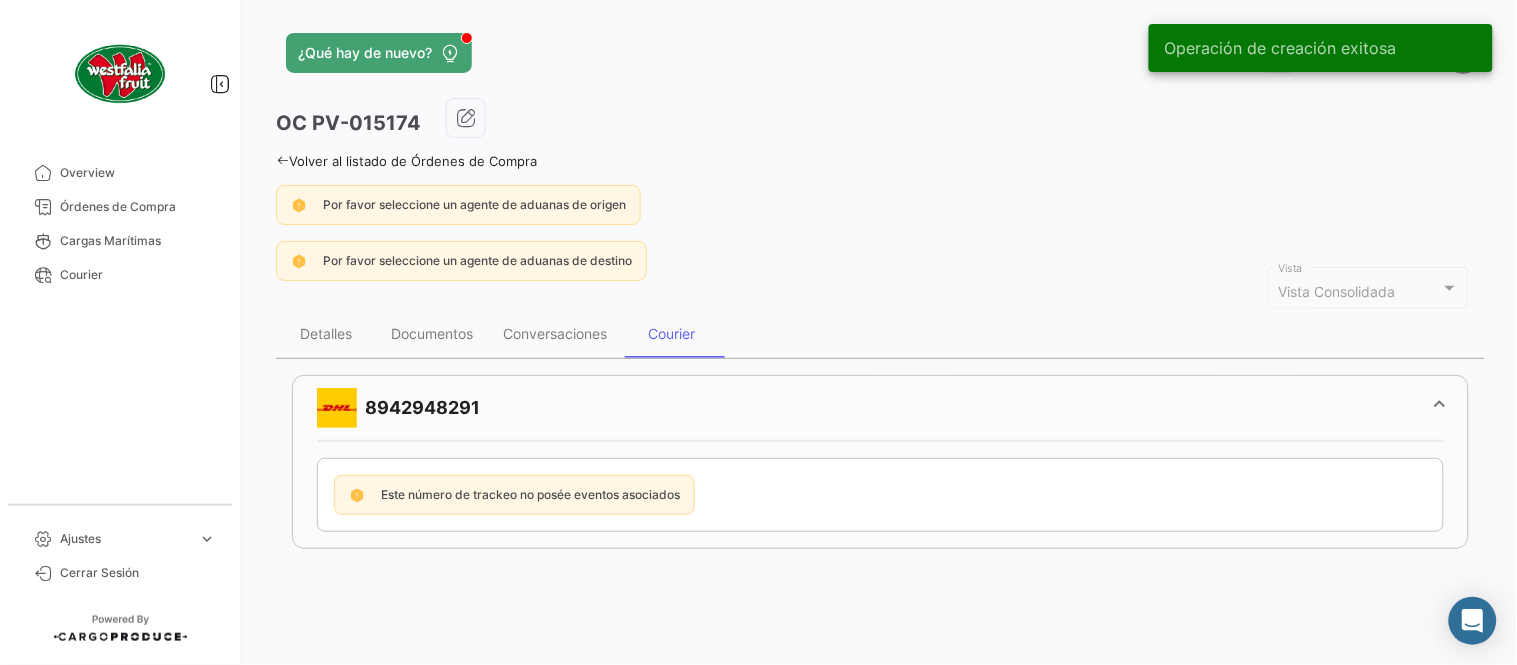 click on "Volver al listado de Órdenes de Compra" 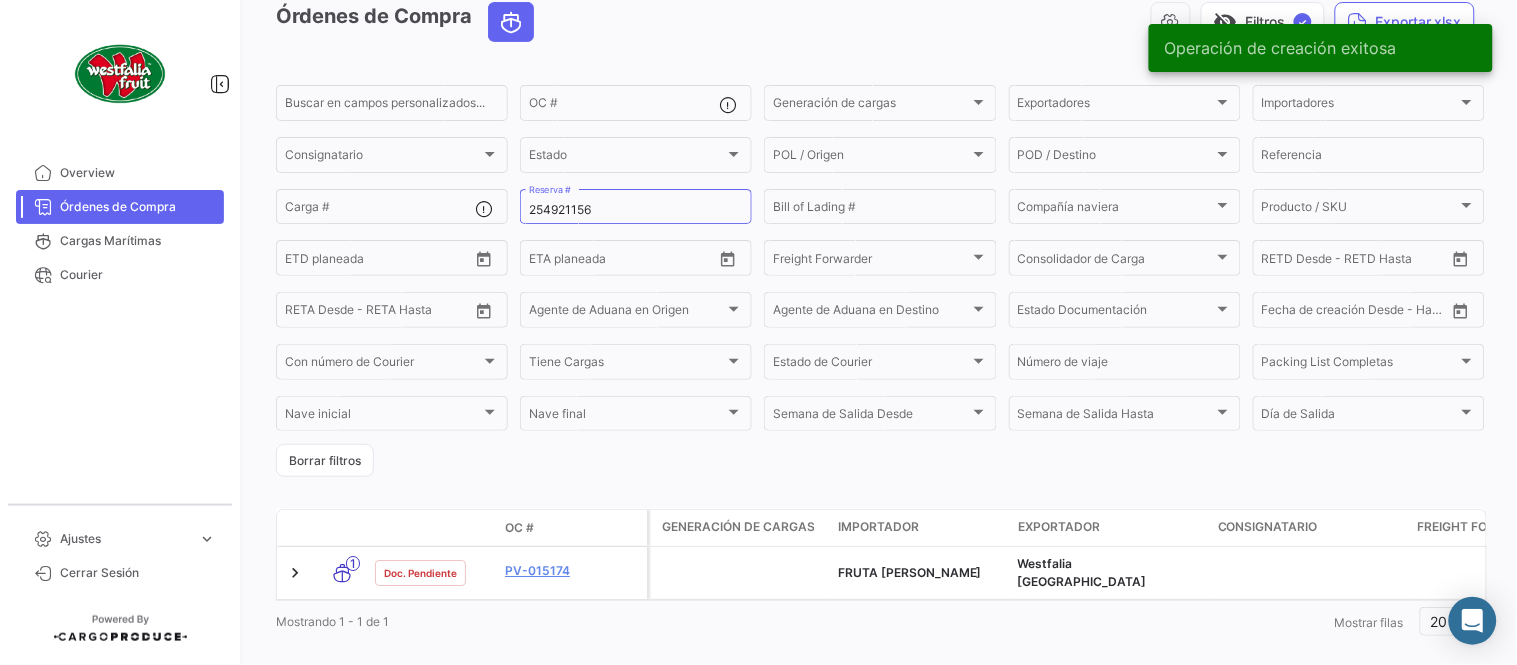scroll, scrollTop: 128, scrollLeft: 0, axis: vertical 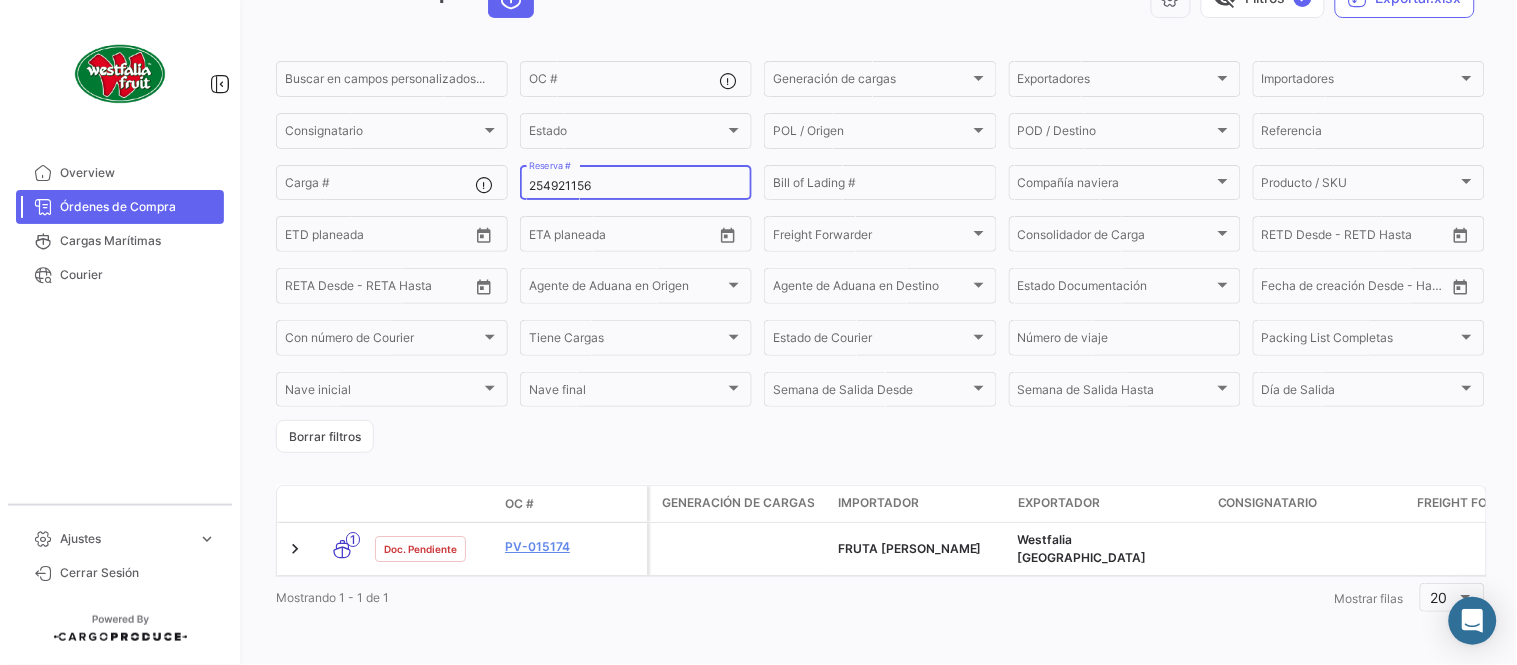 click on "254921156" at bounding box center (636, 186) 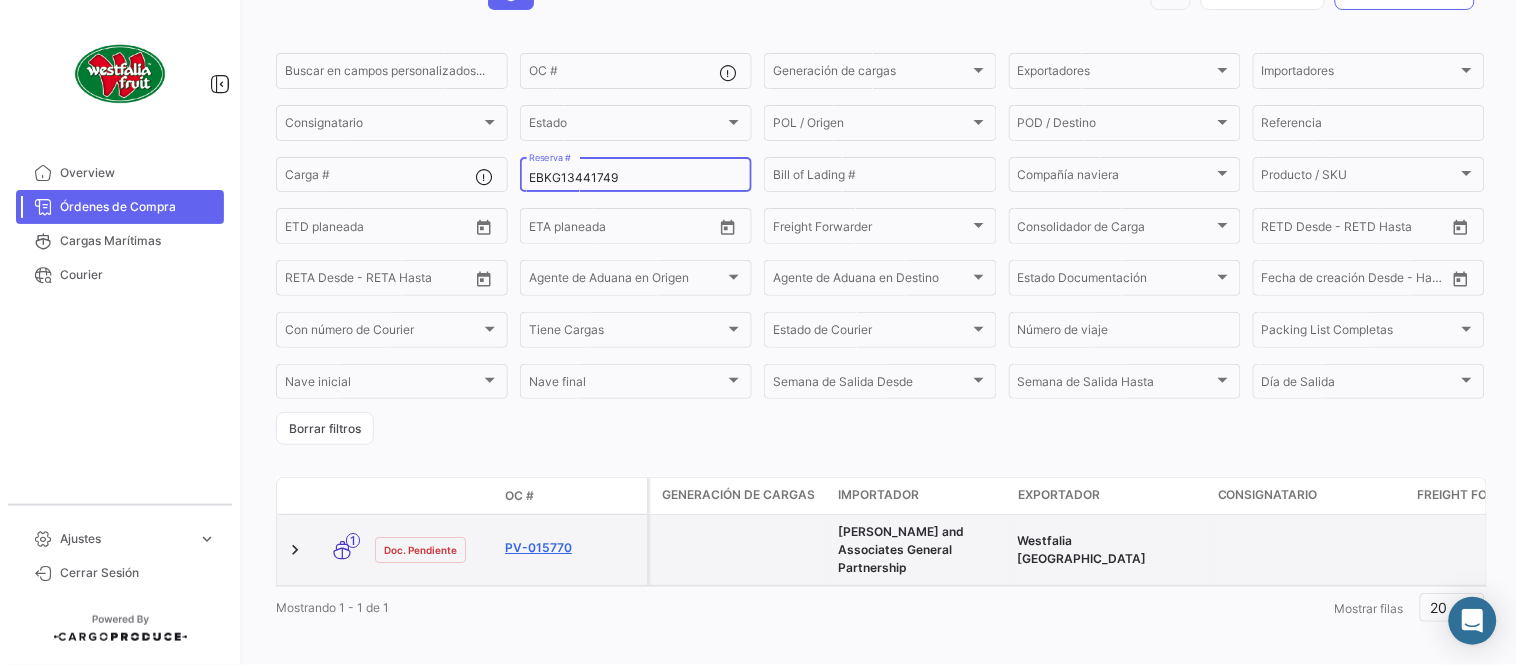 type on "EBKG13441749" 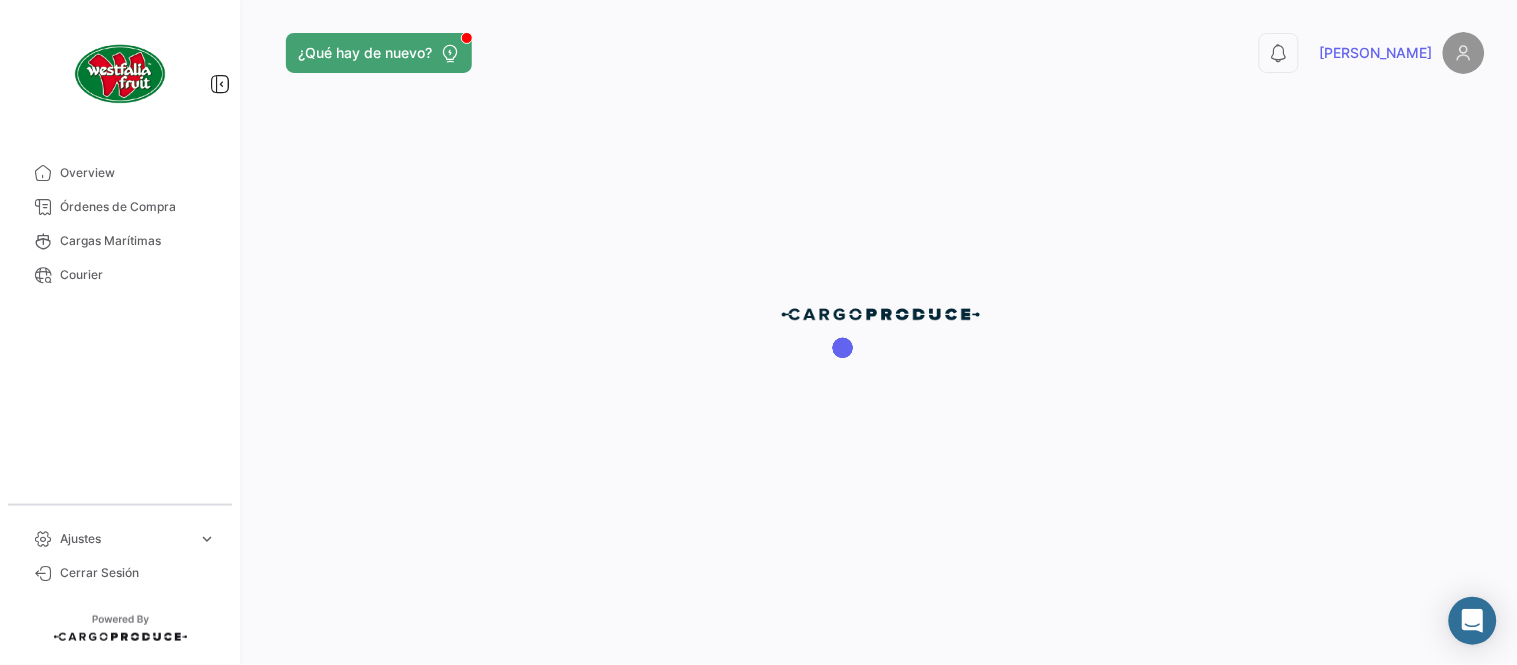 scroll, scrollTop: 0, scrollLeft: 0, axis: both 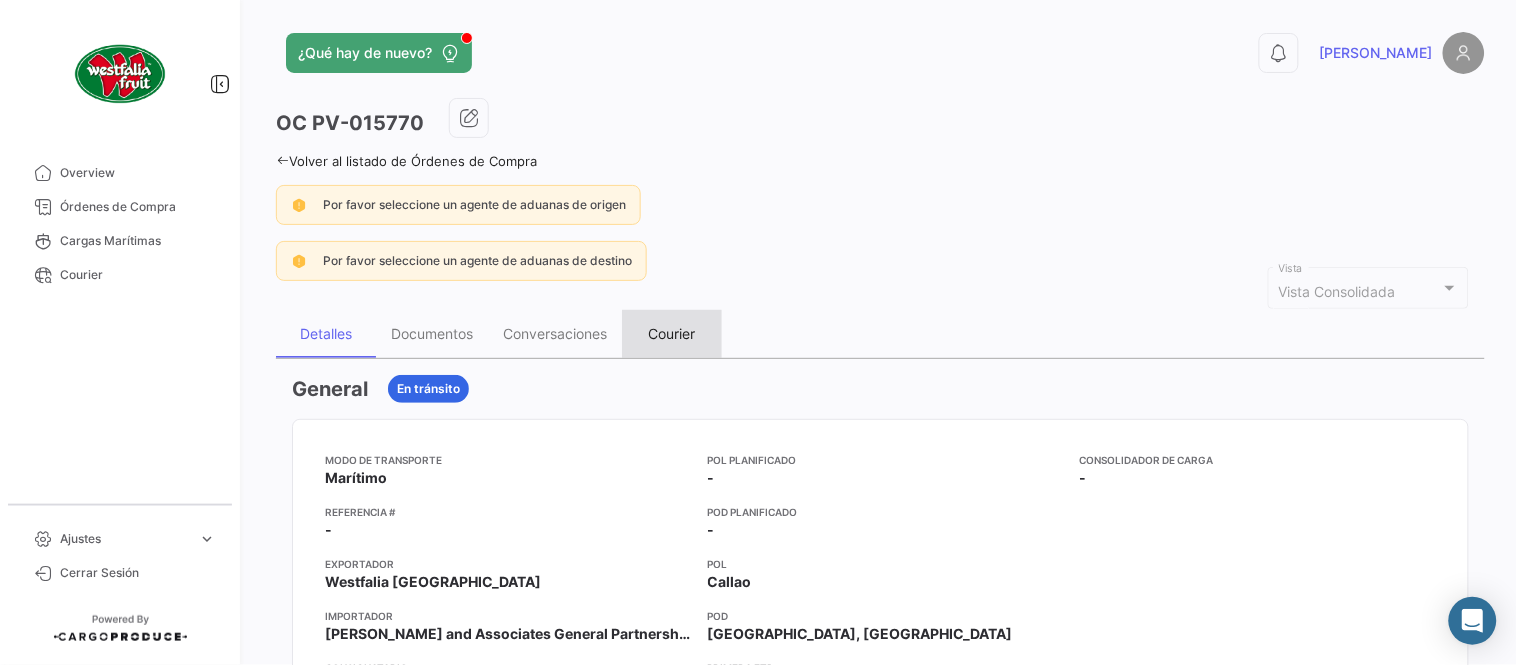 click on "Courier" at bounding box center (672, 333) 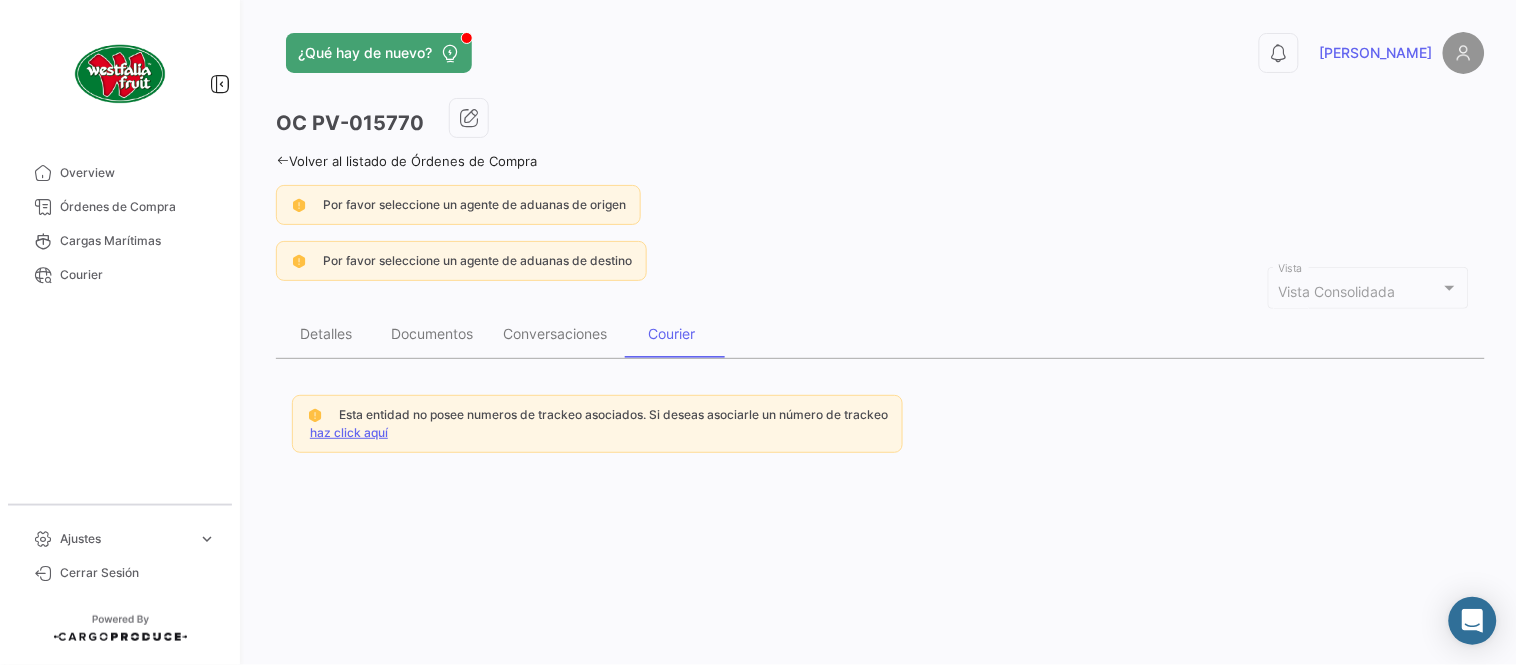 click on "haz click aquí" at bounding box center [349, 432] 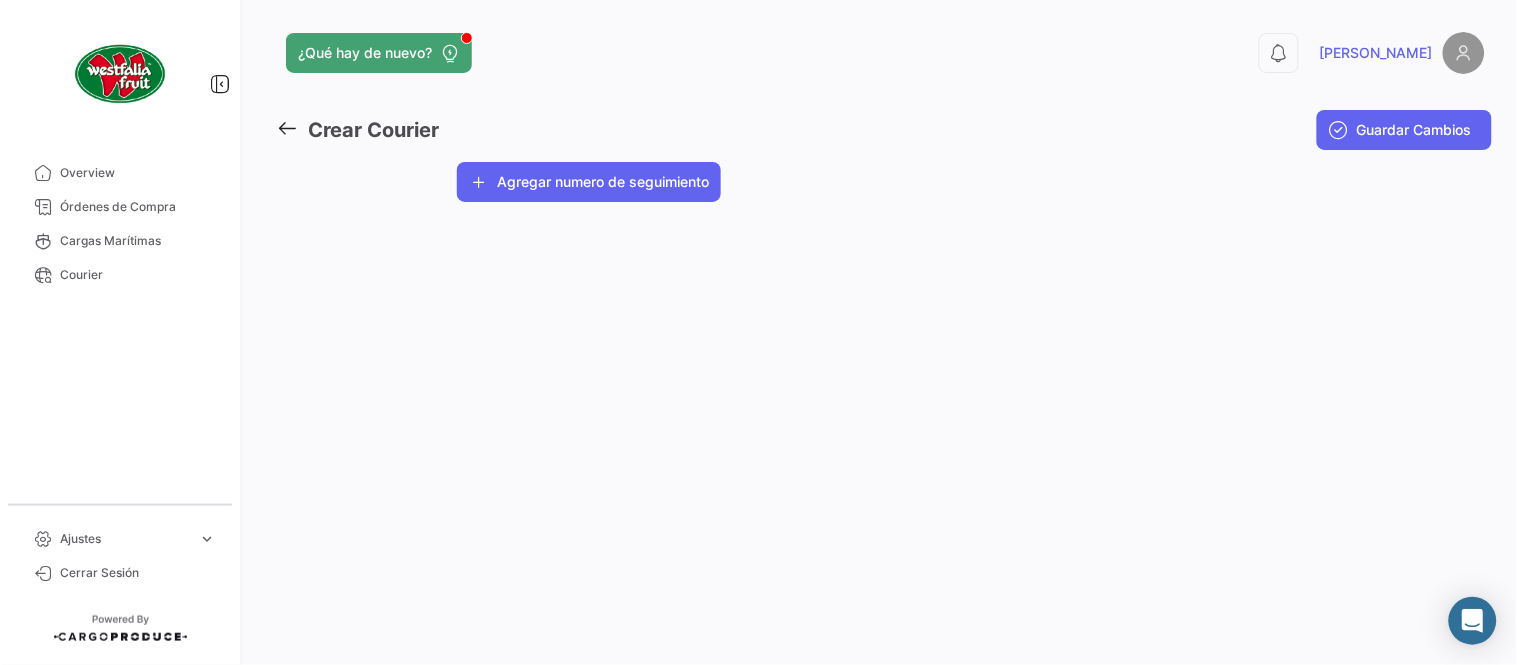 click on "Agregar numero de seguimiento" 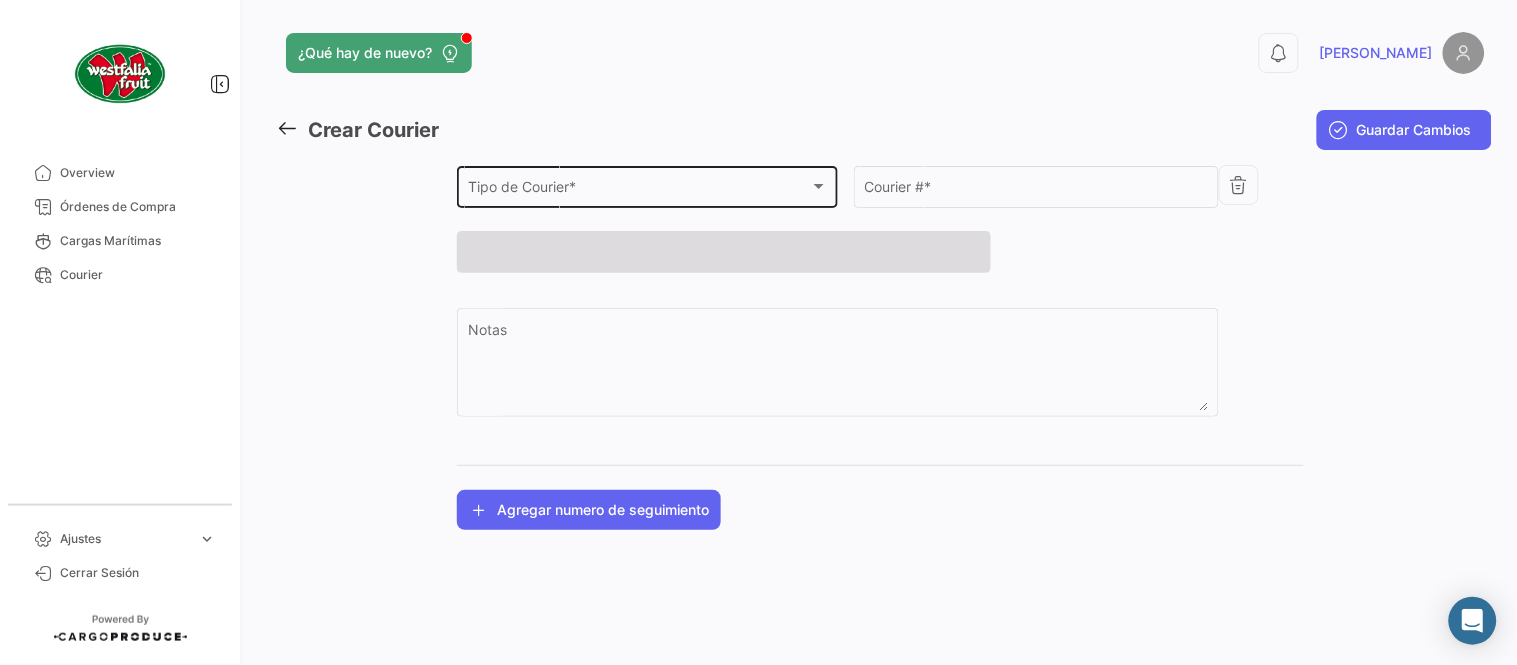 click on "Tipo de Courier * Tipo de Courier  *" 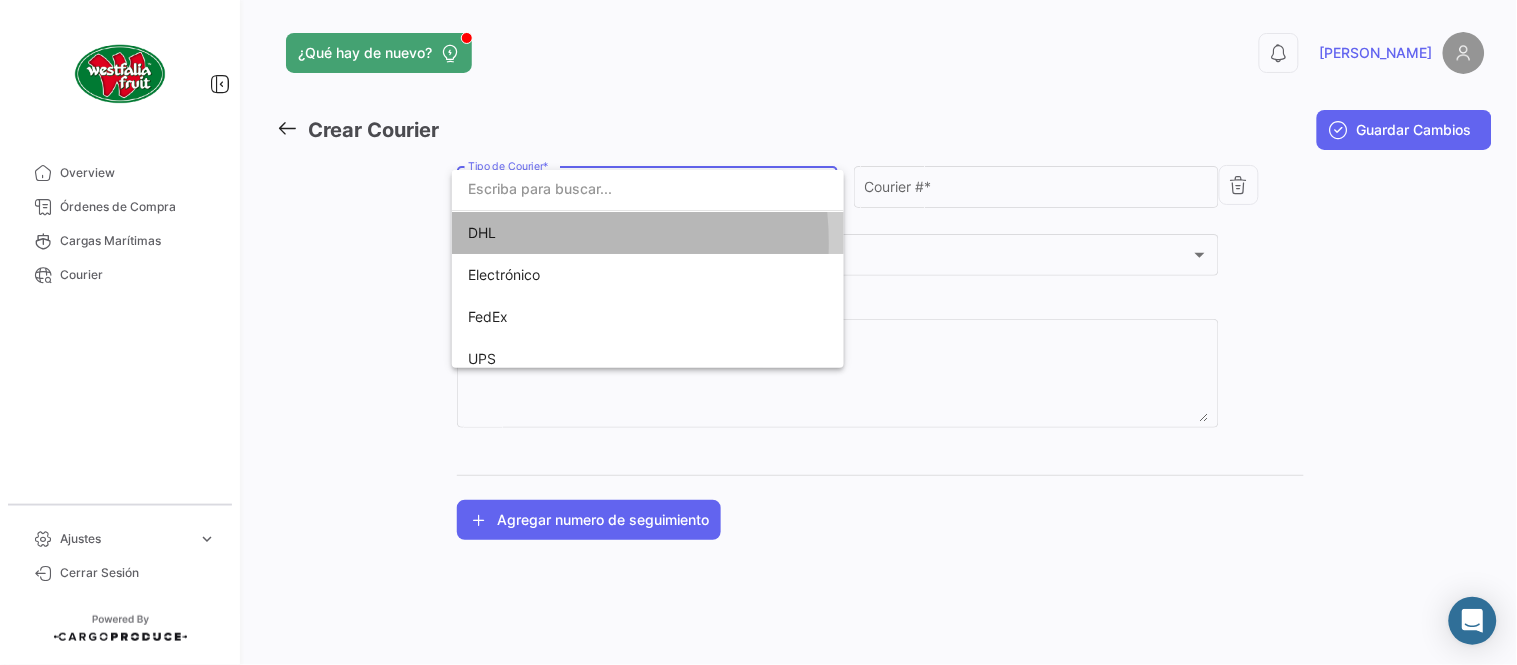 click on "DHL" at bounding box center [608, 233] 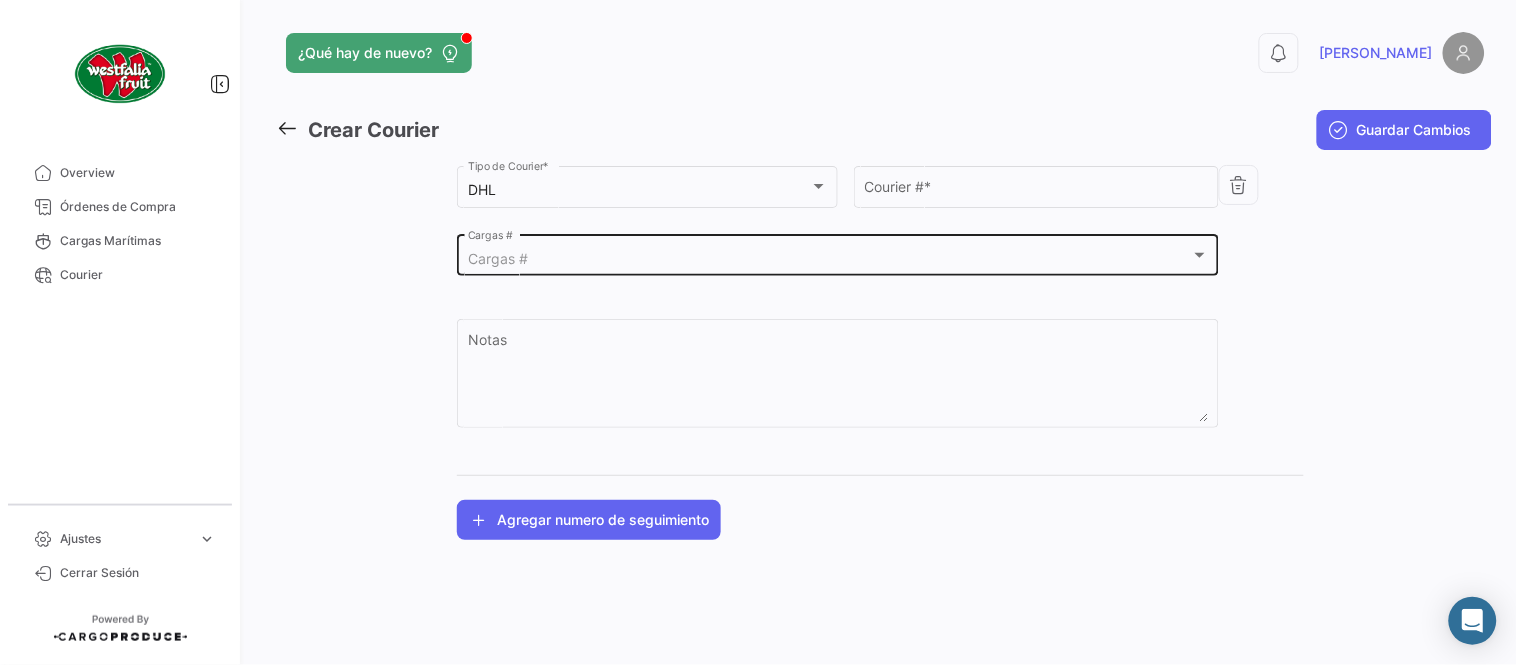 click on "Cargas #  Cargas #" 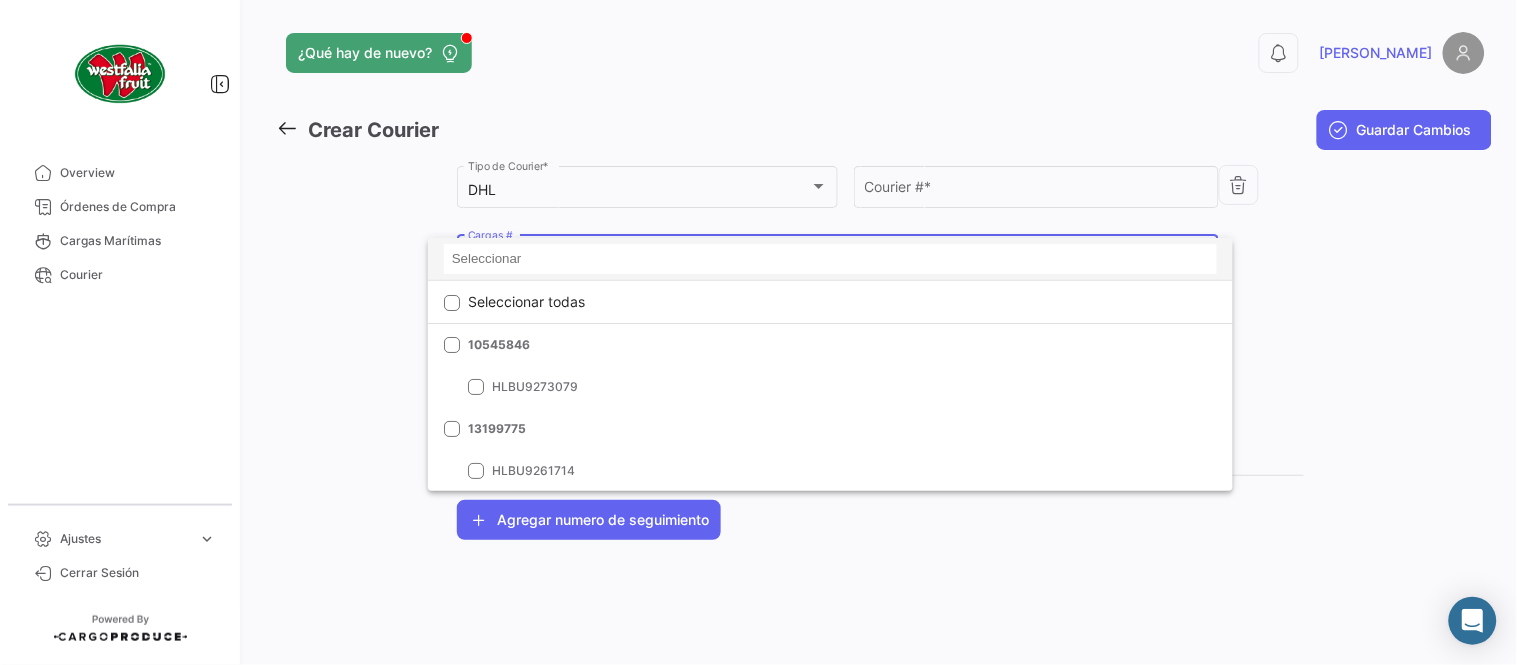 click at bounding box center (830, 259) 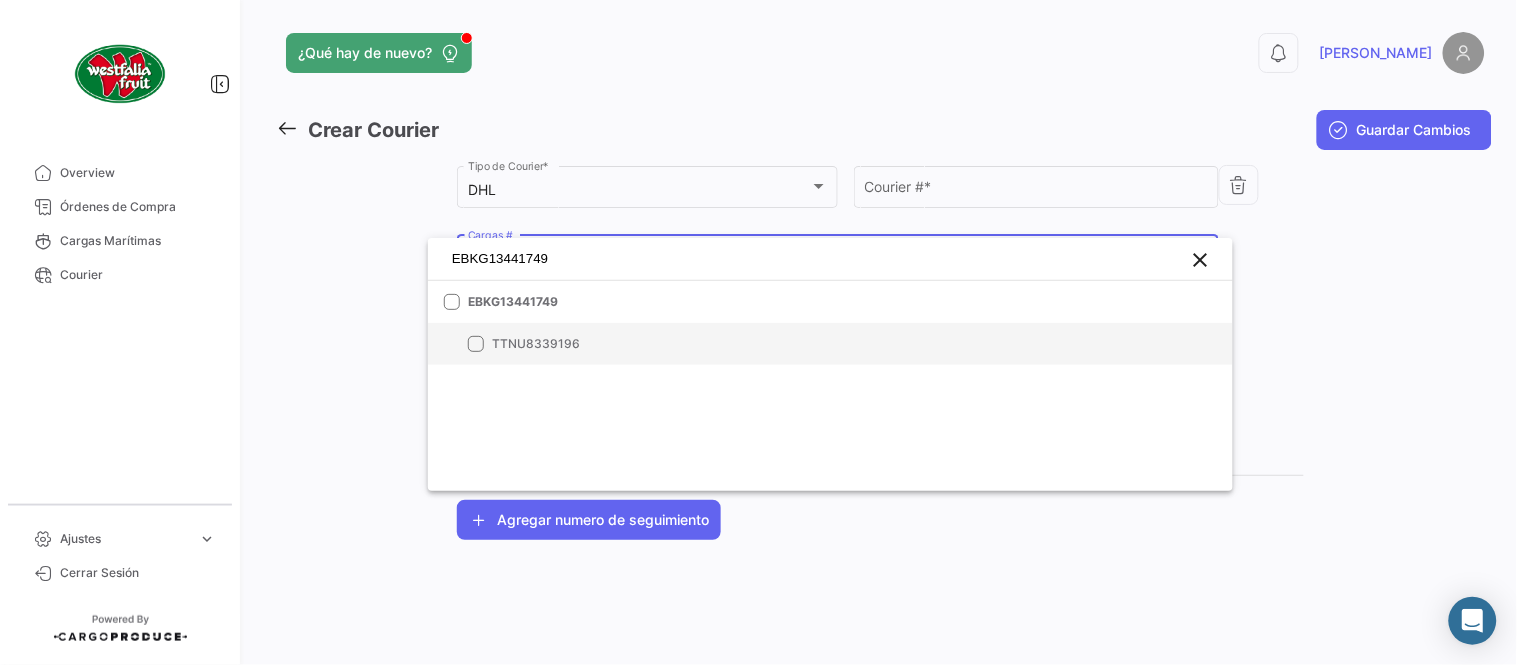 type on "EBKG13441749" 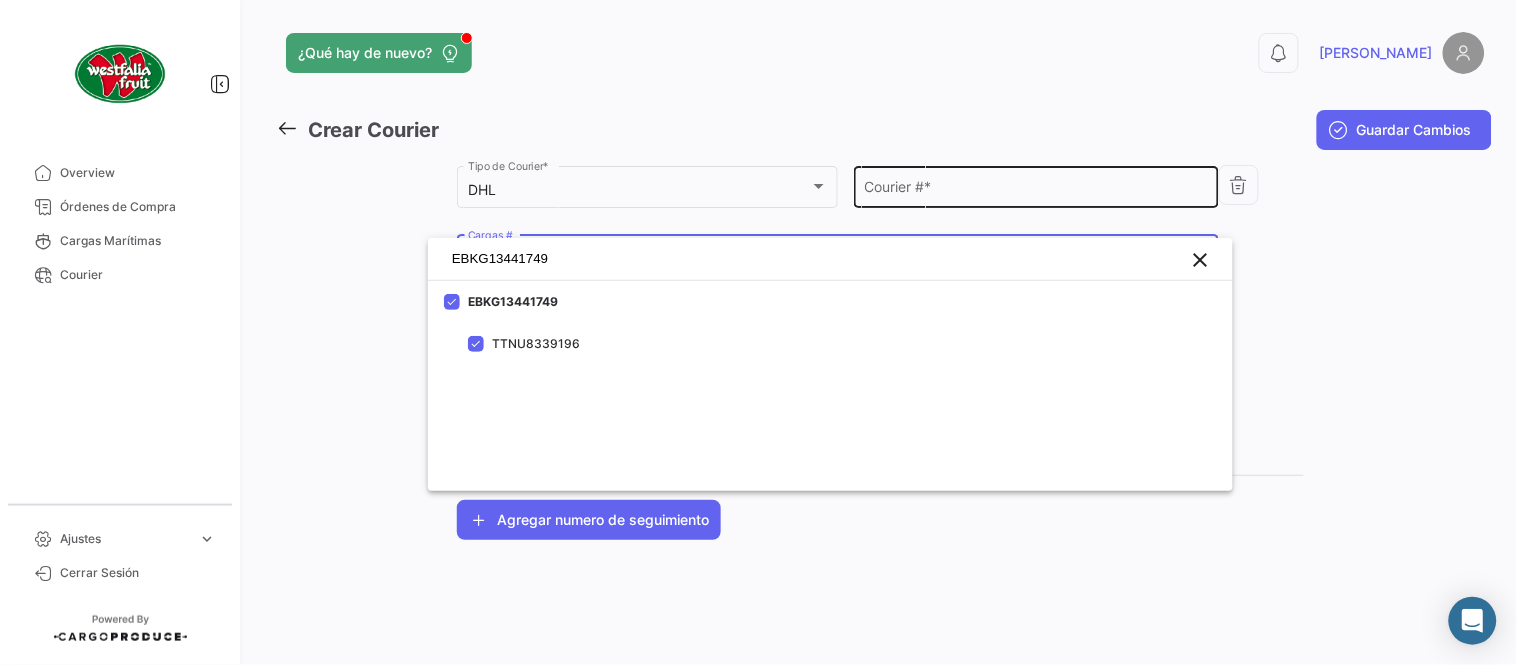 drag, startPoint x: 823, startPoint y: 227, endPoint x: 917, endPoint y: 176, distance: 106.94391 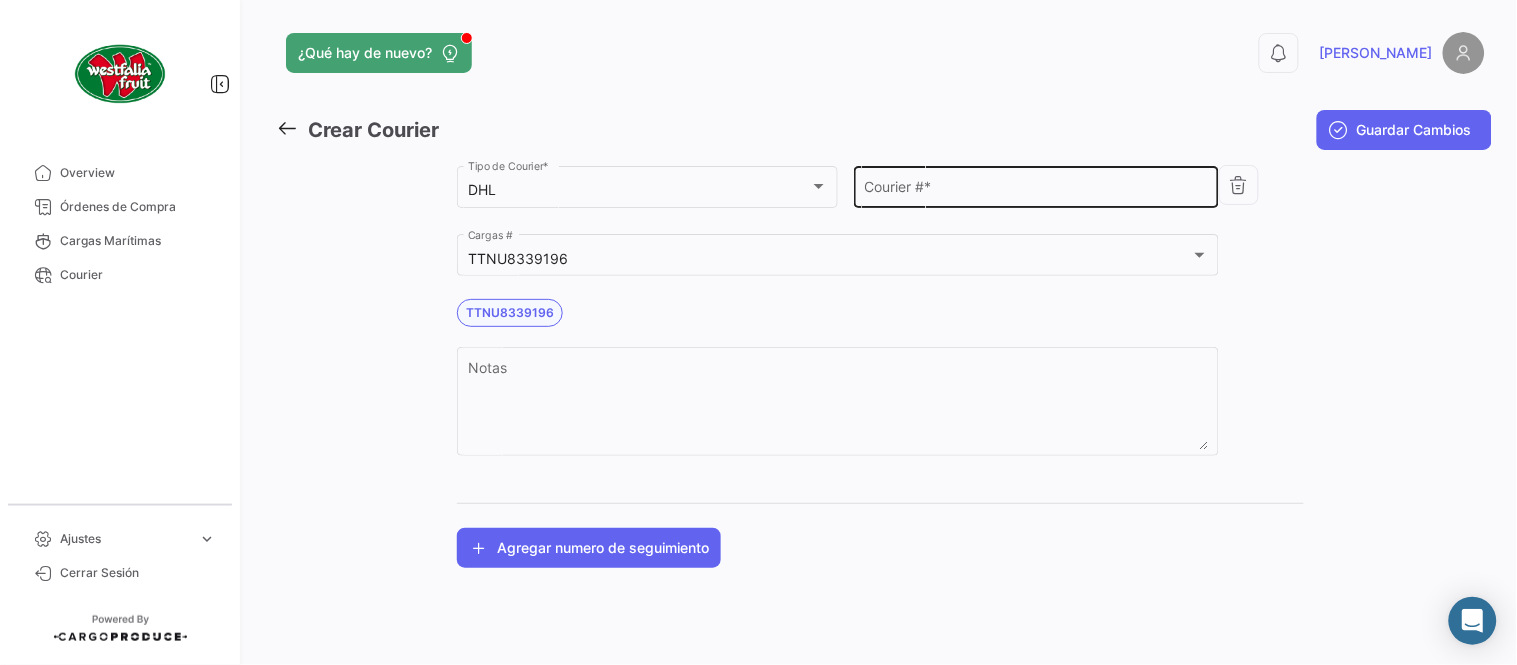 click on "Courier #  *" 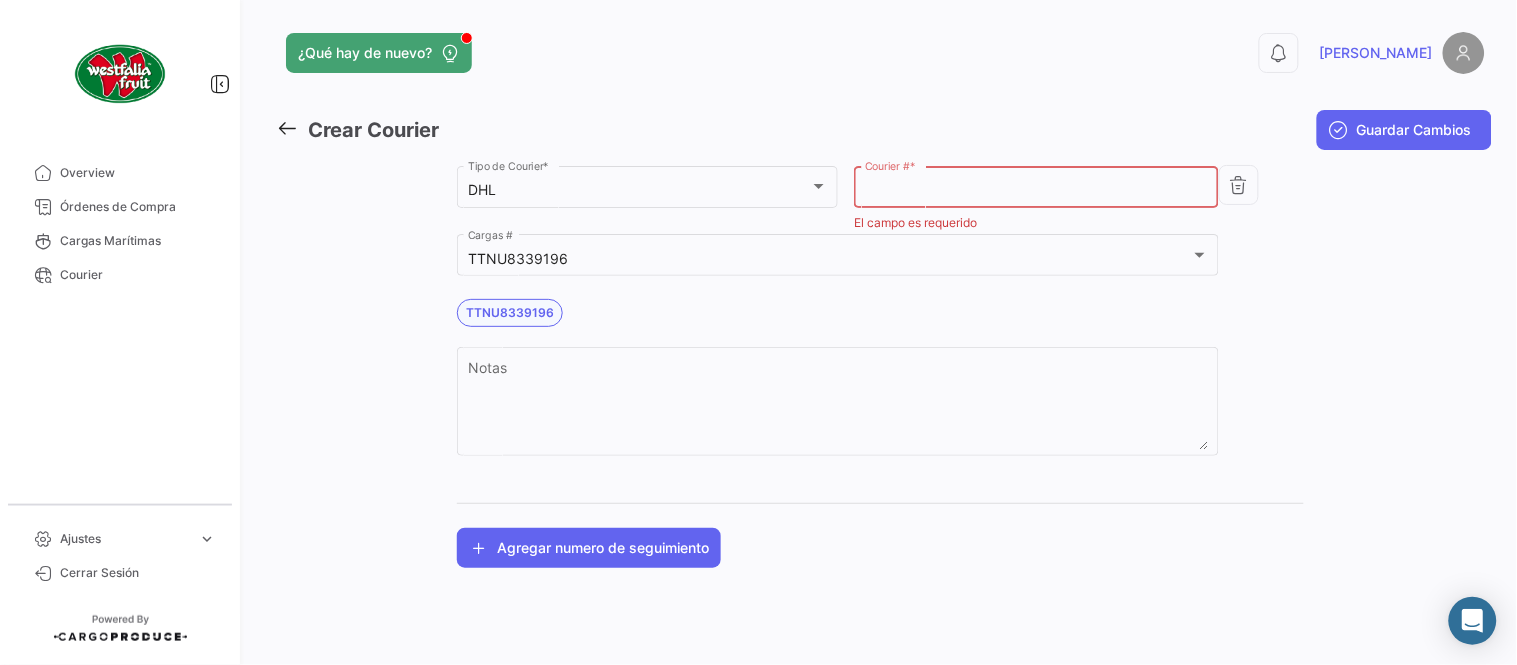 paste on "5508916626" 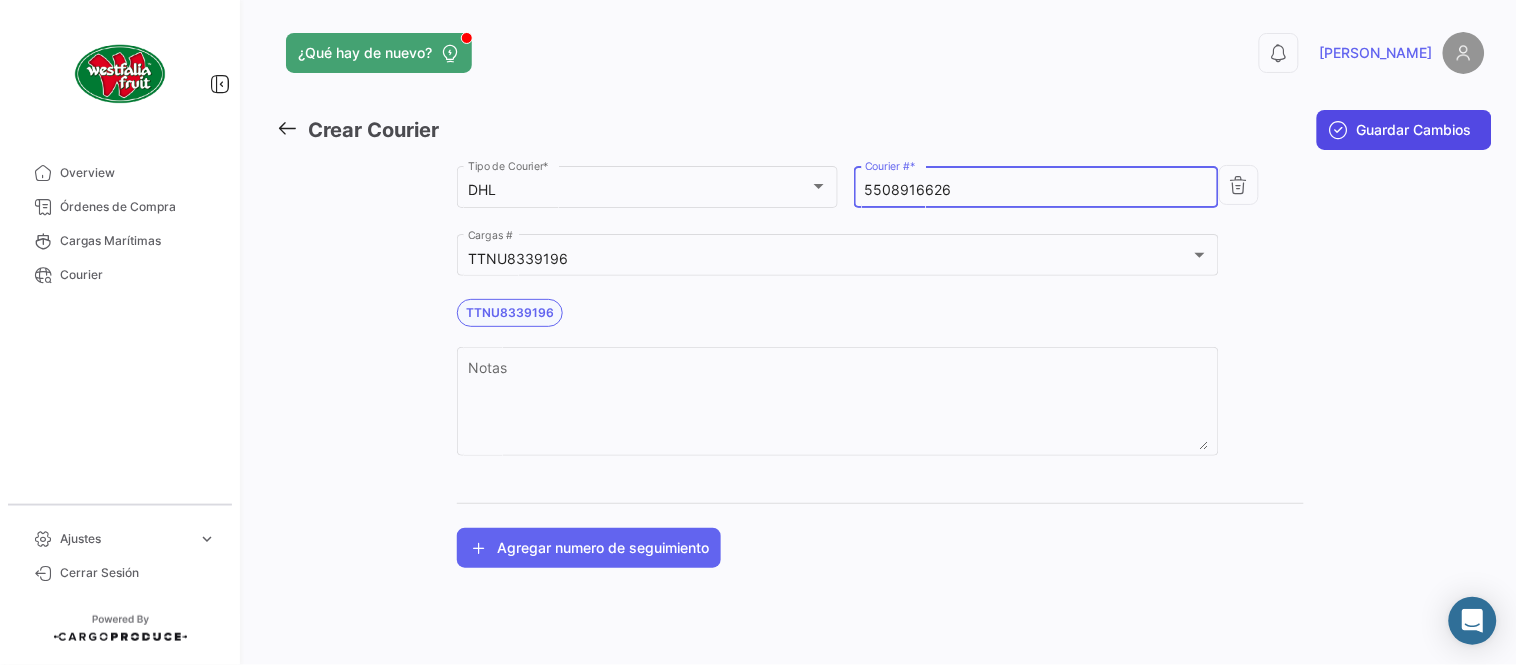 type on "5508916626" 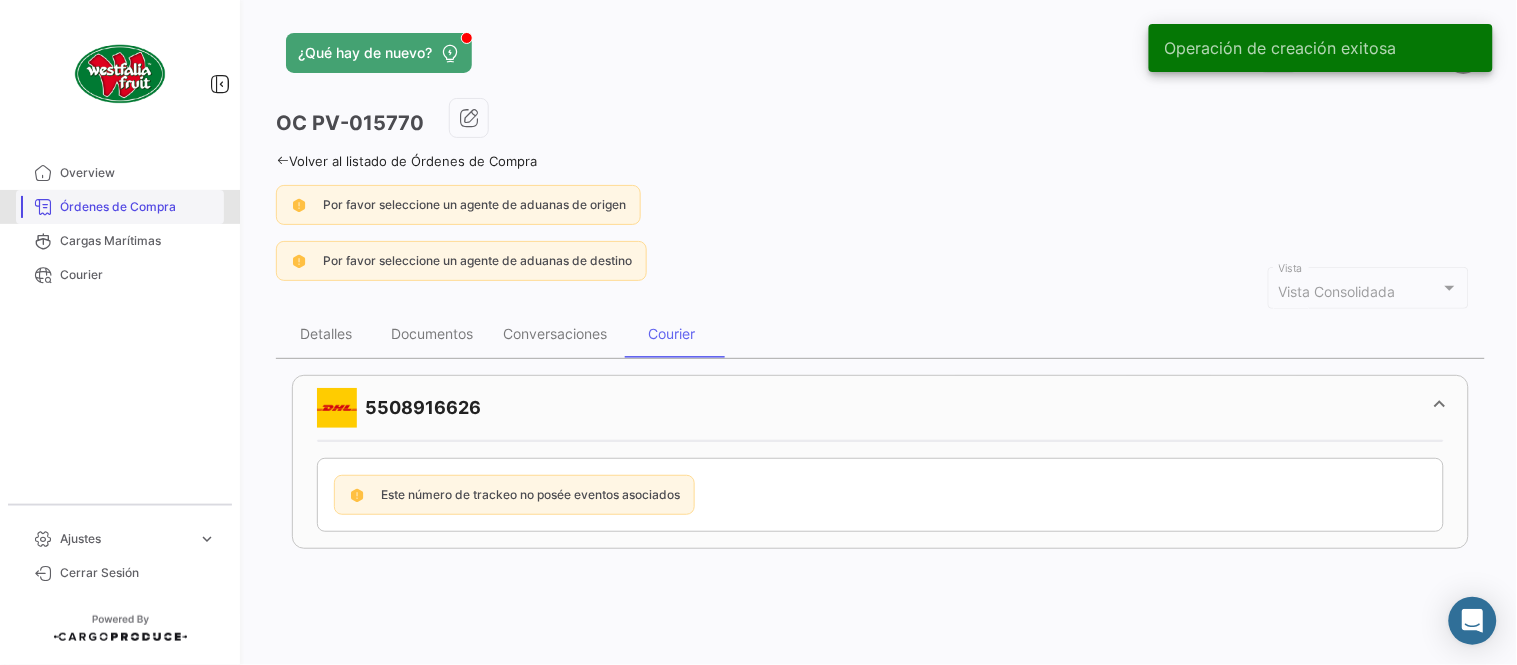 click on "Órdenes de Compra" at bounding box center (138, 207) 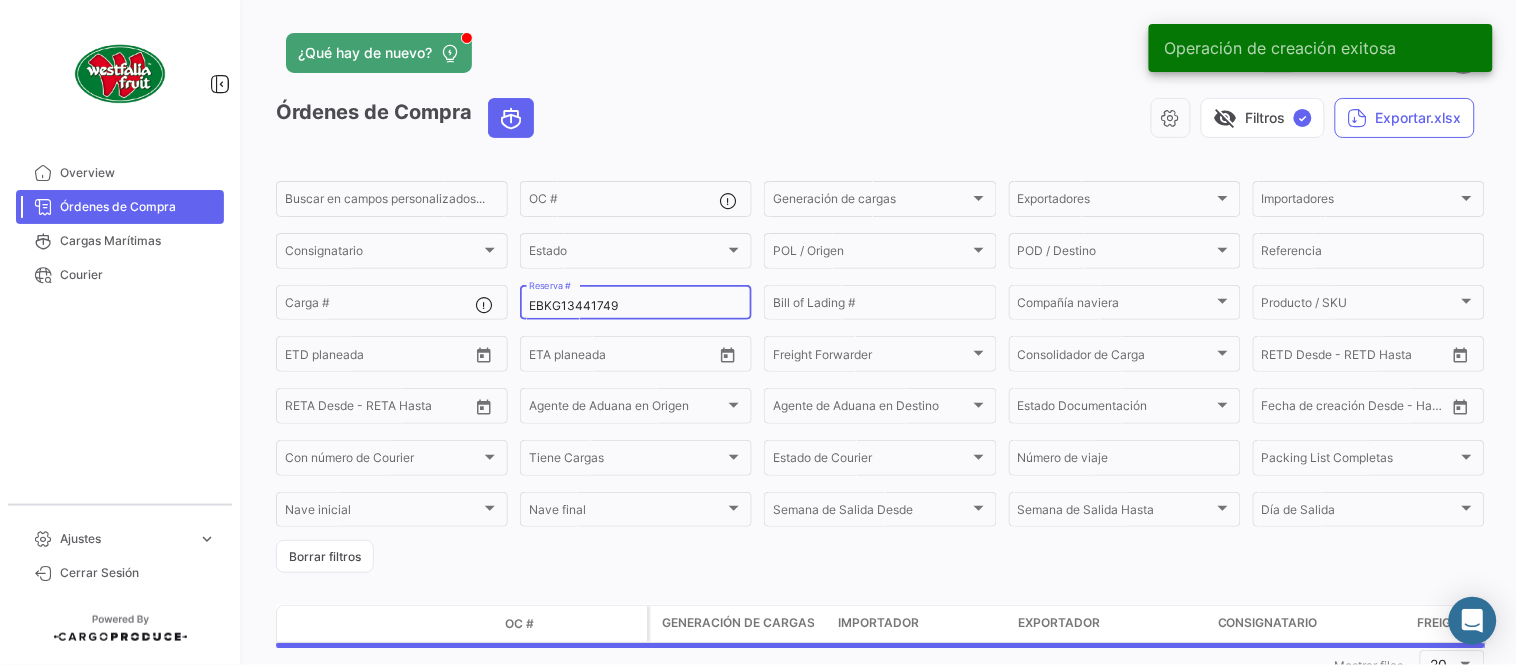 click on "EBKG13441749" at bounding box center [636, 306] 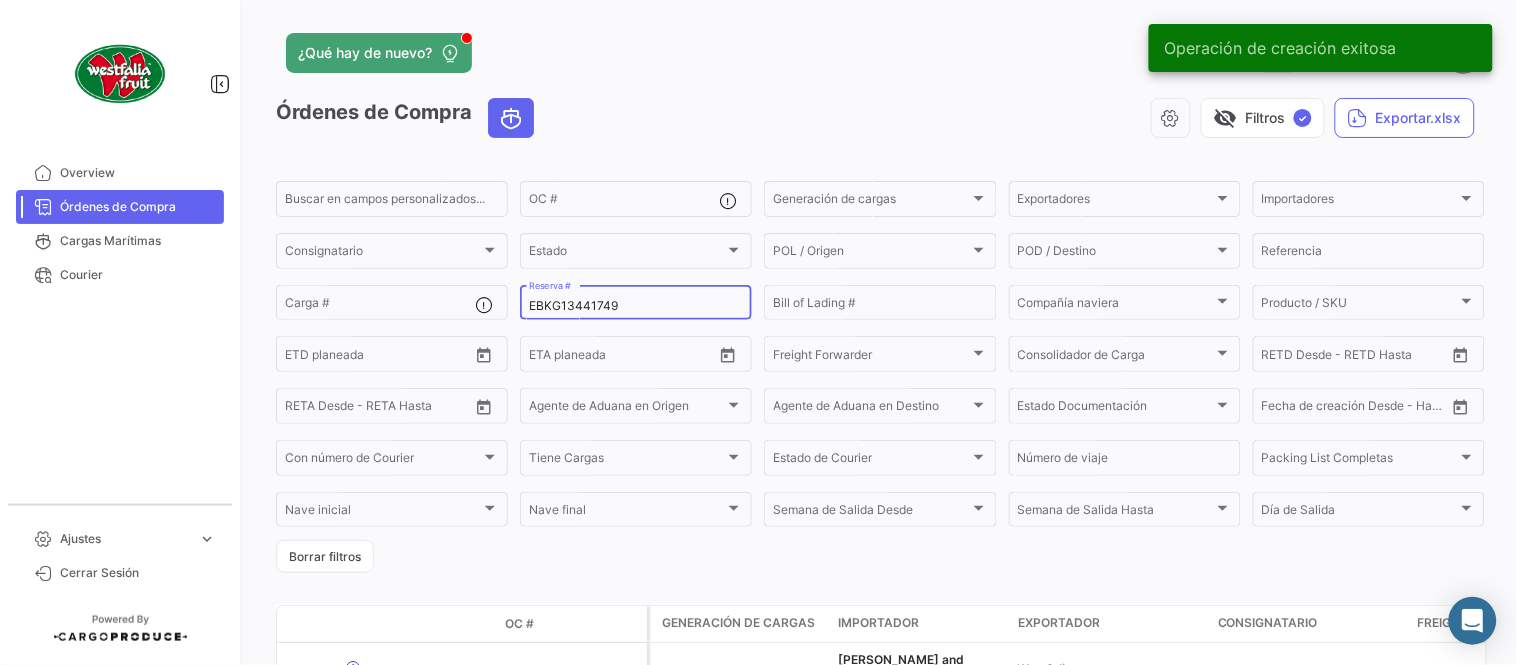 paste on "256031514" 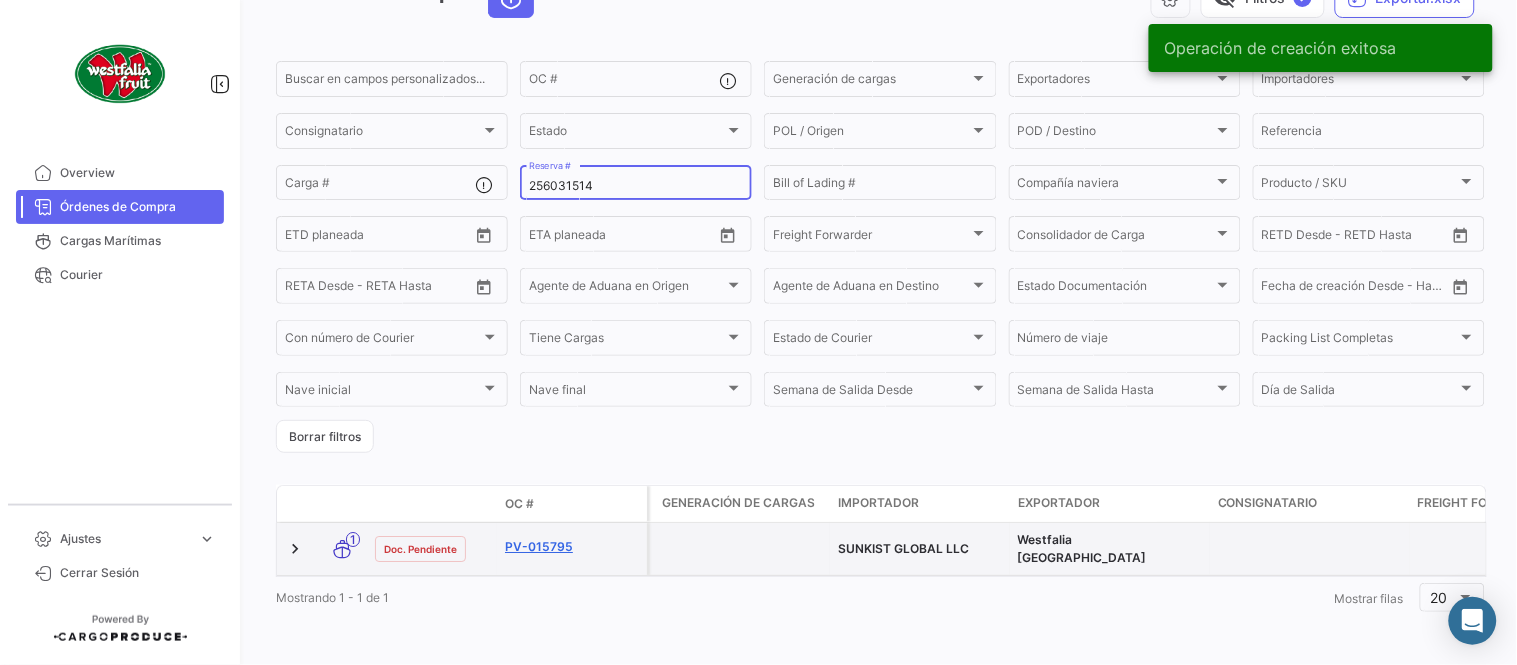 scroll, scrollTop: 128, scrollLeft: 0, axis: vertical 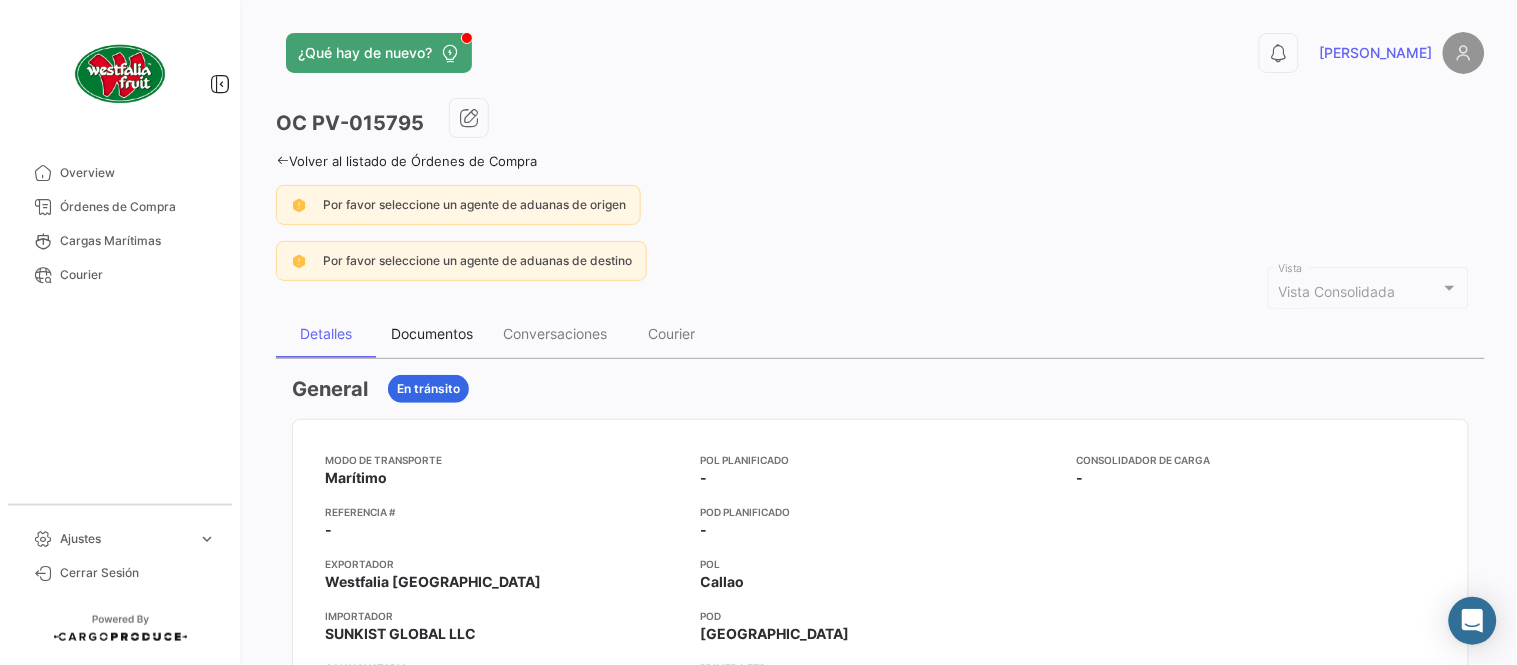 click on "Documentos" at bounding box center [432, 333] 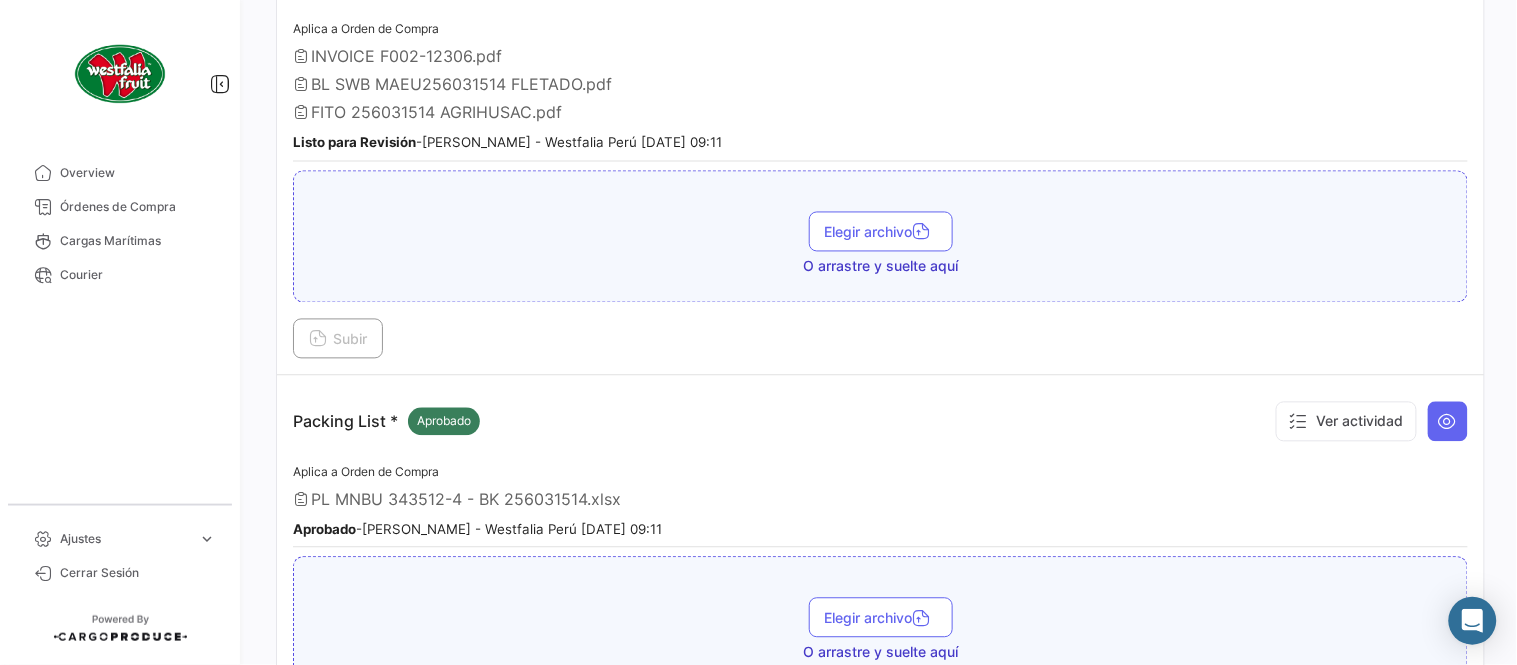 scroll, scrollTop: 998, scrollLeft: 0, axis: vertical 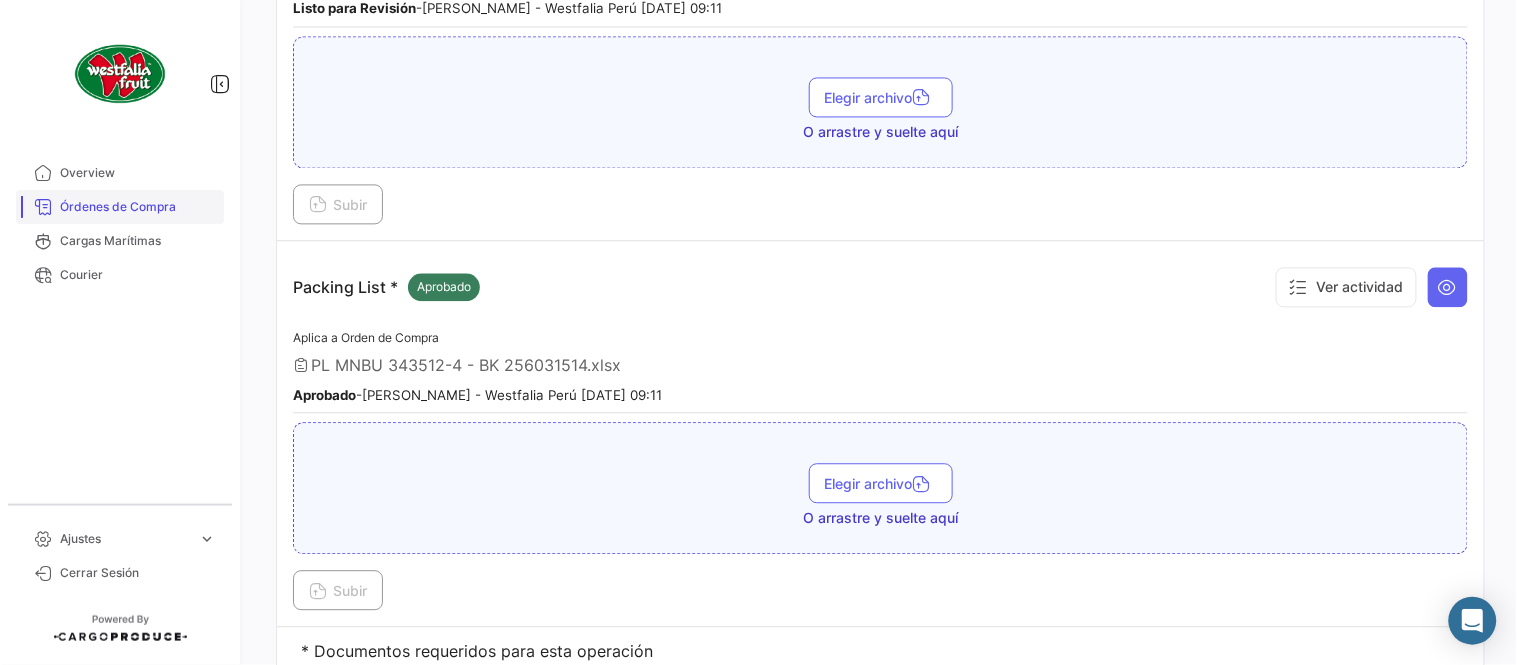 click on "Órdenes de Compra" at bounding box center [138, 207] 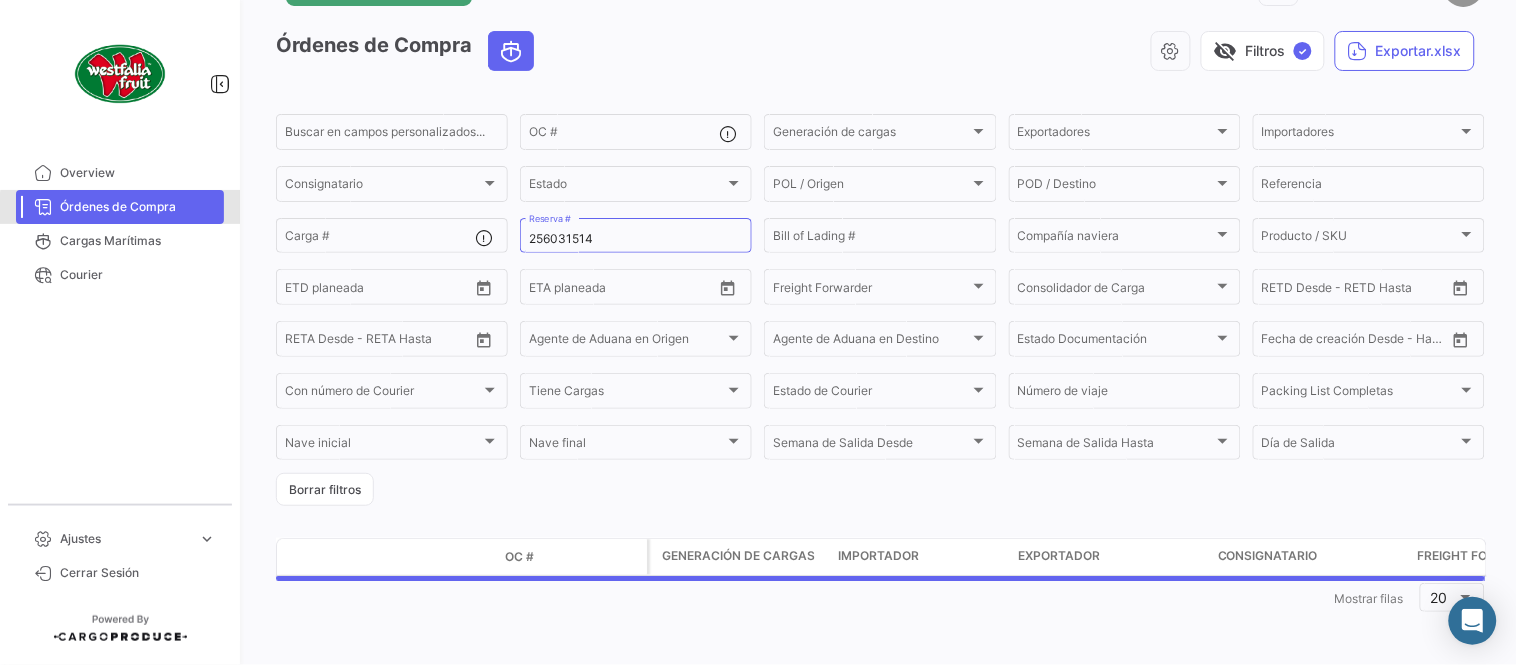 scroll, scrollTop: 0, scrollLeft: 0, axis: both 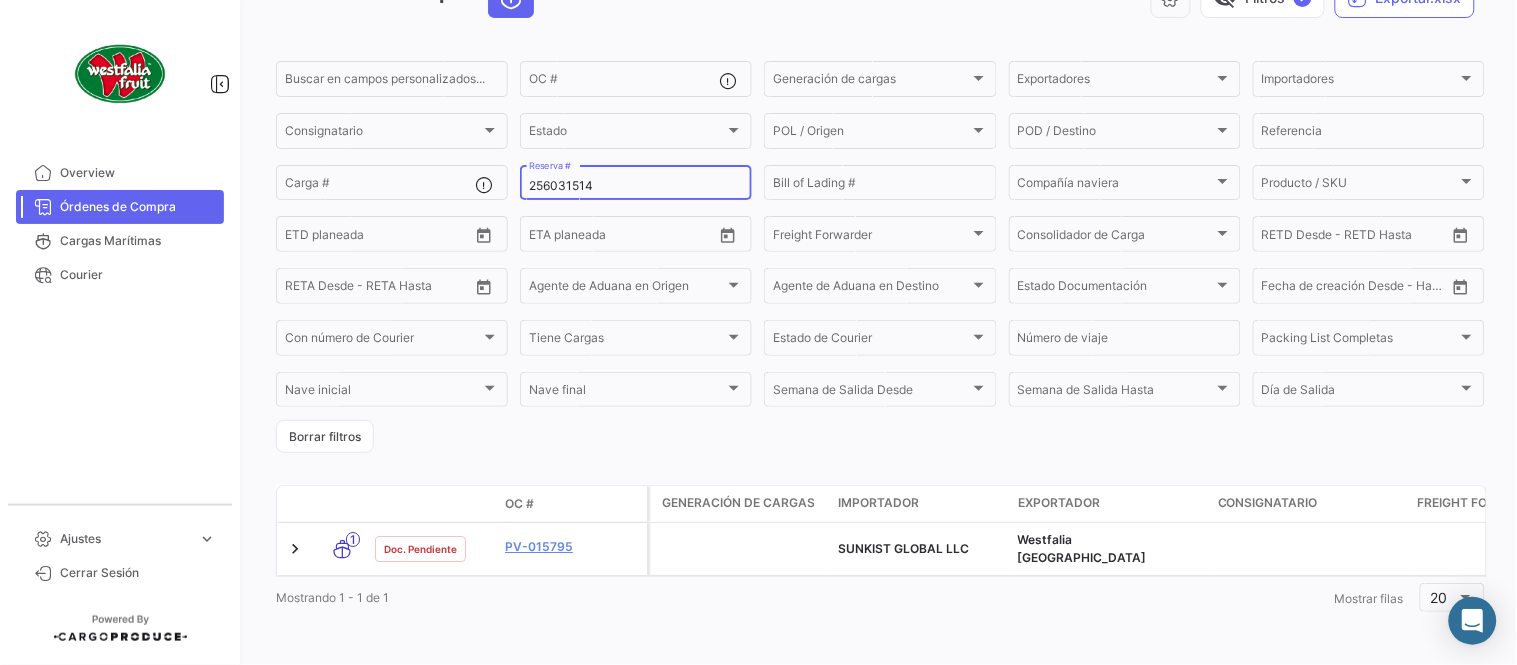 click on "256031514" at bounding box center (636, 186) 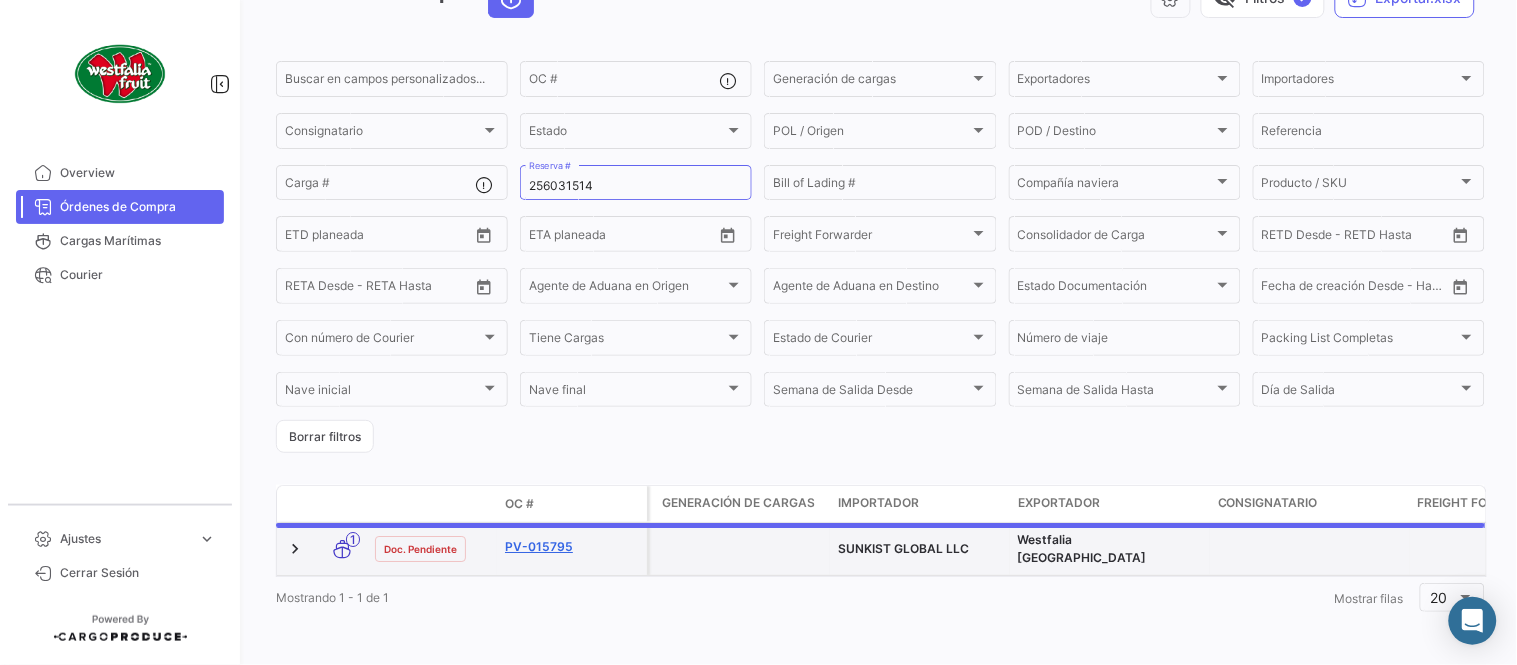 click on "PV-015795" 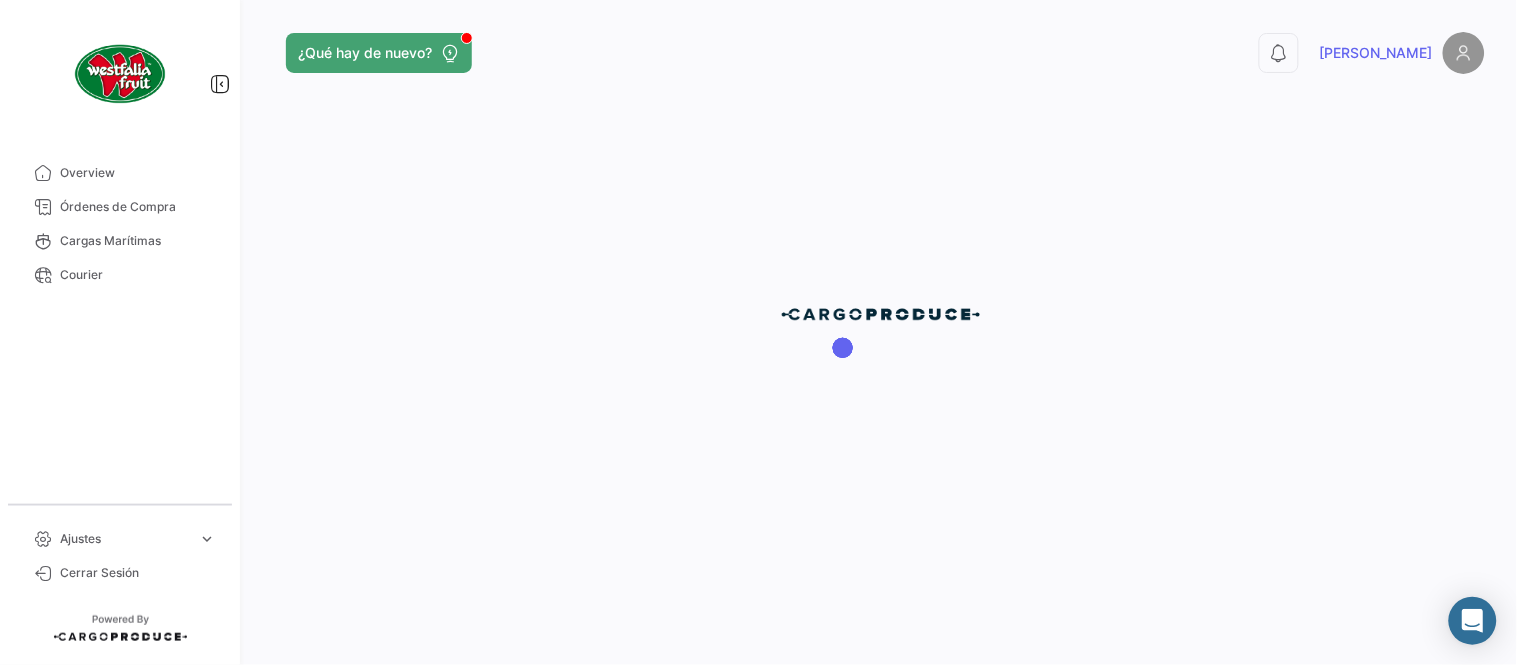 scroll, scrollTop: 0, scrollLeft: 0, axis: both 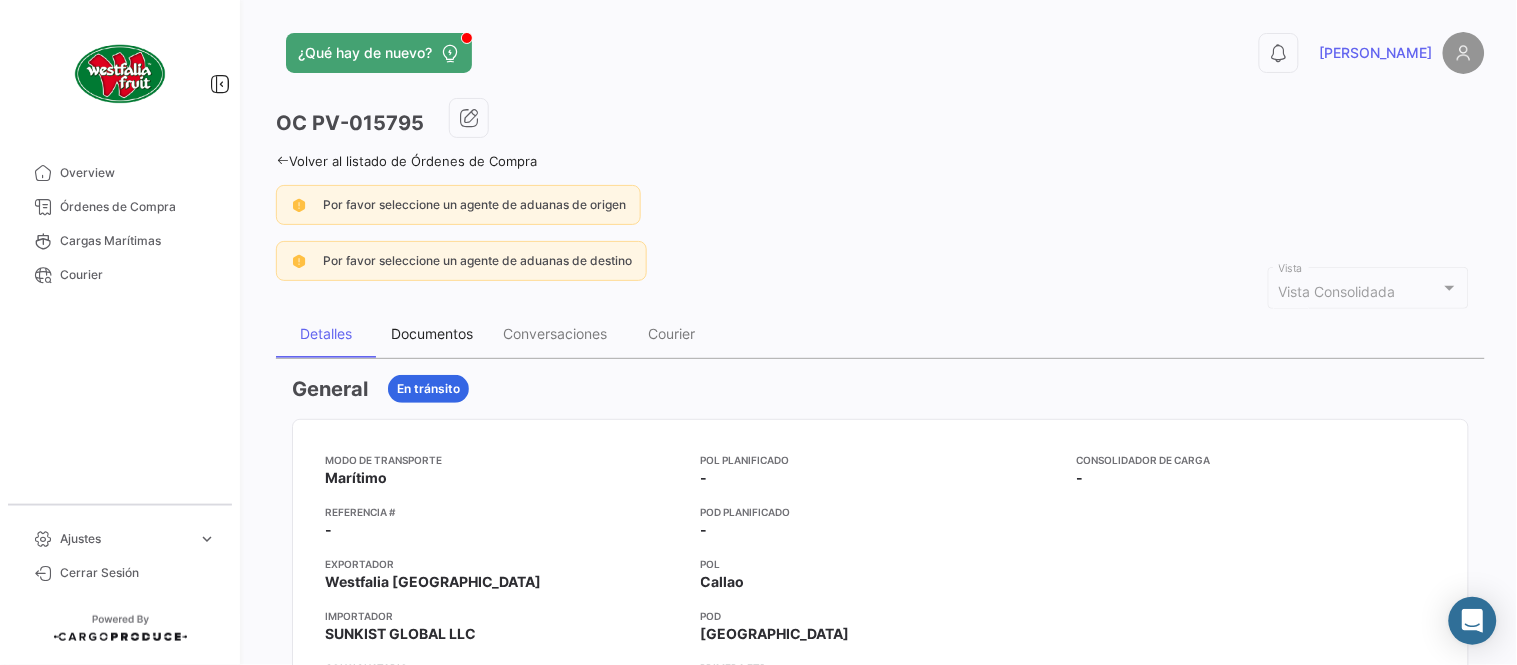 click on "Documentos" at bounding box center (432, 334) 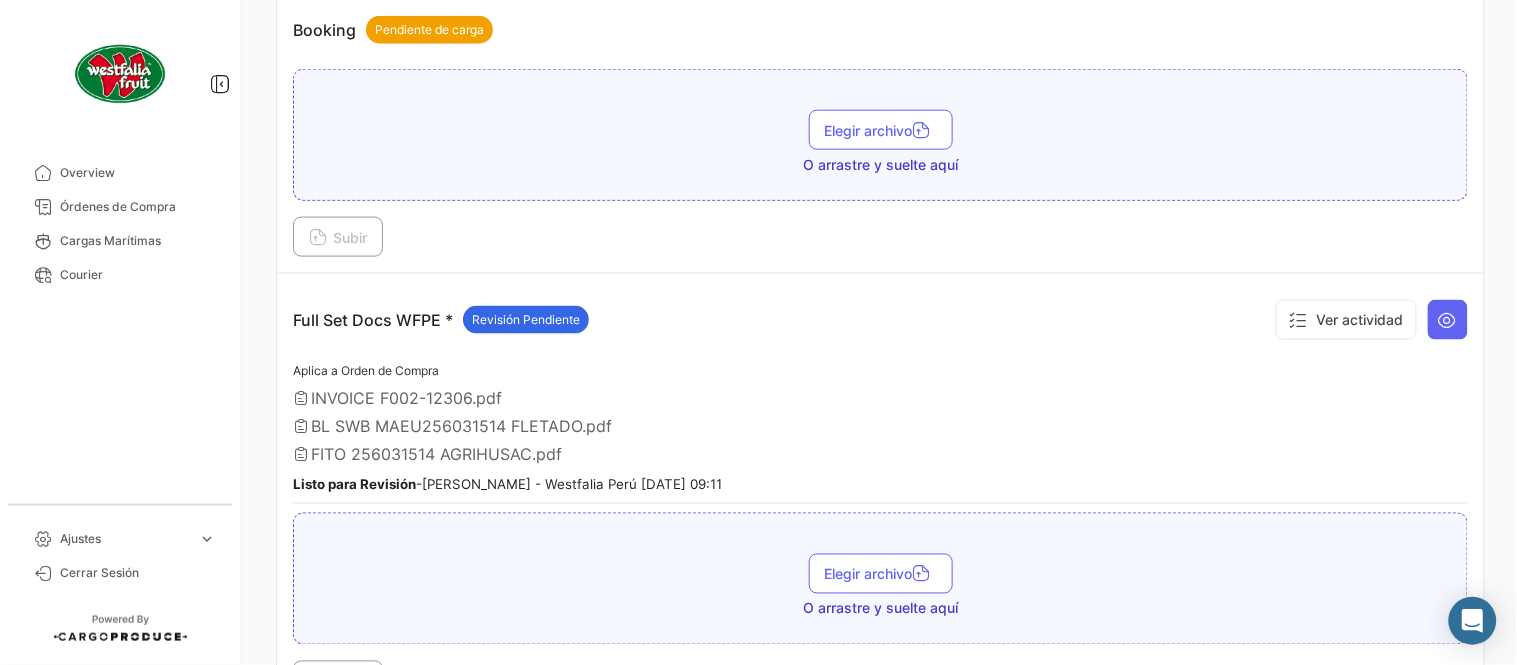 scroll, scrollTop: 554, scrollLeft: 0, axis: vertical 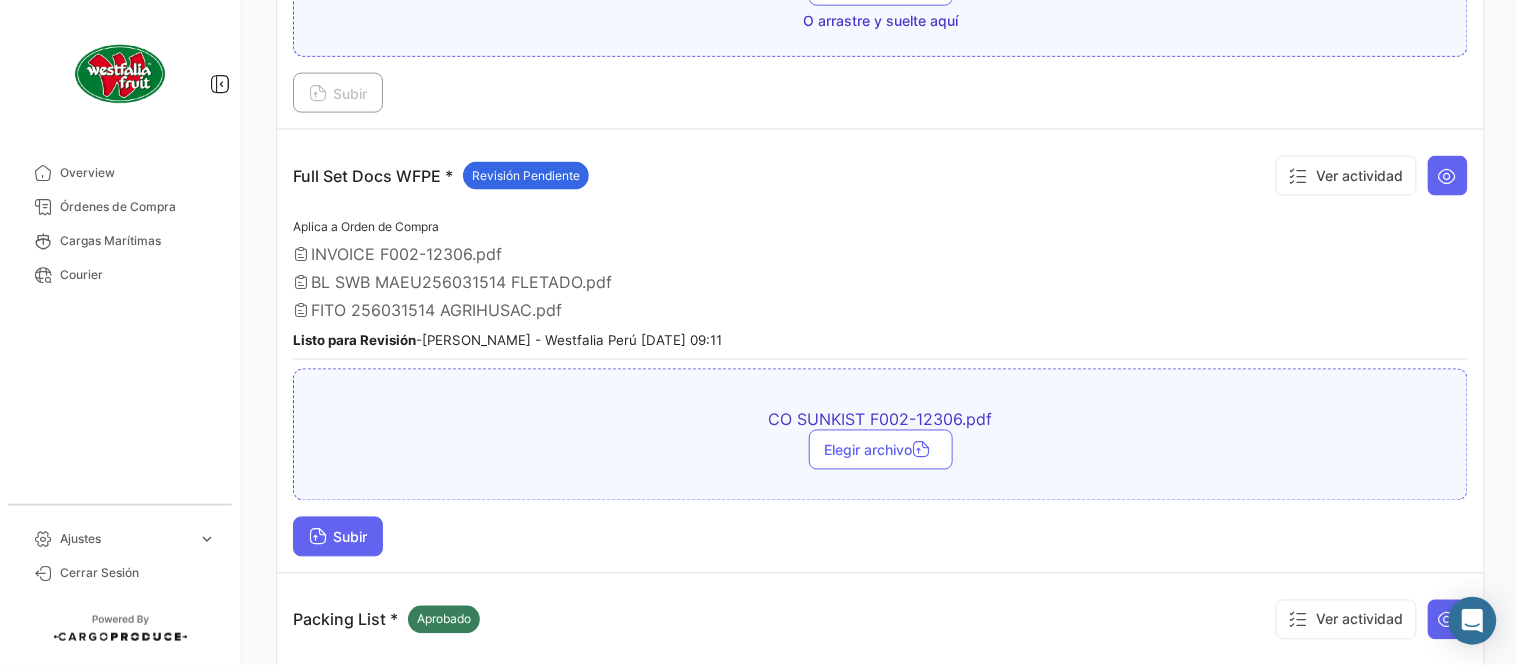 click on "Subir" at bounding box center (338, 537) 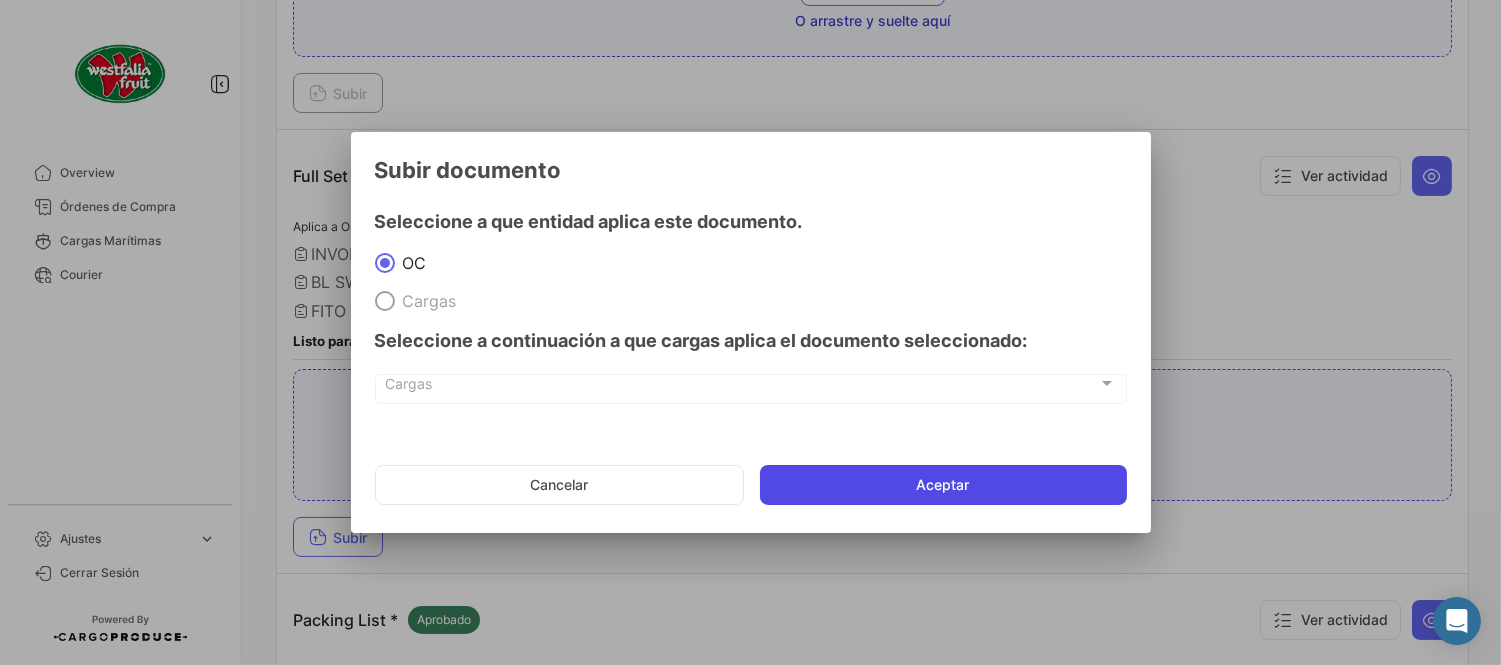 click on "Aceptar" 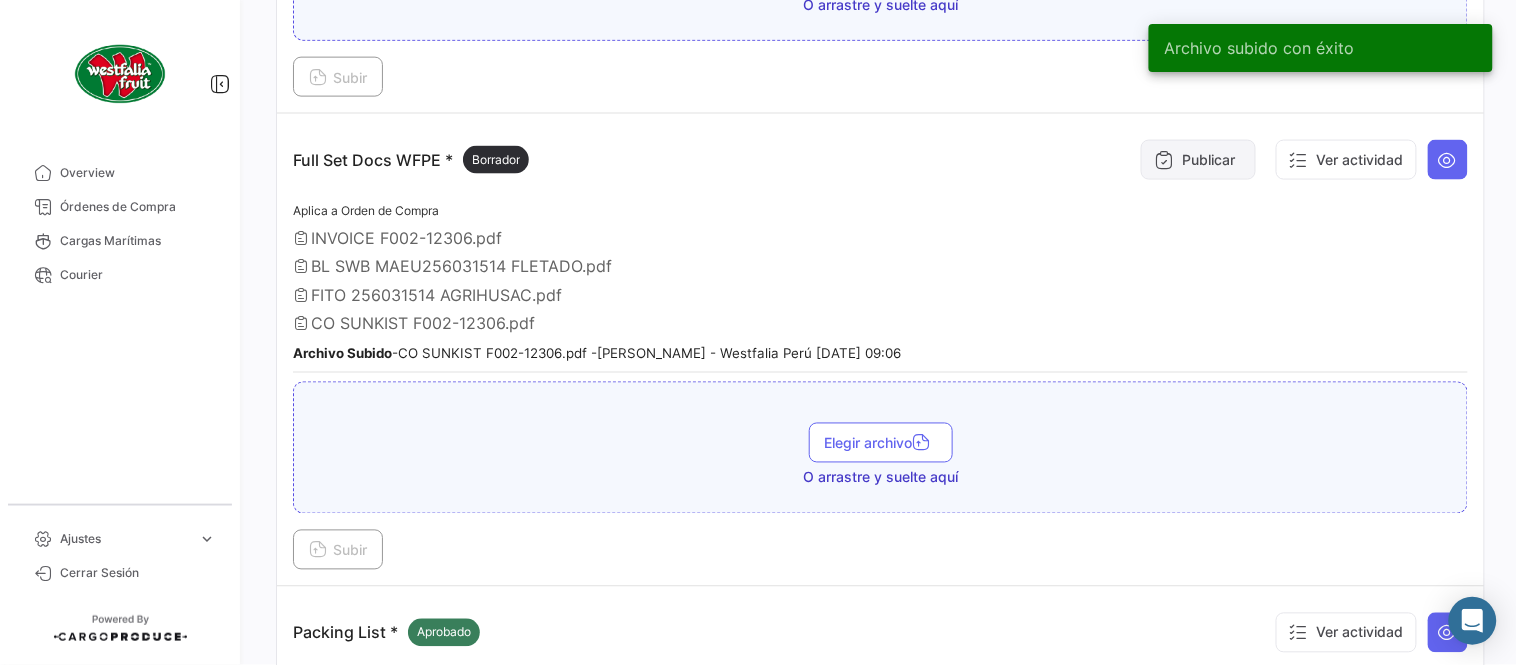 click on "Publicar" at bounding box center (1198, 160) 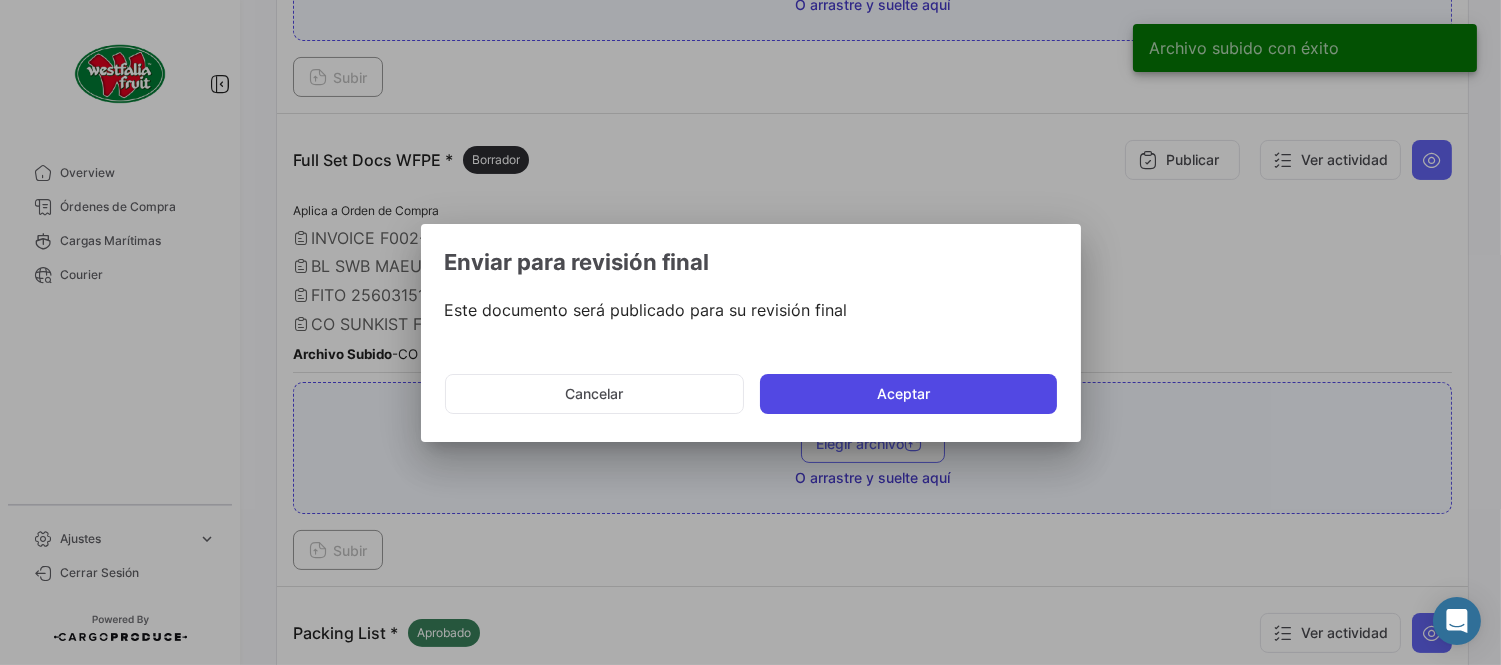 click on "Aceptar" 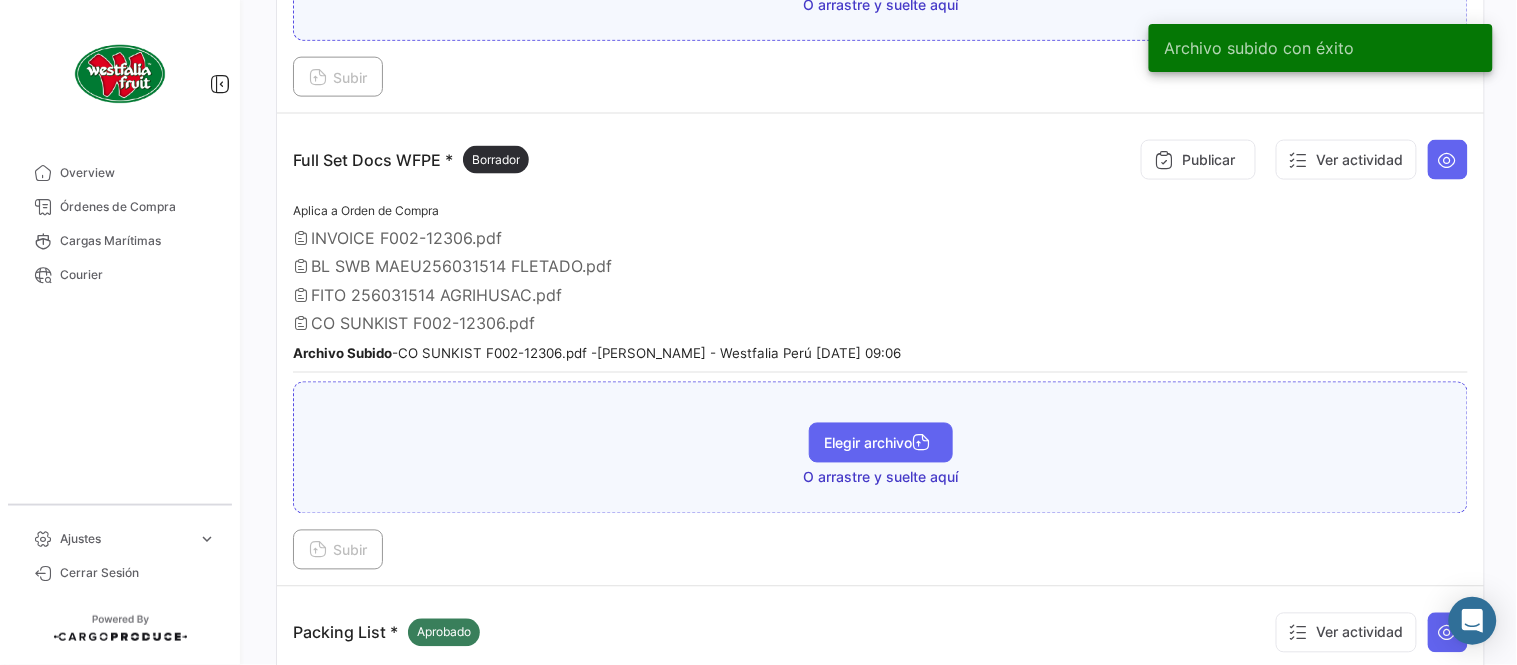 scroll, scrollTop: 776, scrollLeft: 0, axis: vertical 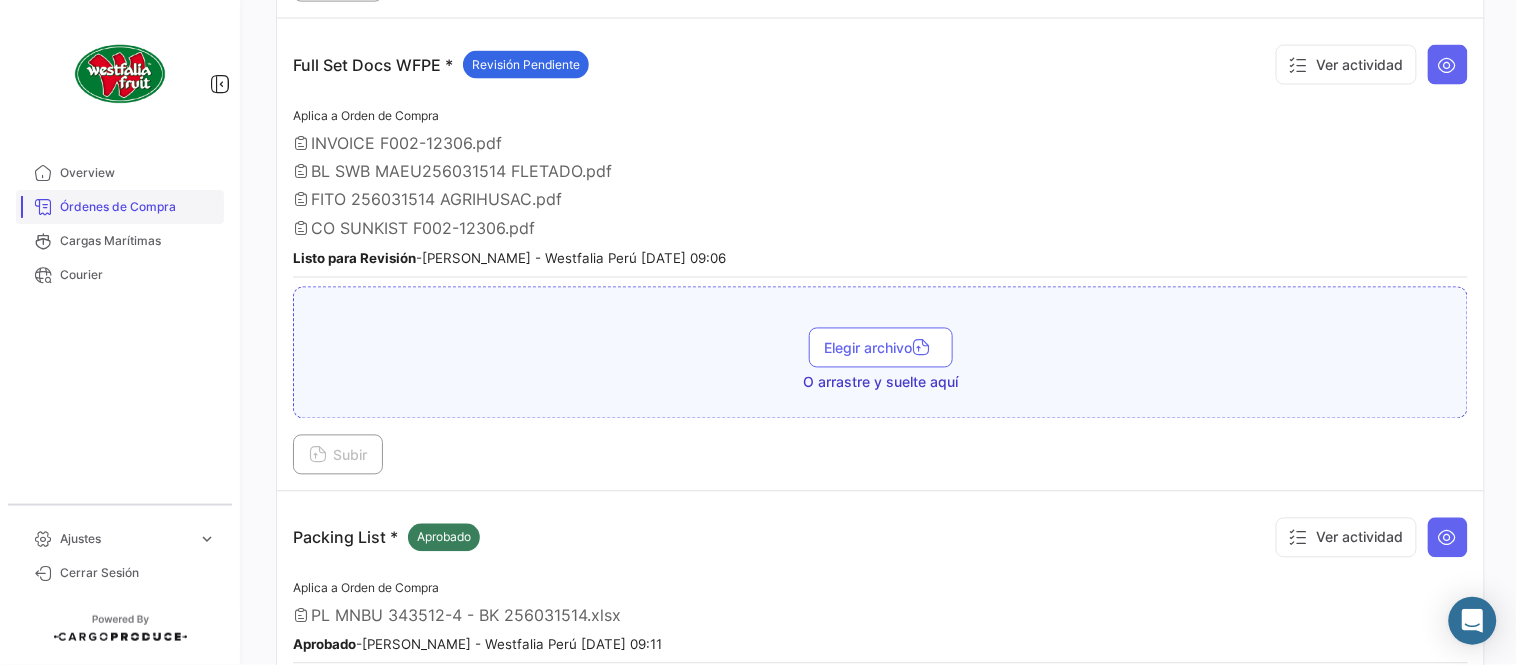 click on "Órdenes de Compra" at bounding box center (138, 207) 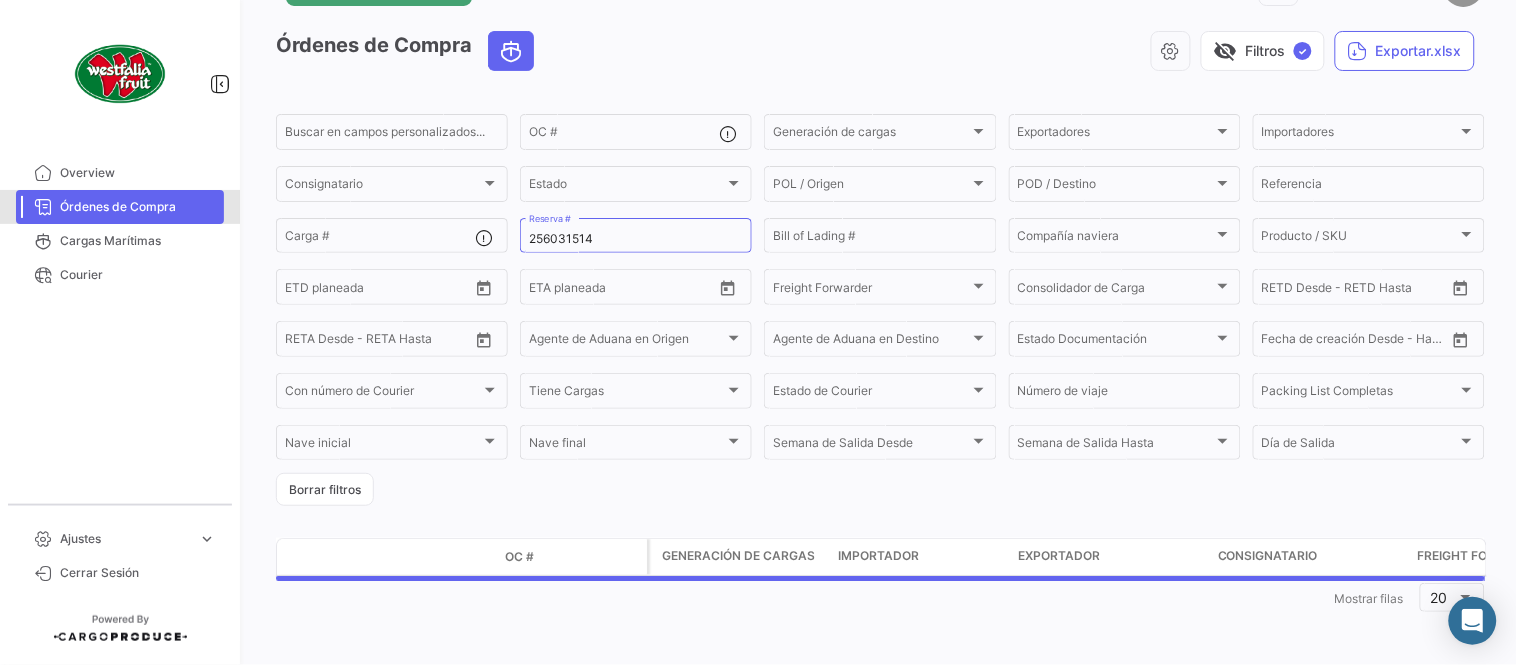 scroll, scrollTop: 0, scrollLeft: 0, axis: both 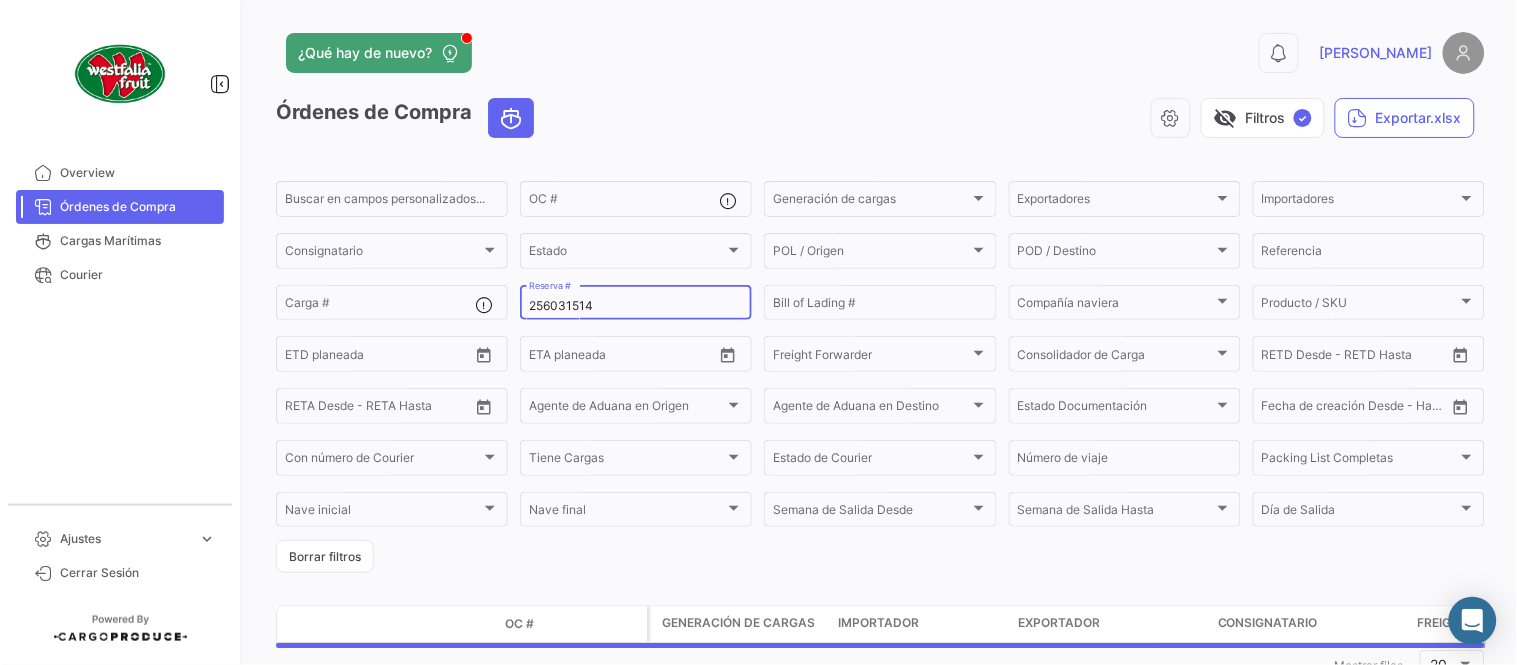 click on "256031514" at bounding box center [636, 306] 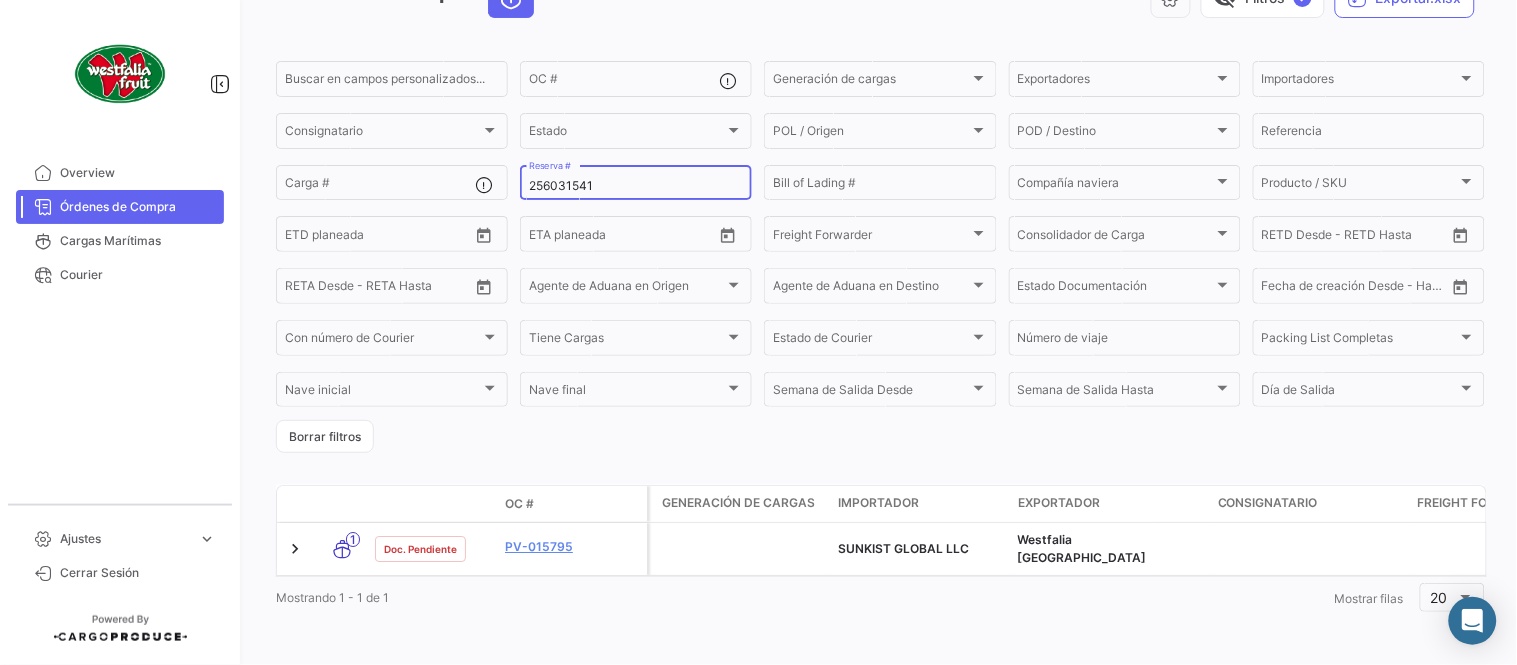 scroll, scrollTop: 128, scrollLeft: 0, axis: vertical 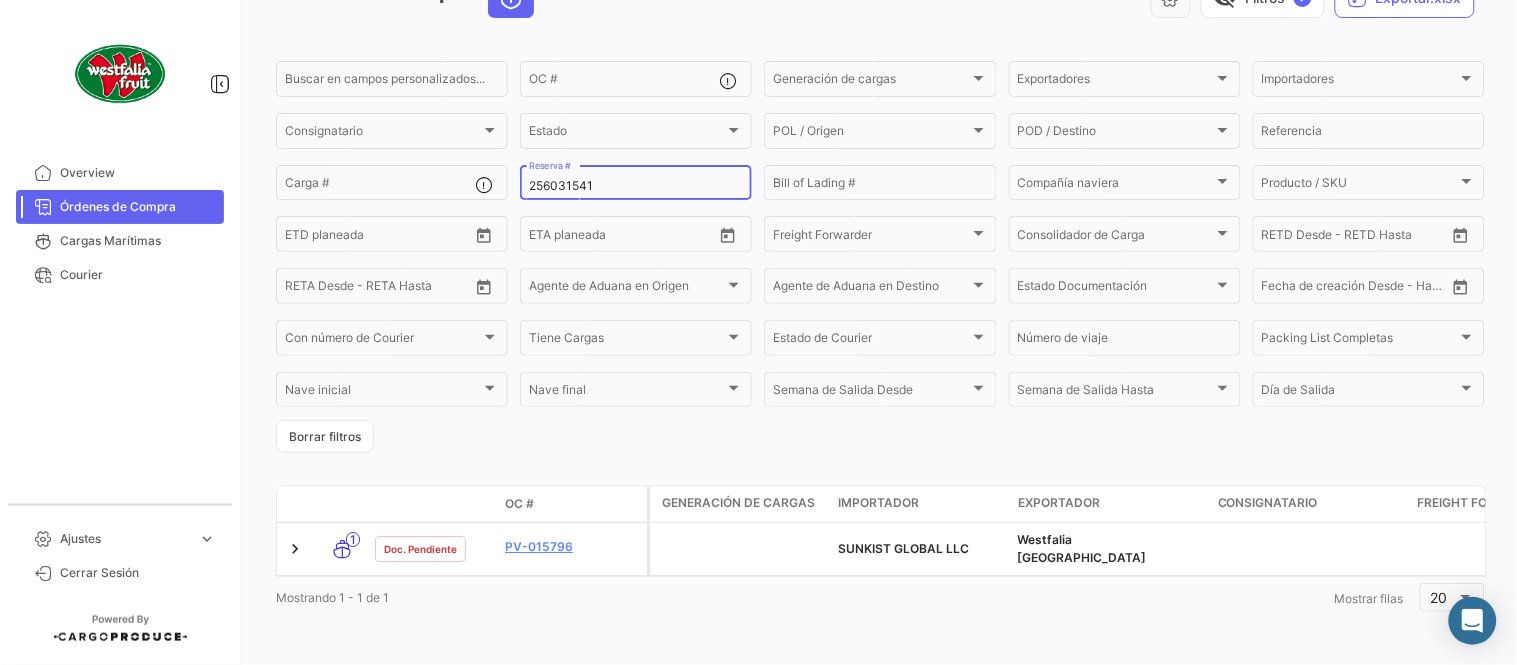 click on "256031541" at bounding box center [636, 186] 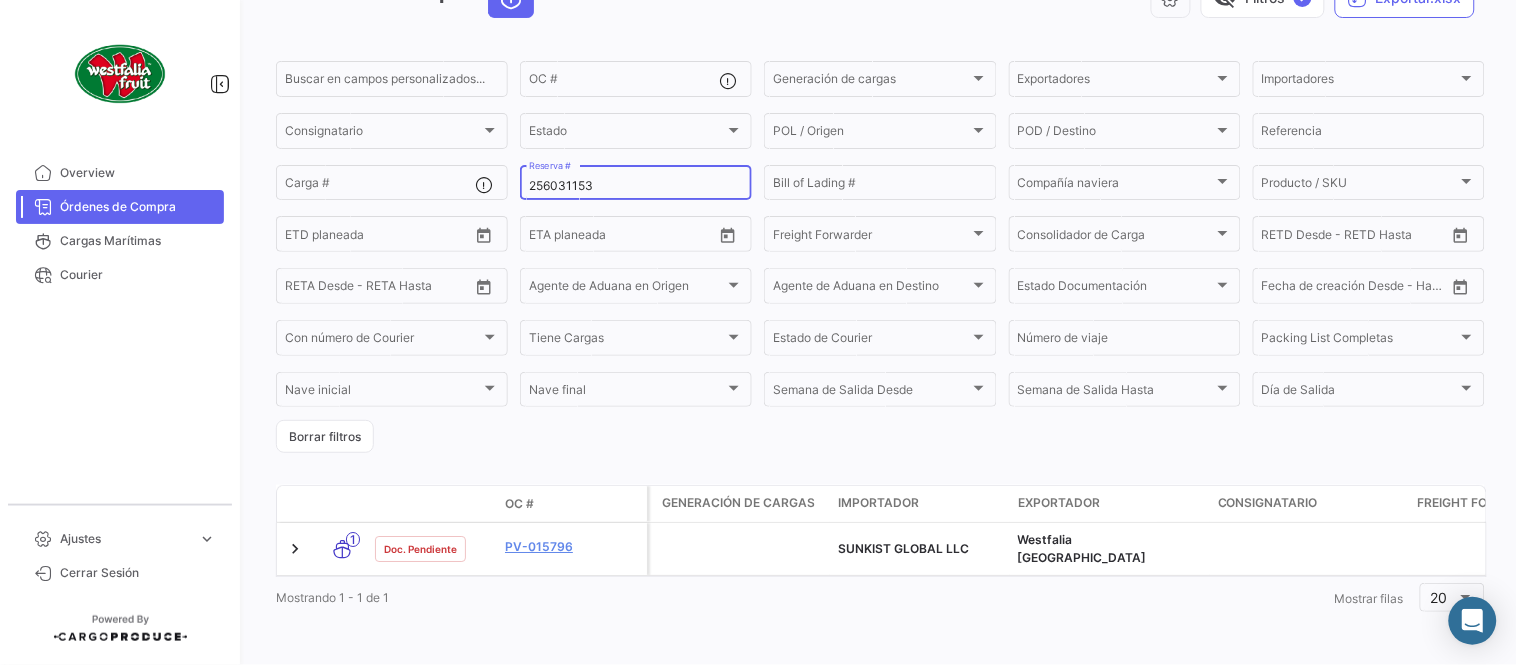type on "256031153" 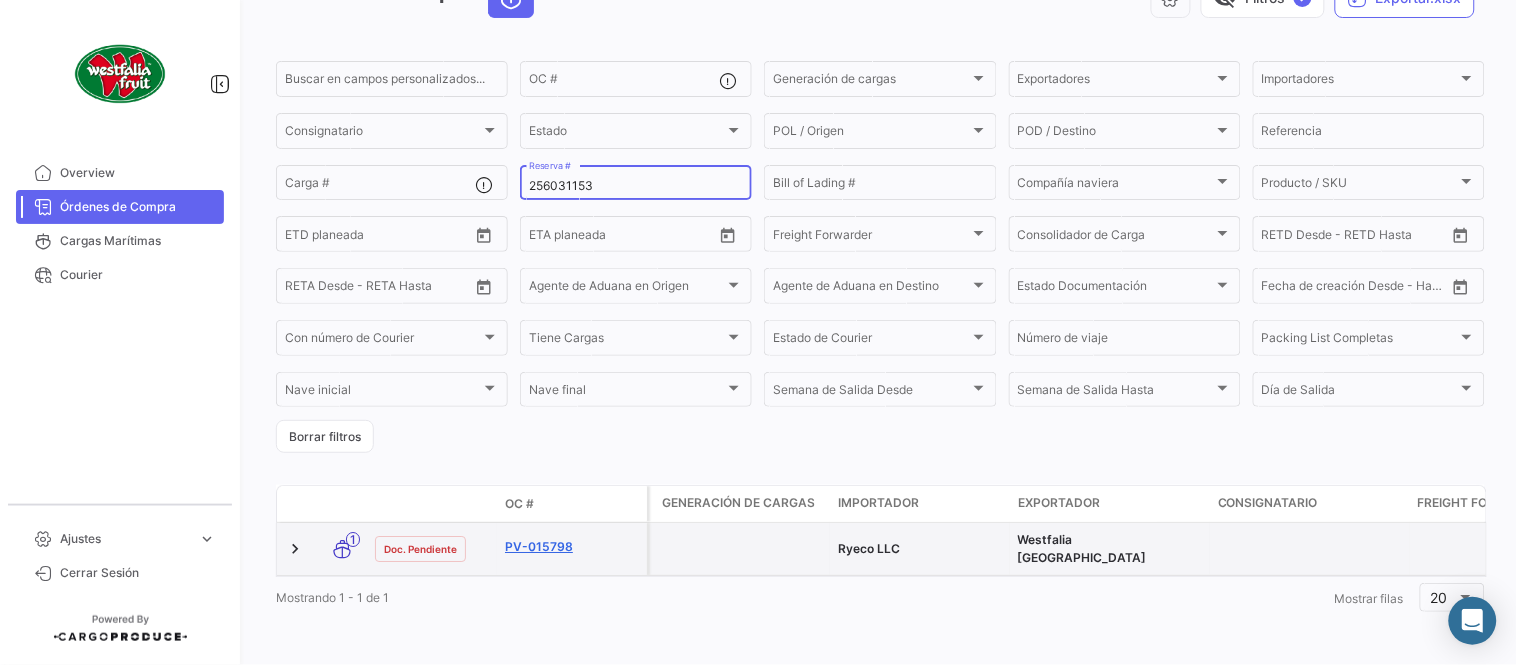 click on "PV-015798" 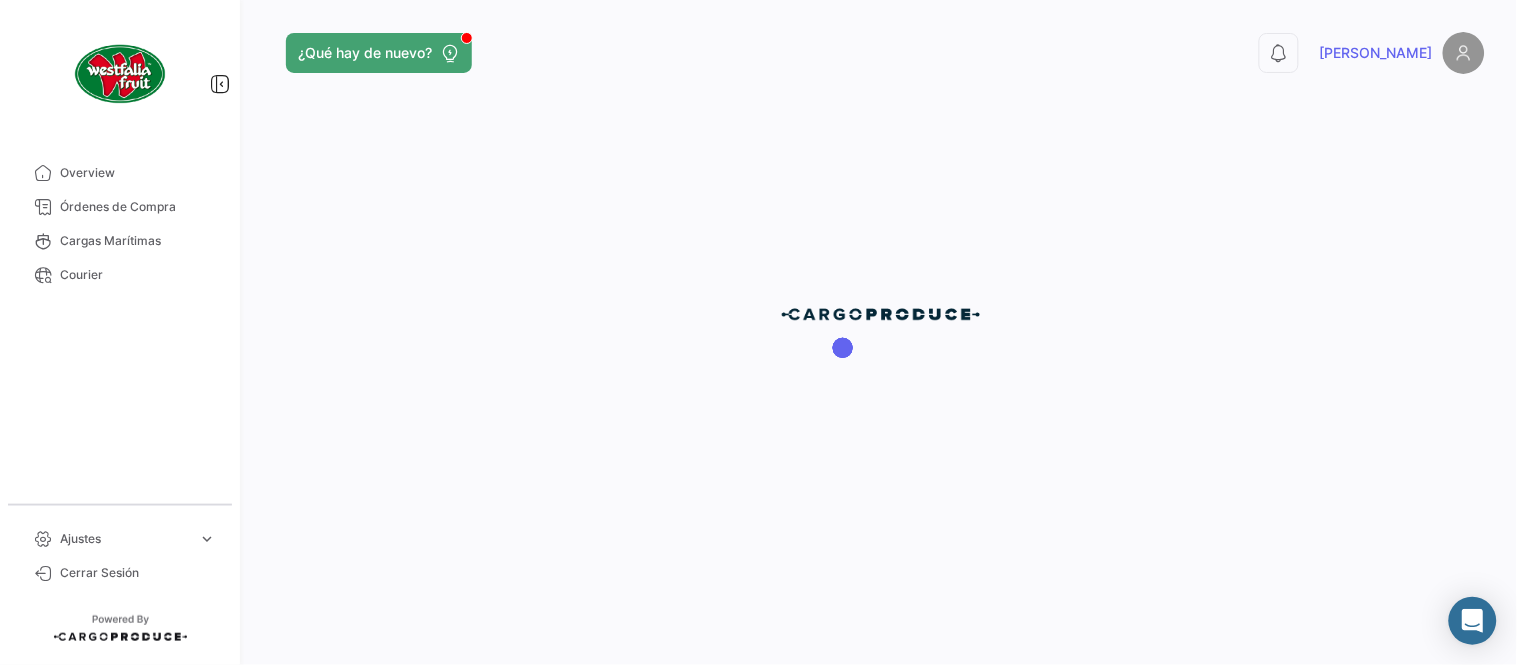 scroll, scrollTop: 0, scrollLeft: 0, axis: both 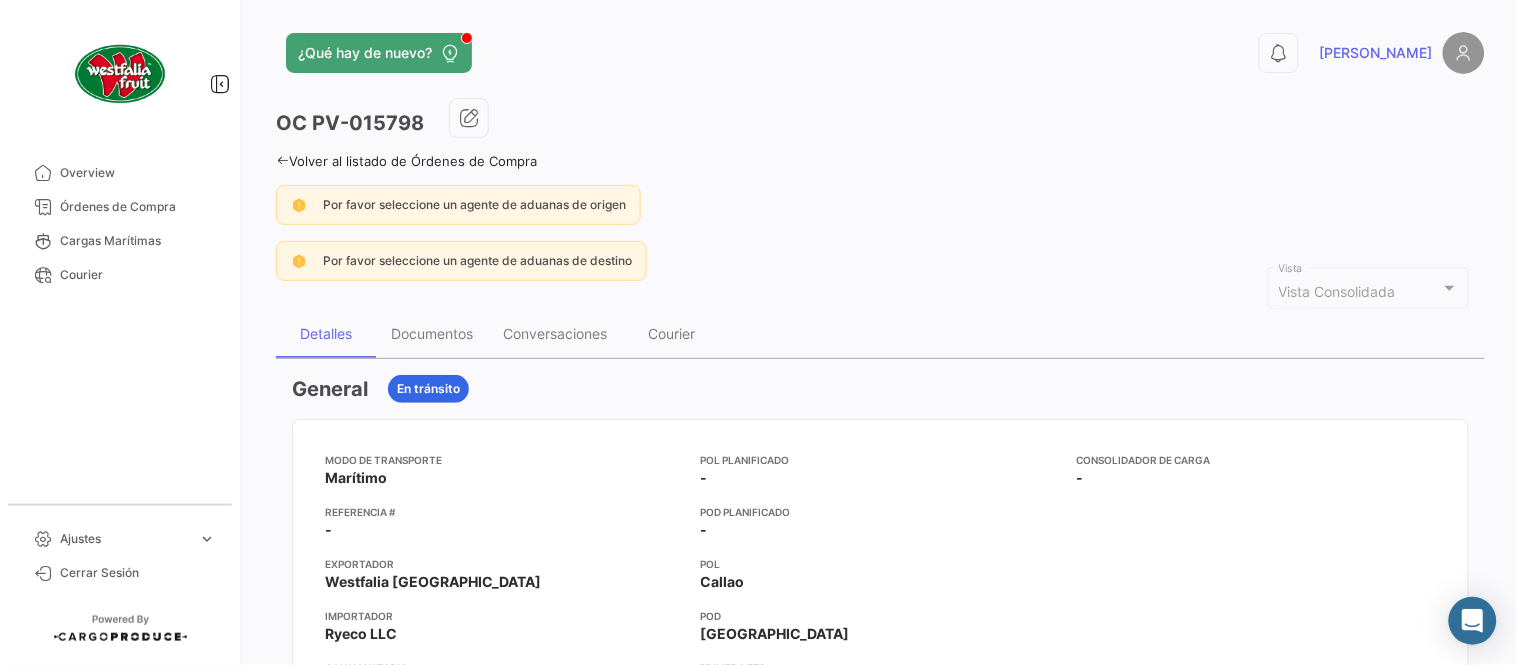 click on "OC
PV-015798  Volver al listado de Órdenes de Compra  Por favor seleccione un agente de aduanas de origen Por favor seleccione un agente de aduanas de destino Vista Consolidada Vista Detalles Documentos Conversaciones Courier General  En [PERSON_NAME]  Modo de Transporte
Marítimo  Referencia #
-  Exportador
Westfalia Perú  Importador
Ryeco LLC  Consignatario
-  Agente de Aduana en Origen
-  Agente de Aduana en Destino
-  POL Planificado
-   POD Planificado
-   POL
Callao  POD
[GEOGRAPHIC_DATA]  Primera ETD
[DATE] 12:13
Primera ETA
[DATE] 10:00
Semana de Salida
28 - 2025  Día de Salida
Sábado  Consolidador de Carga
-  Temperatura
- AC
- Productos/SKU Solicitados Nombre del SKU Código de SKU Moneda  Precio por Cajas   Cantidad [PERSON_NAME]  Subtotal  [PERSON_NAME] - Frescos Mandarina  USD 0  1  USD 0.00 Numero [PERSON_NAME]  1  Precio Total  USD   0.00  Generación [PERSON_NAME] por Reserva/BL No hay envíos para mostrar Cargas Carga # ETD ETA POL POD" 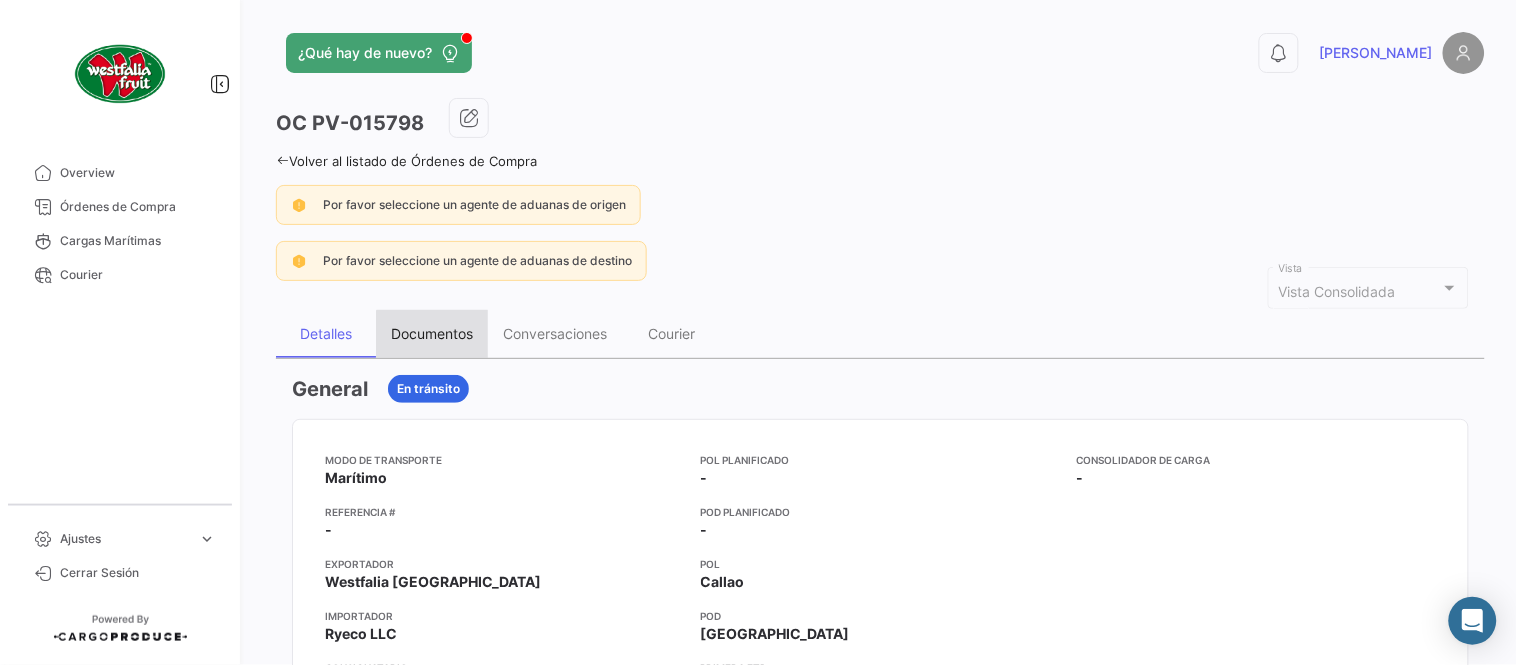click on "Documentos" at bounding box center (432, 333) 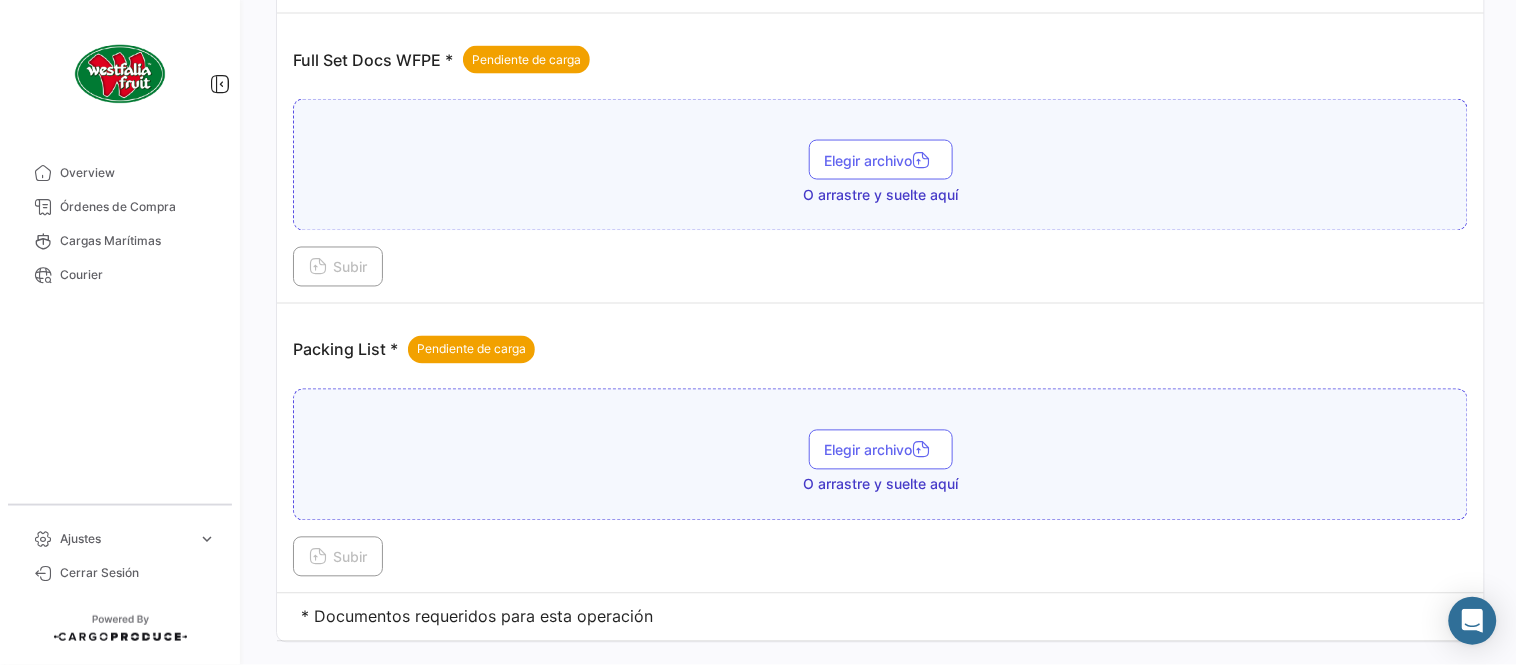 scroll, scrollTop: 806, scrollLeft: 0, axis: vertical 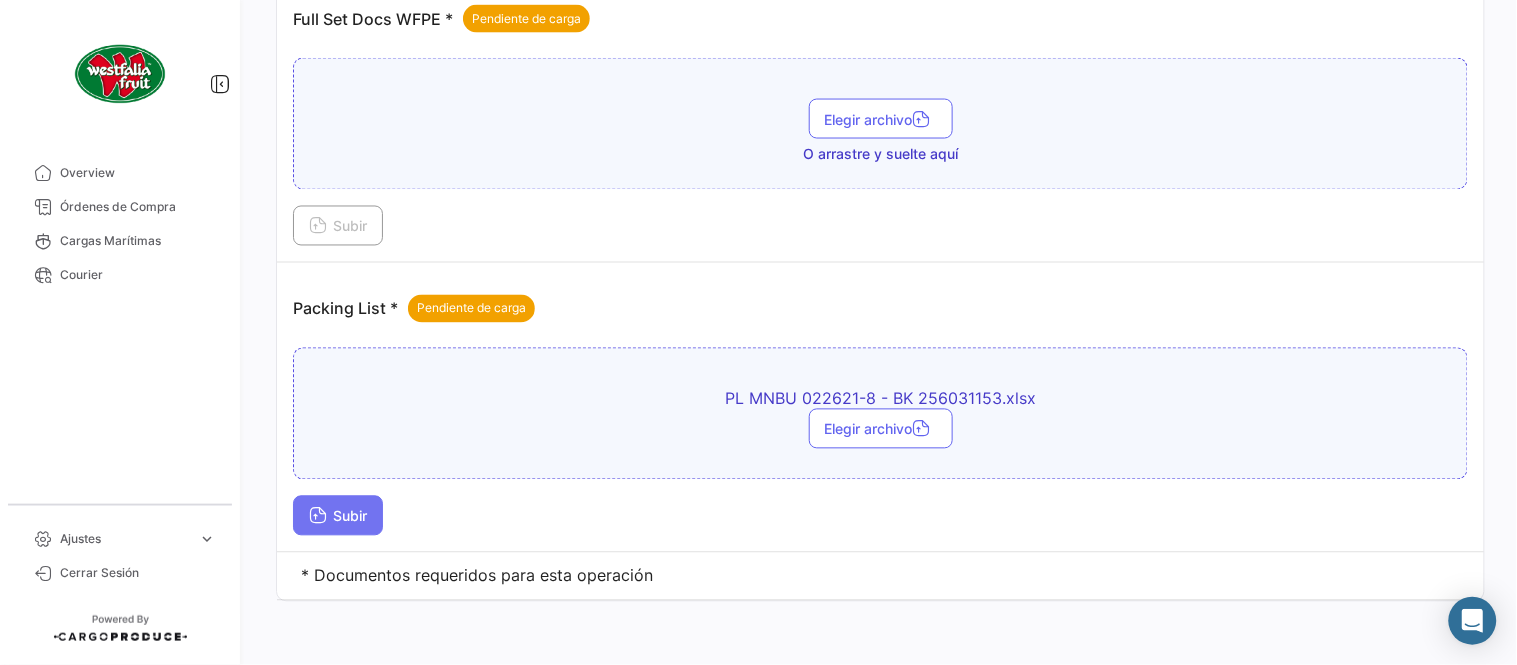 click on "Subir" at bounding box center (338, 516) 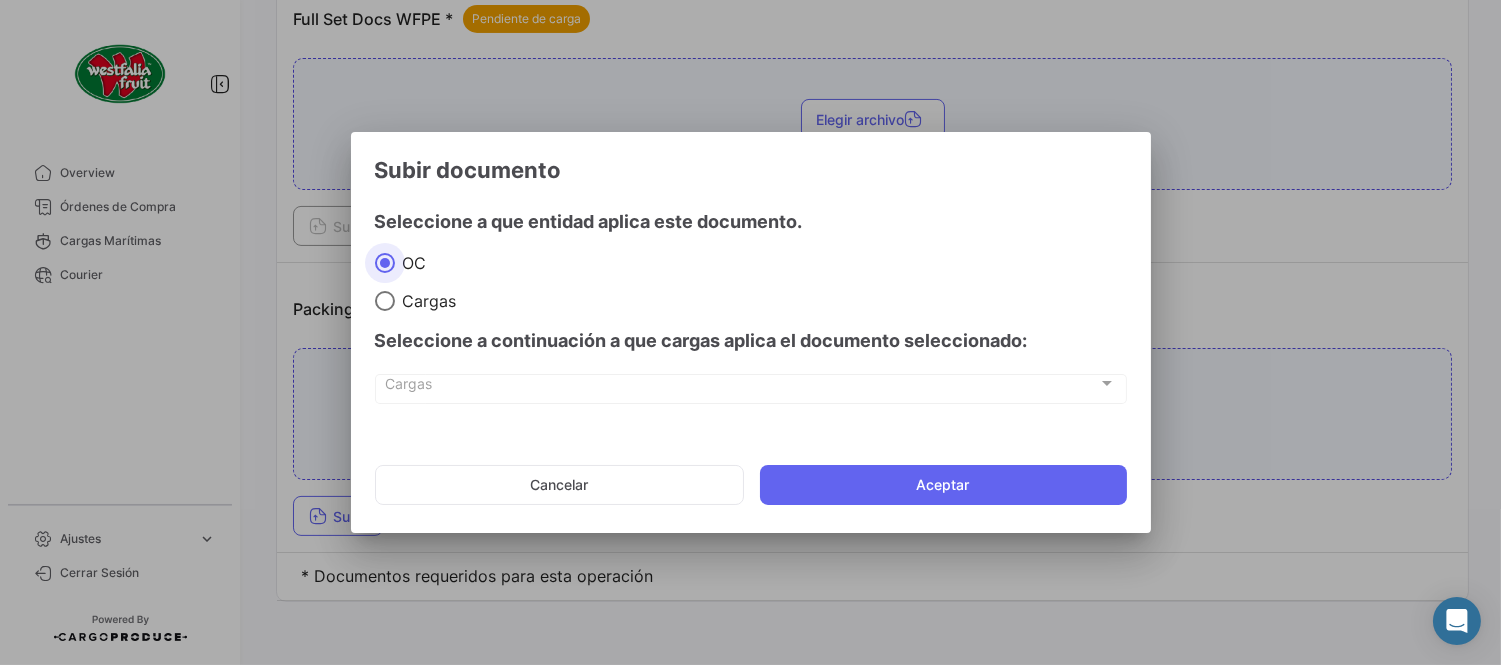 click on "Cancelar   Aceptar" 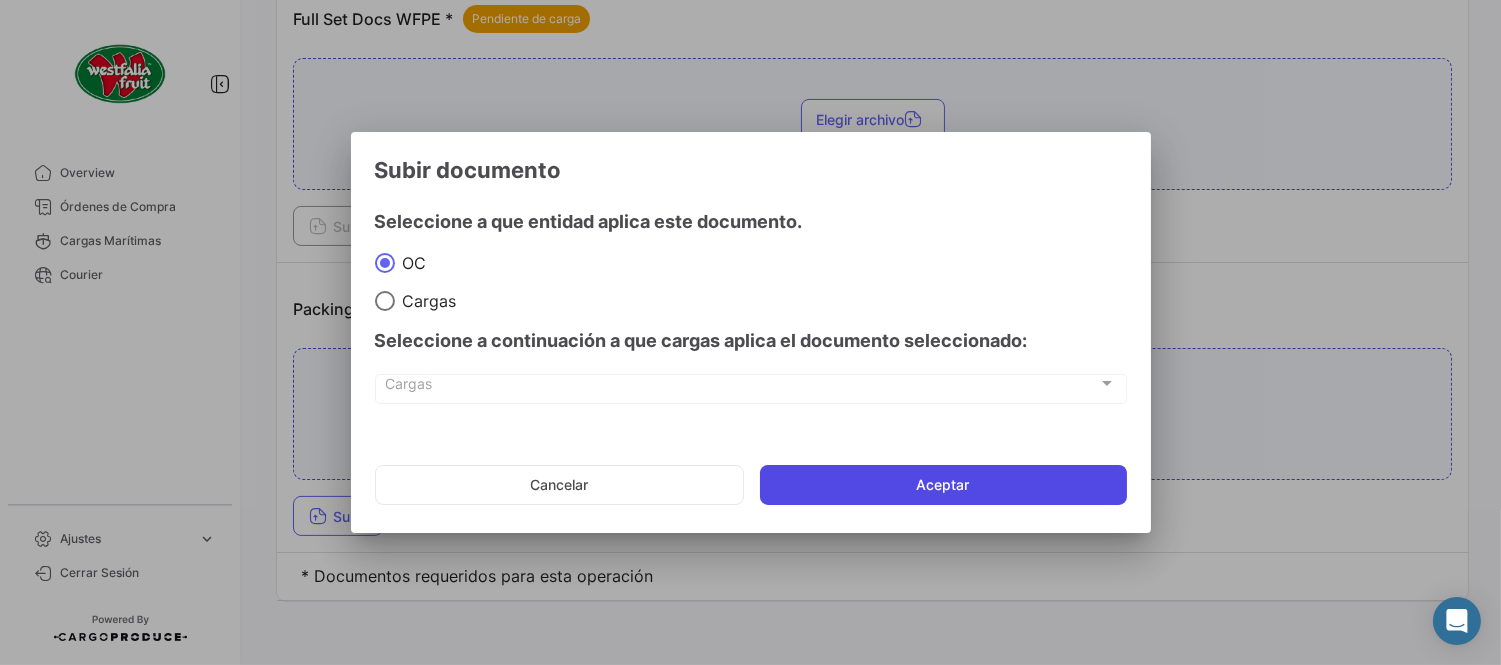 click on "Aceptar" 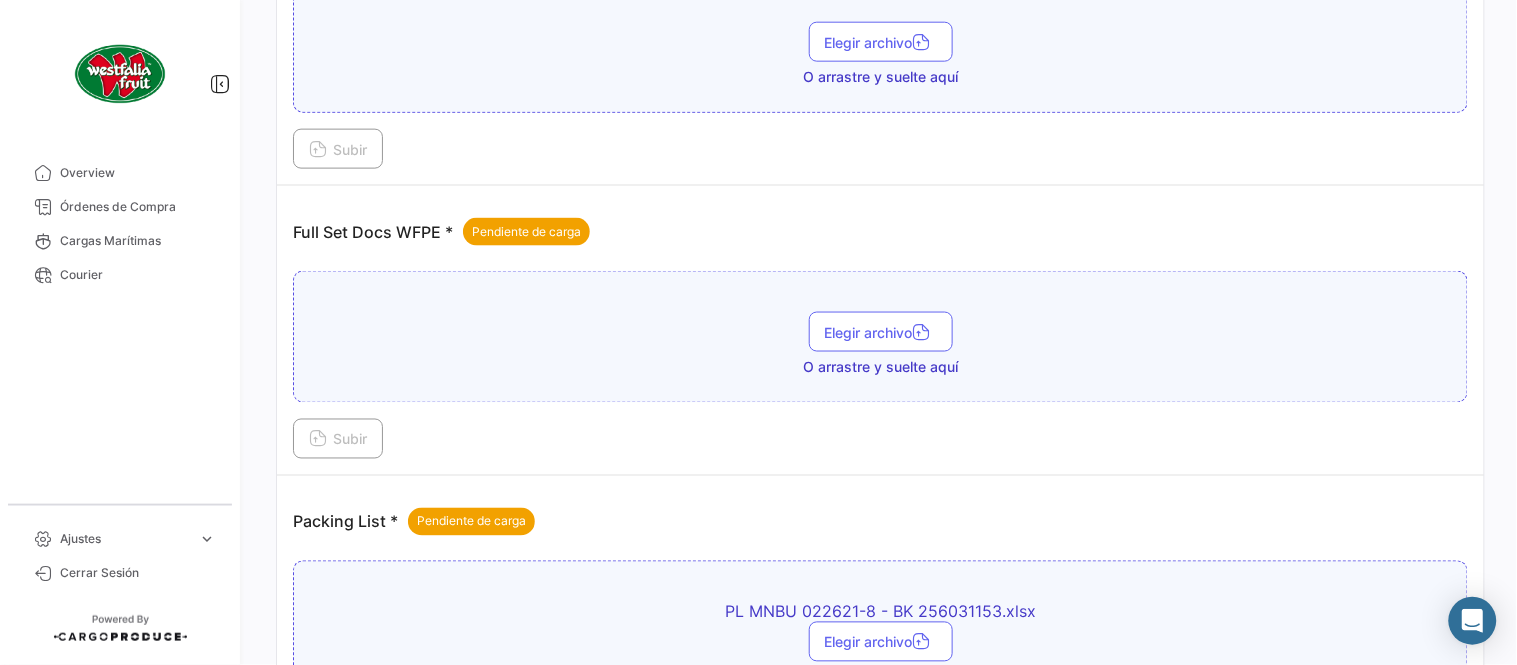 scroll, scrollTop: 584, scrollLeft: 0, axis: vertical 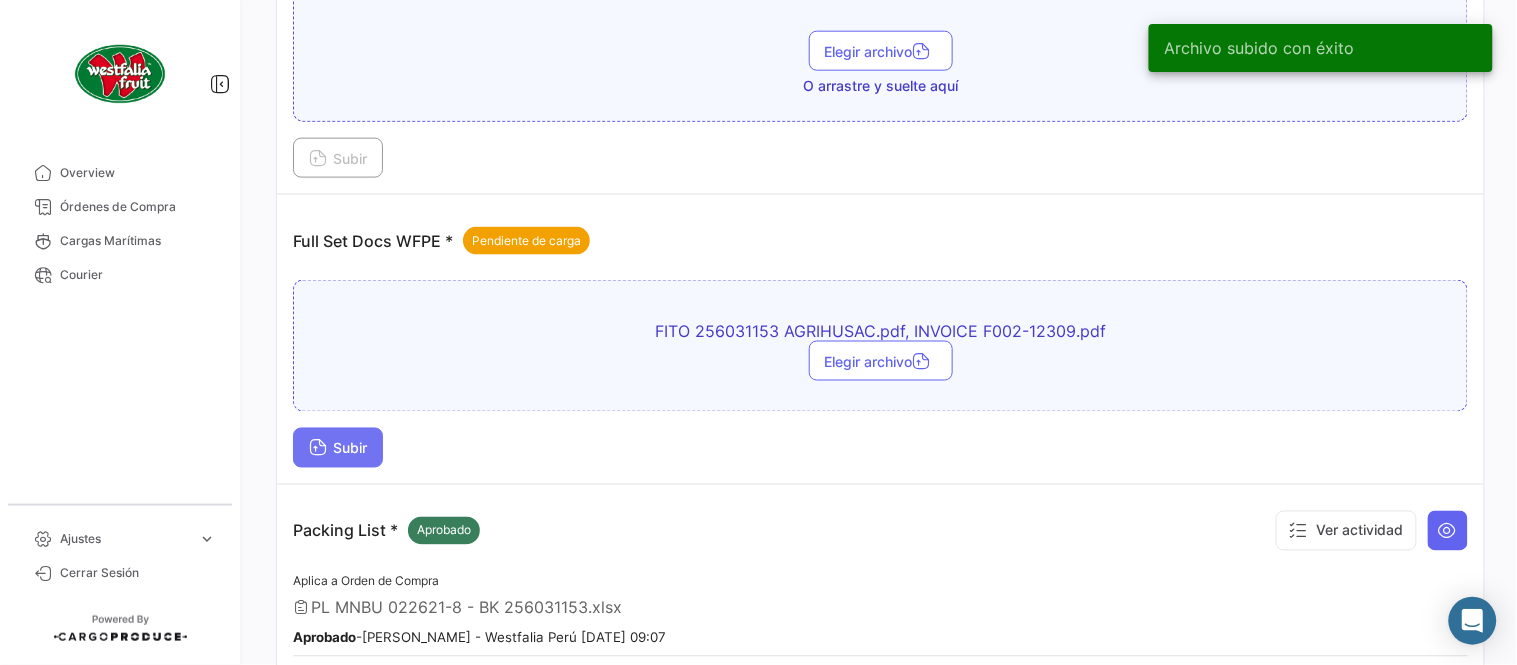 click on "Subir" at bounding box center (338, 448) 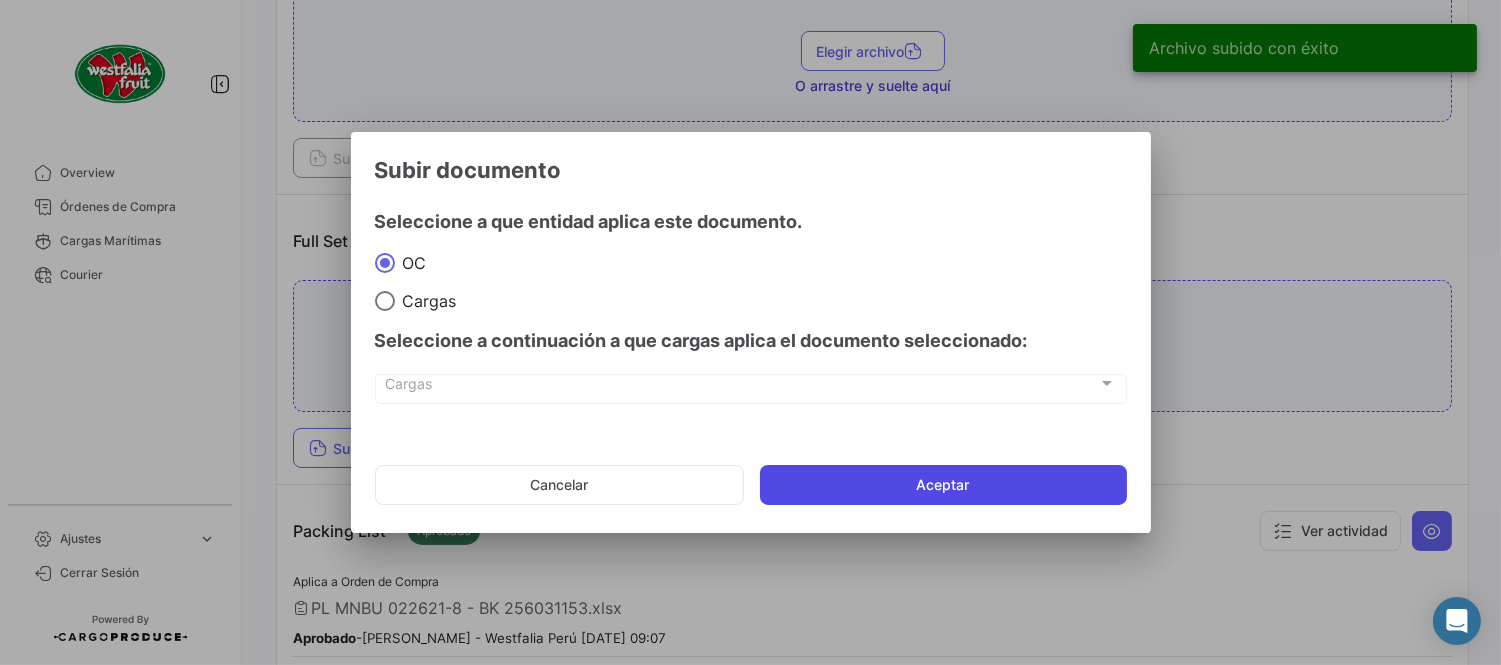 click on "Aceptar" 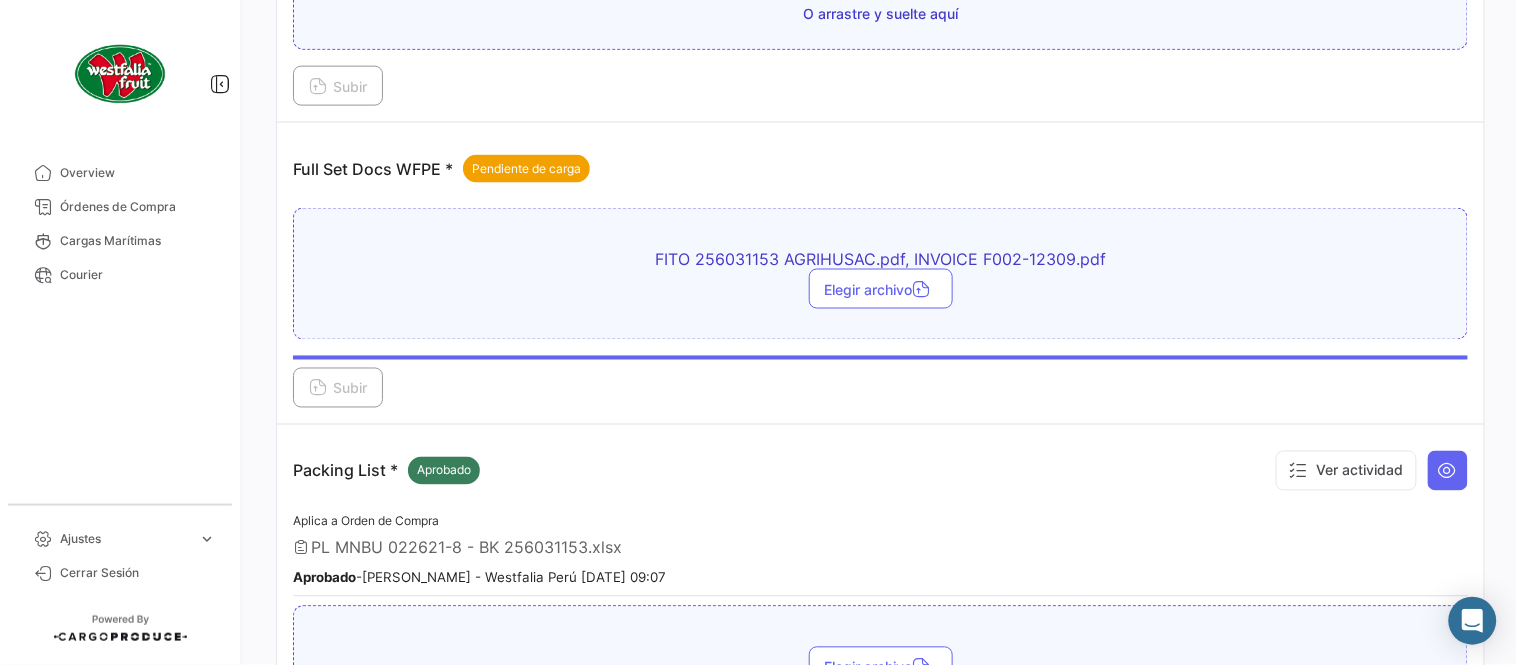 scroll, scrollTop: 695, scrollLeft: 0, axis: vertical 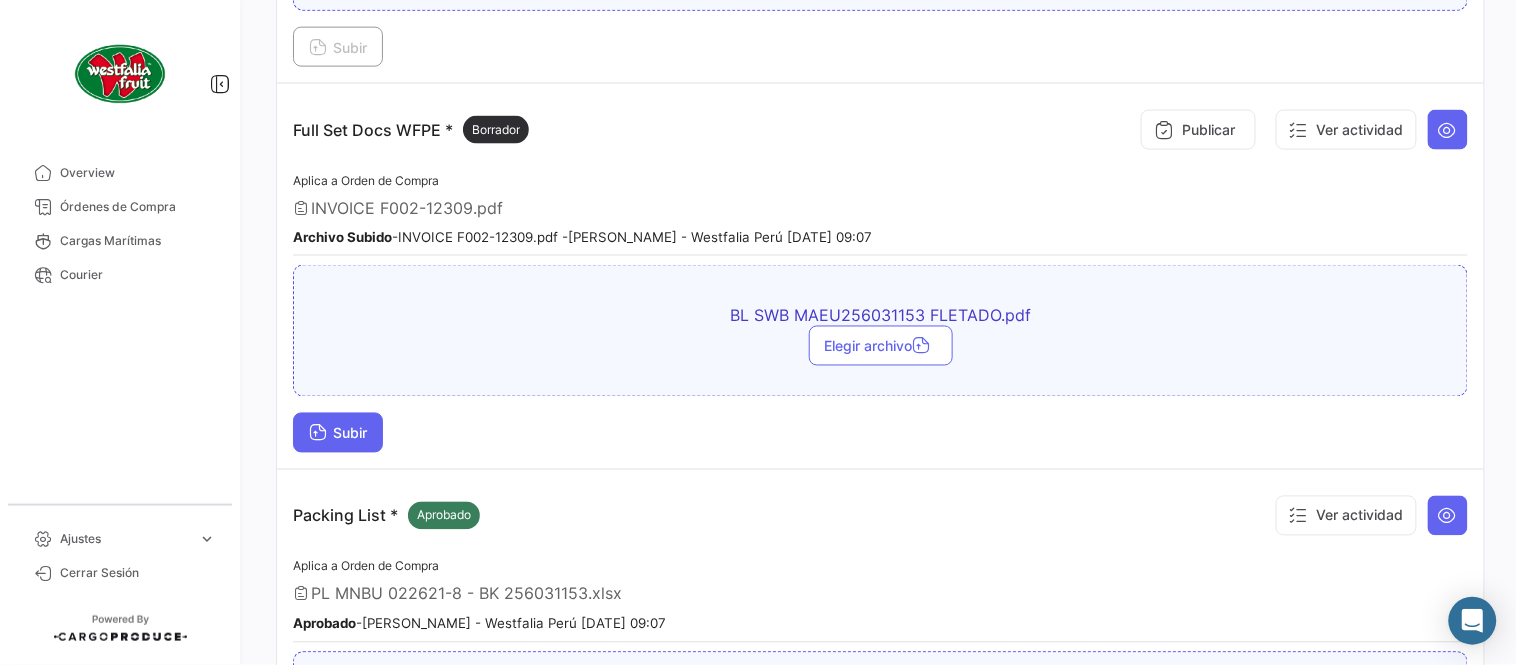 click on "Subir" at bounding box center [338, 433] 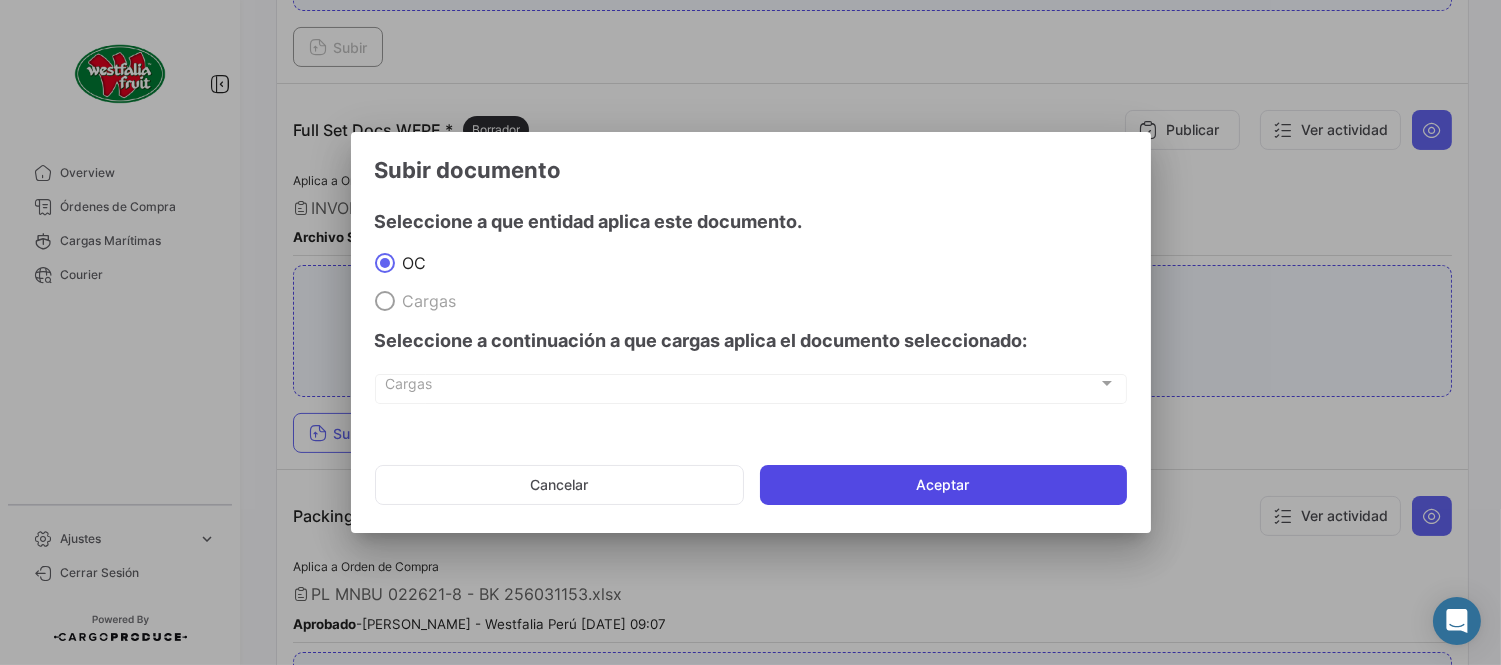 click on "Aceptar" 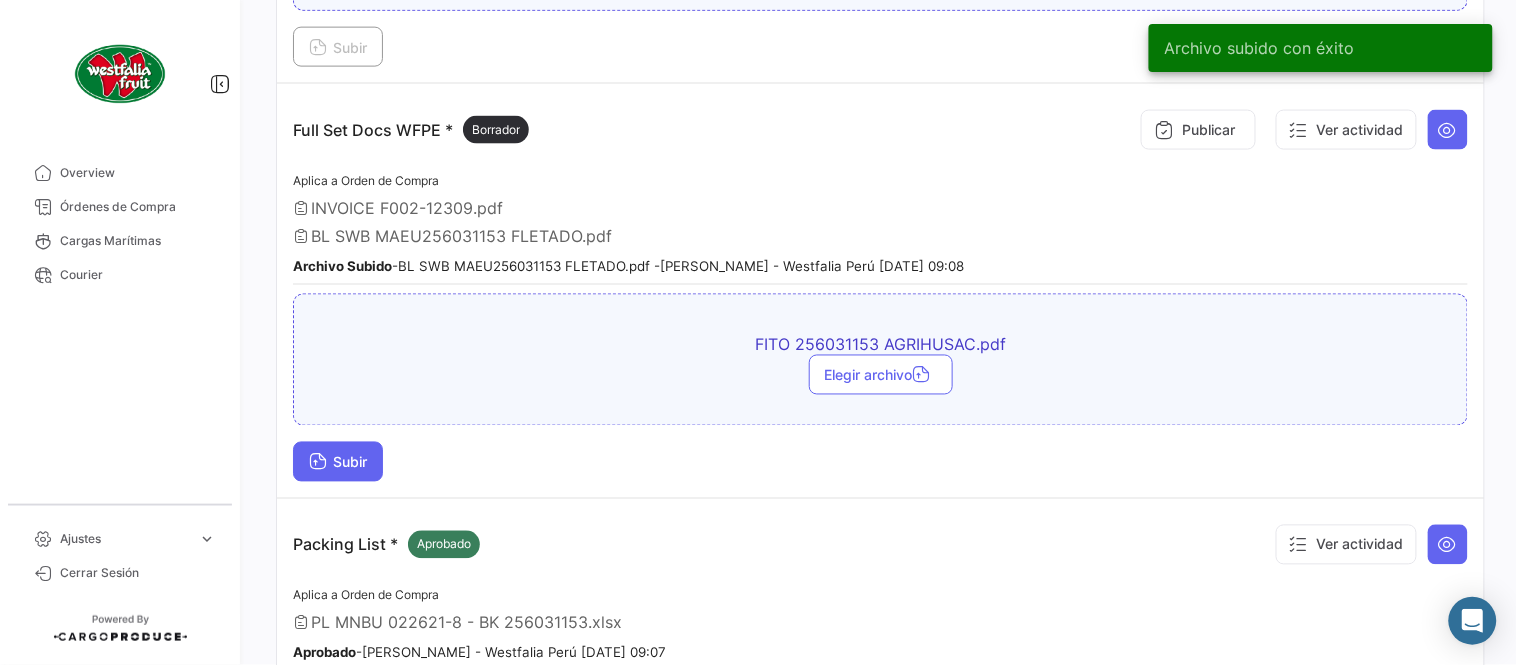 click on "Subir" at bounding box center [338, 462] 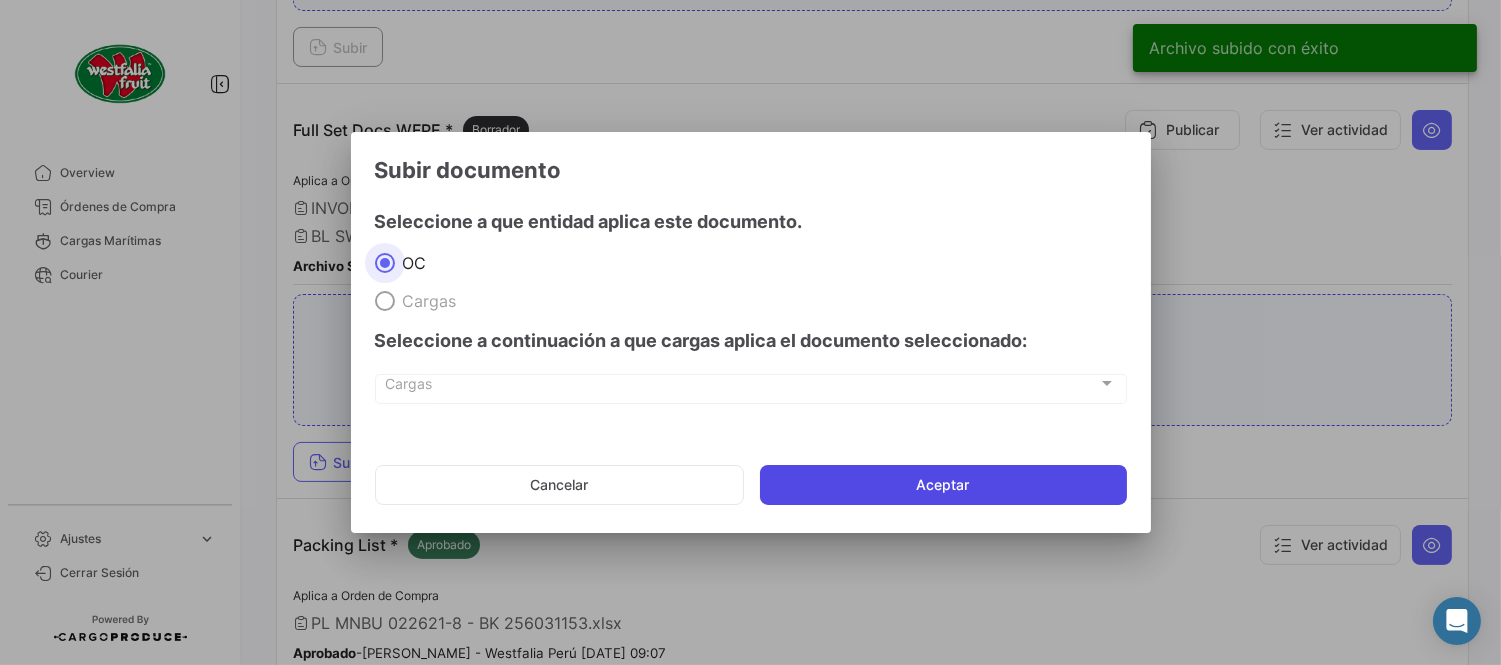 click on "Aceptar" 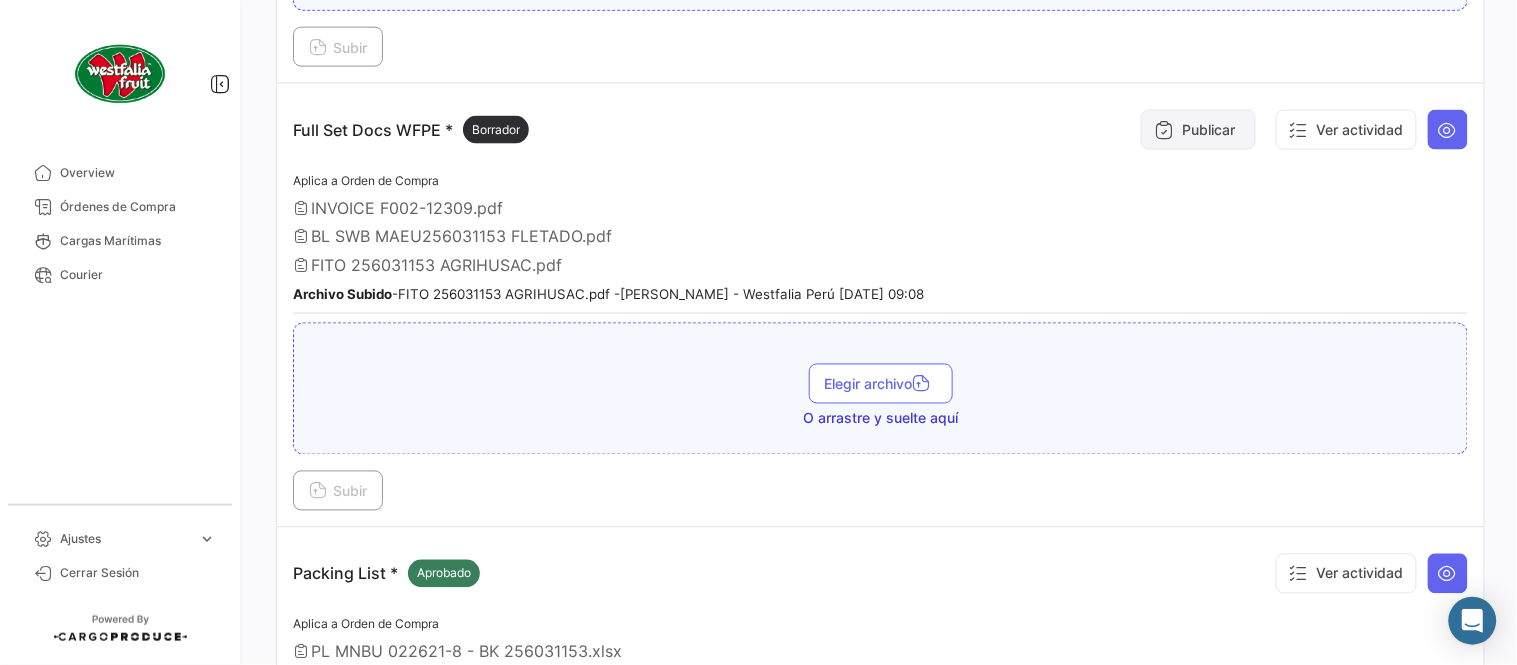 click on "Publicar" at bounding box center [1198, 130] 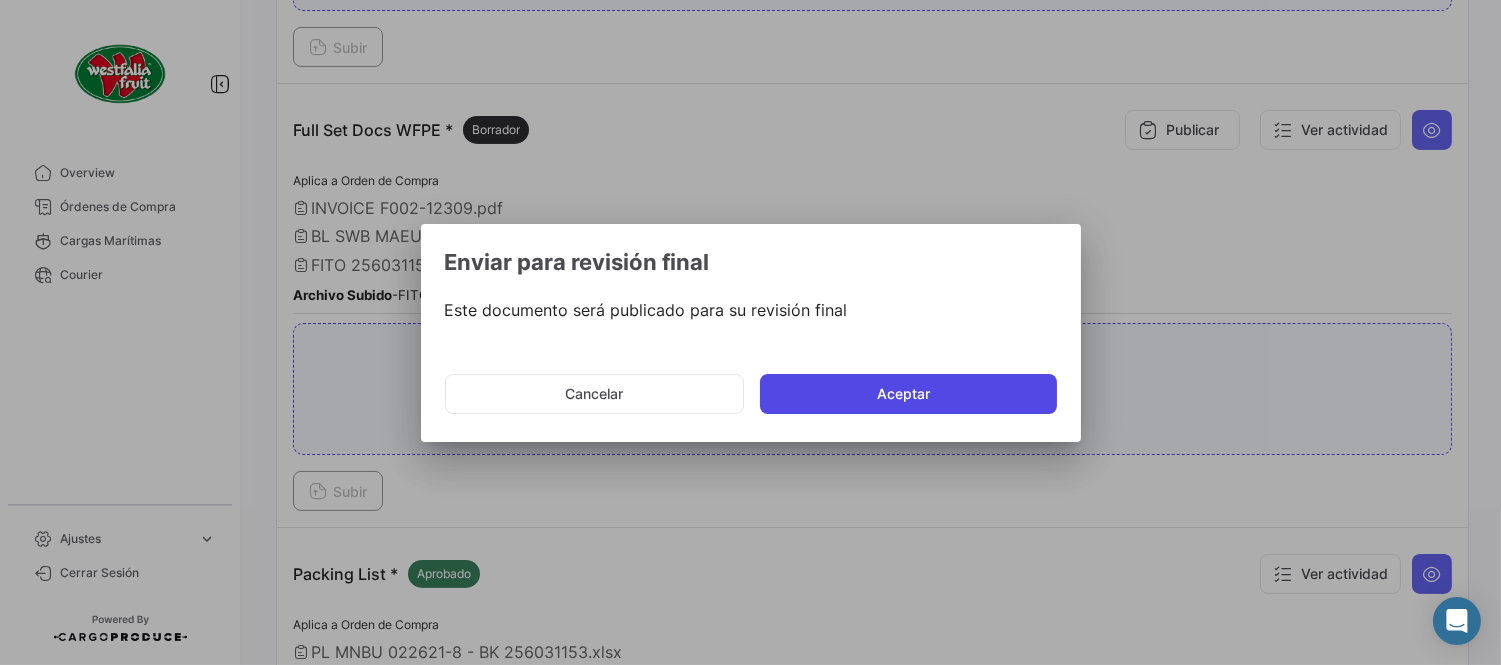 click on "Aceptar" 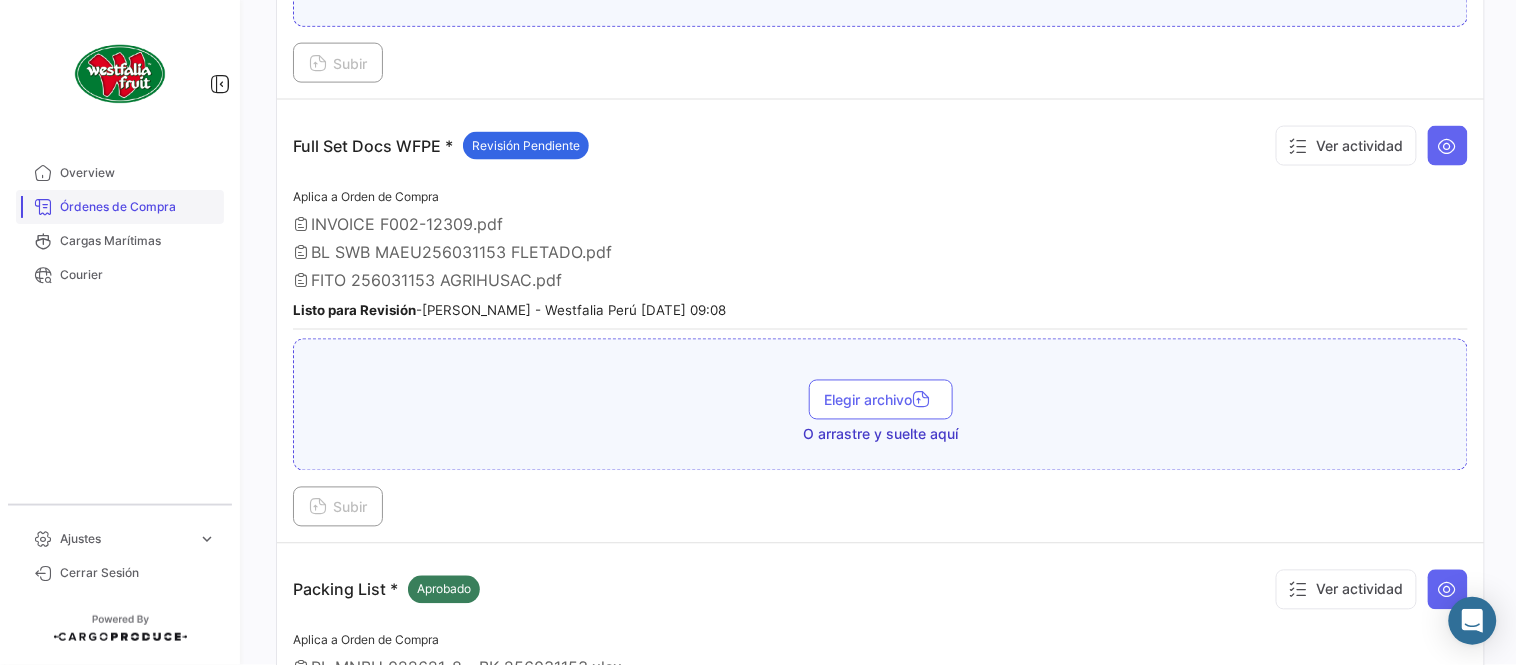 click on "Órdenes de Compra" at bounding box center (120, 207) 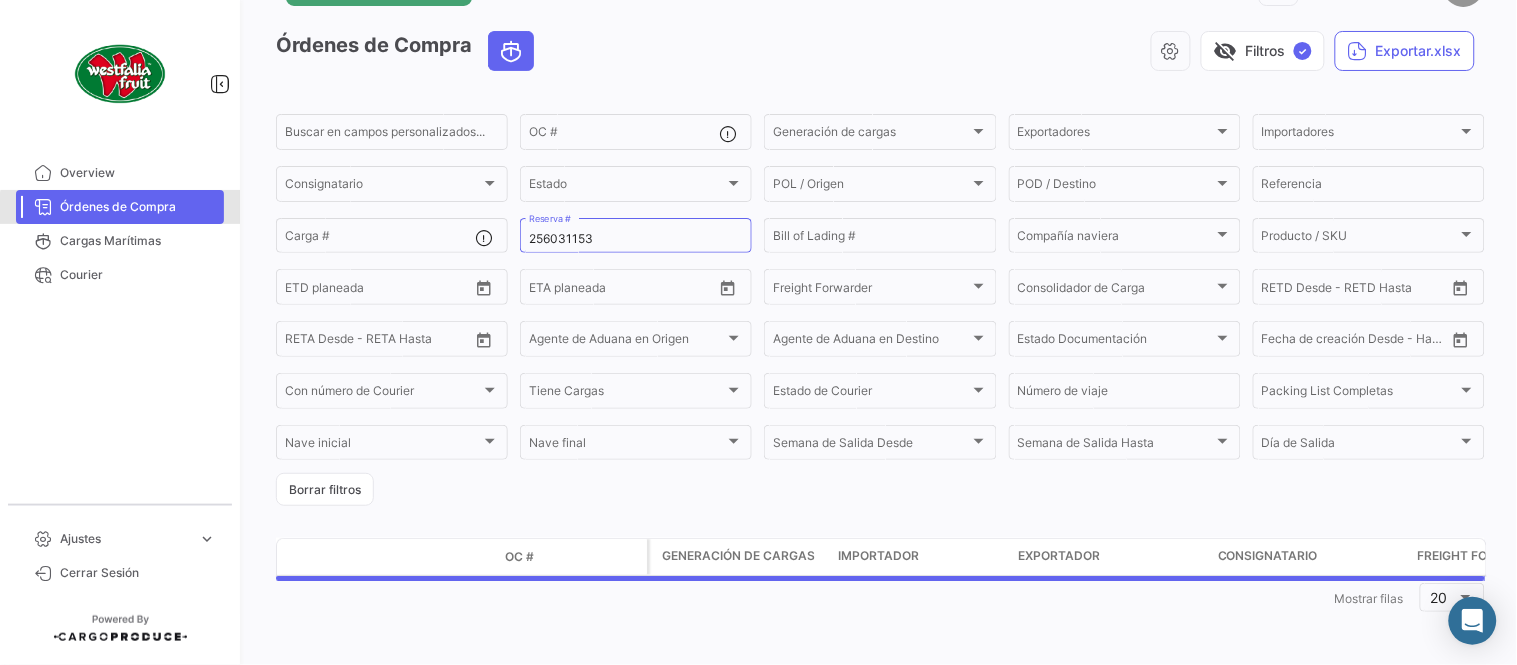 scroll, scrollTop: 0, scrollLeft: 0, axis: both 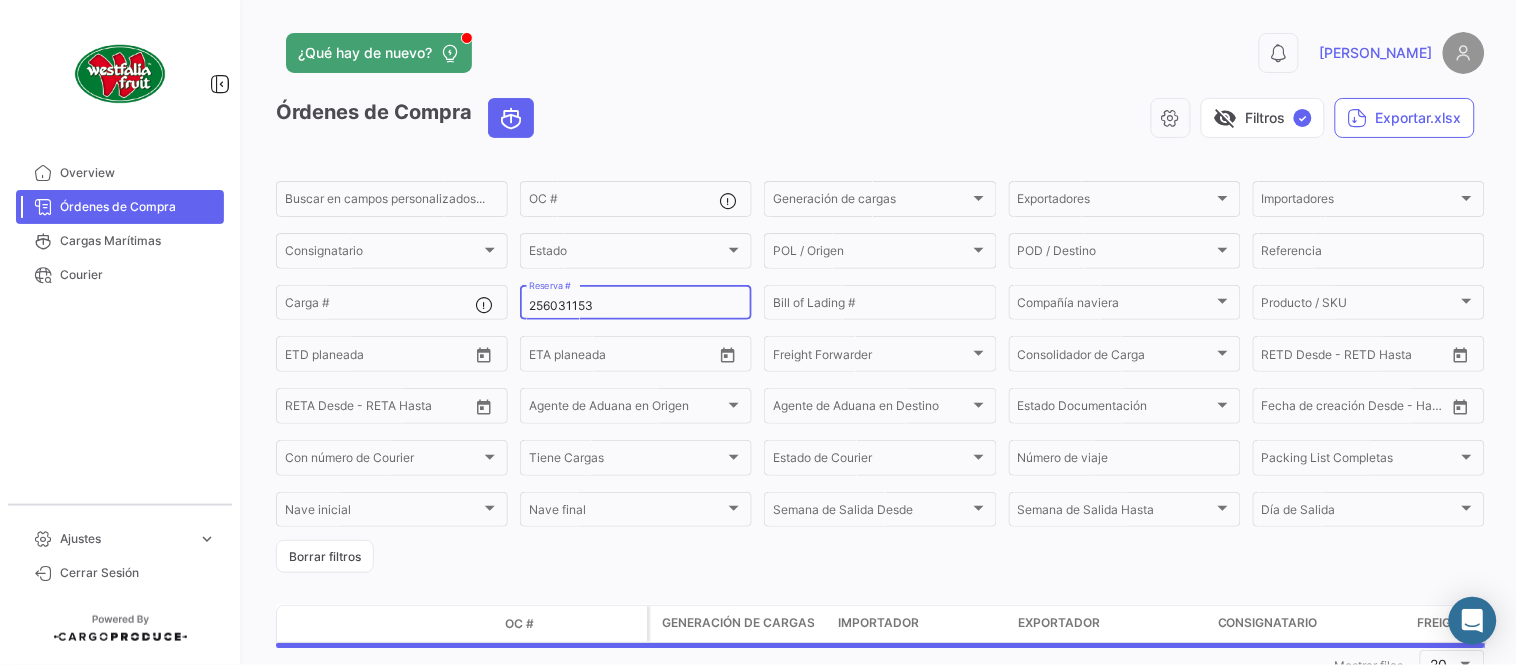 click on "256031153" at bounding box center [636, 306] 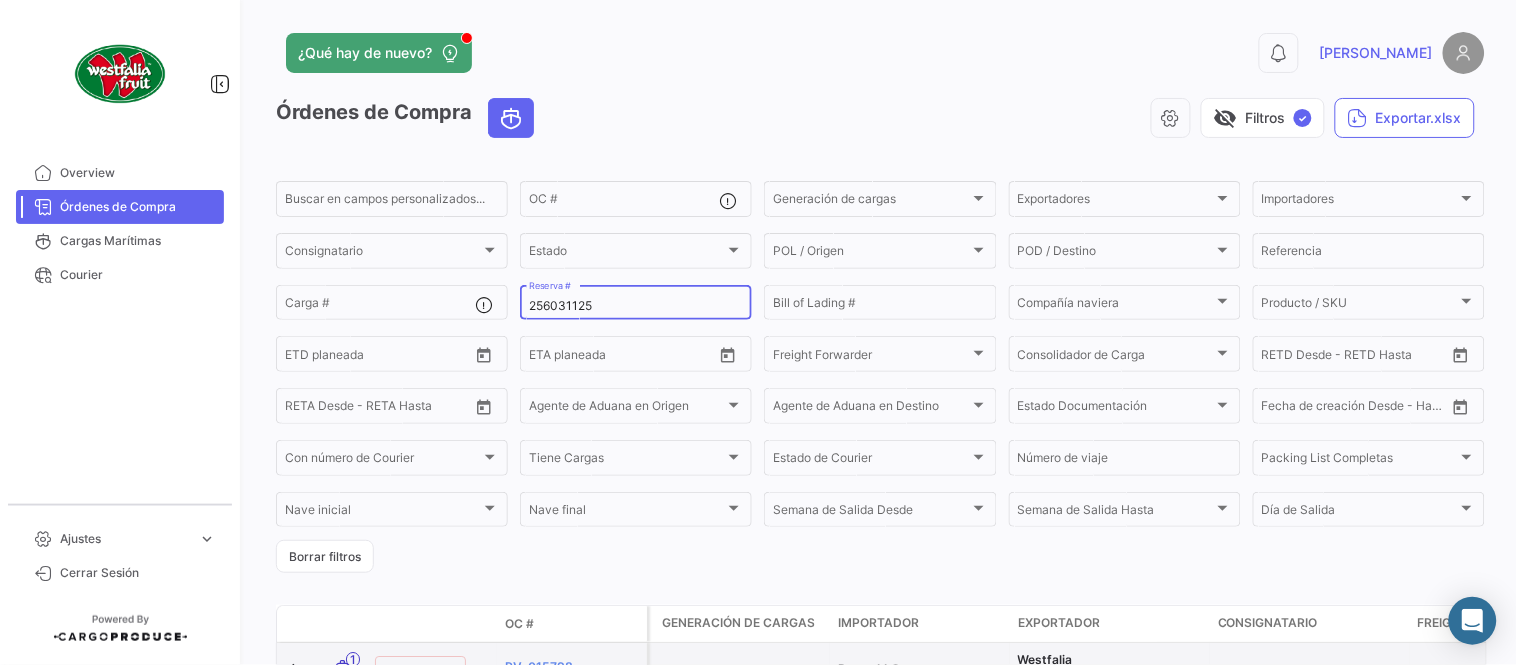 type on "256031125" 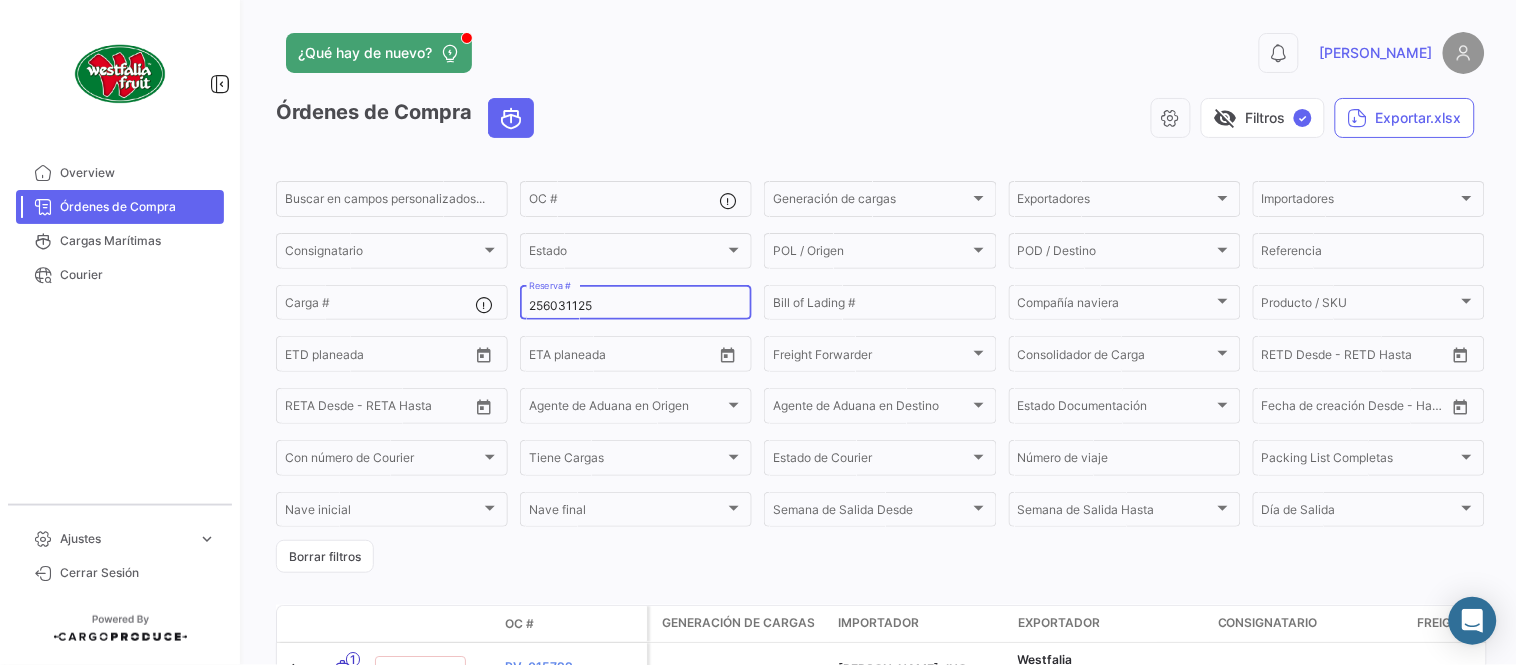 scroll, scrollTop: 128, scrollLeft: 0, axis: vertical 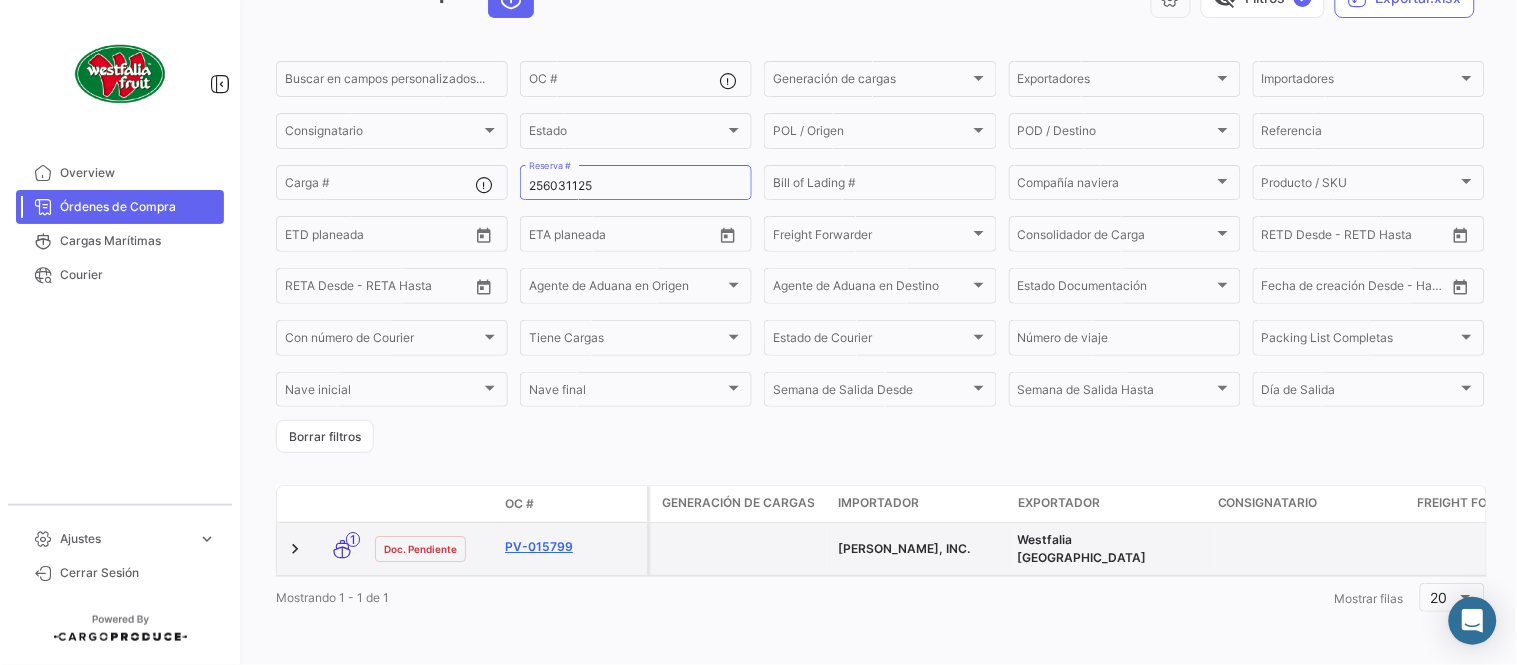 click on "PV-015799" 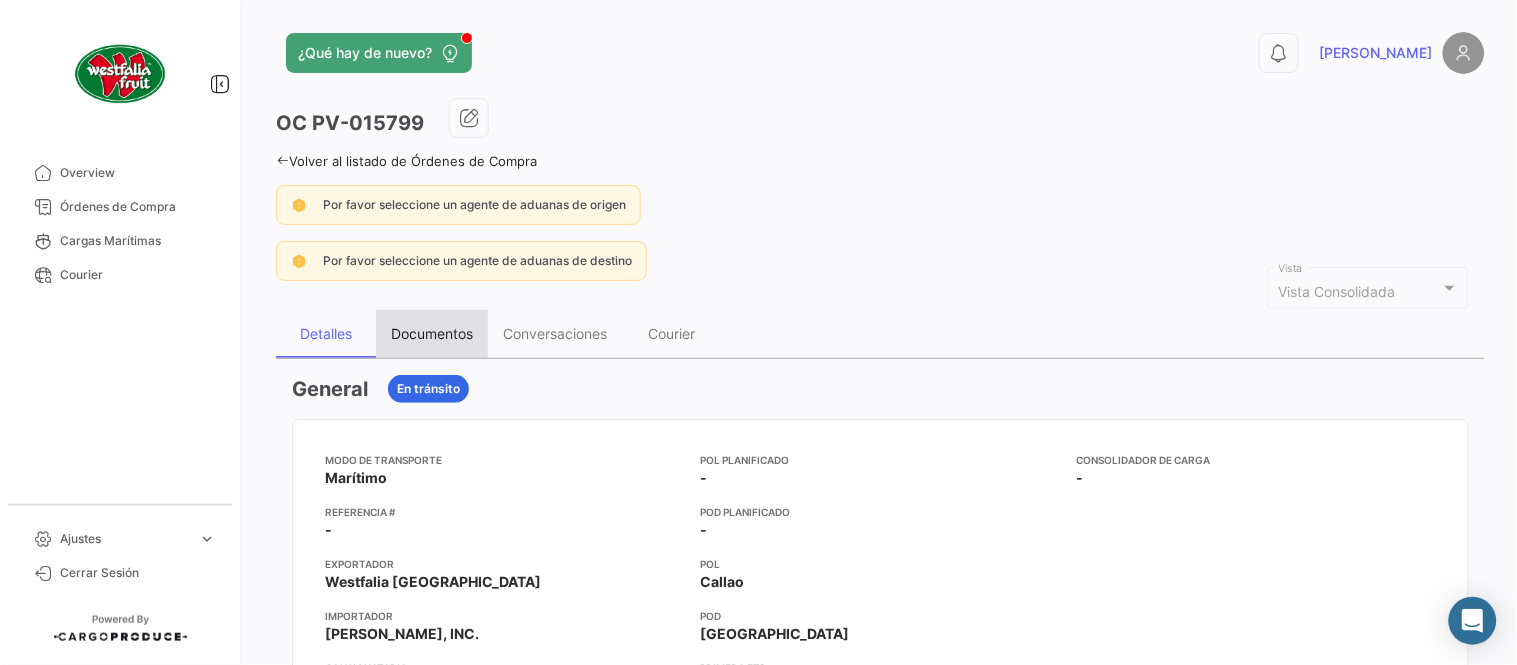 click on "Documentos" at bounding box center [432, 334] 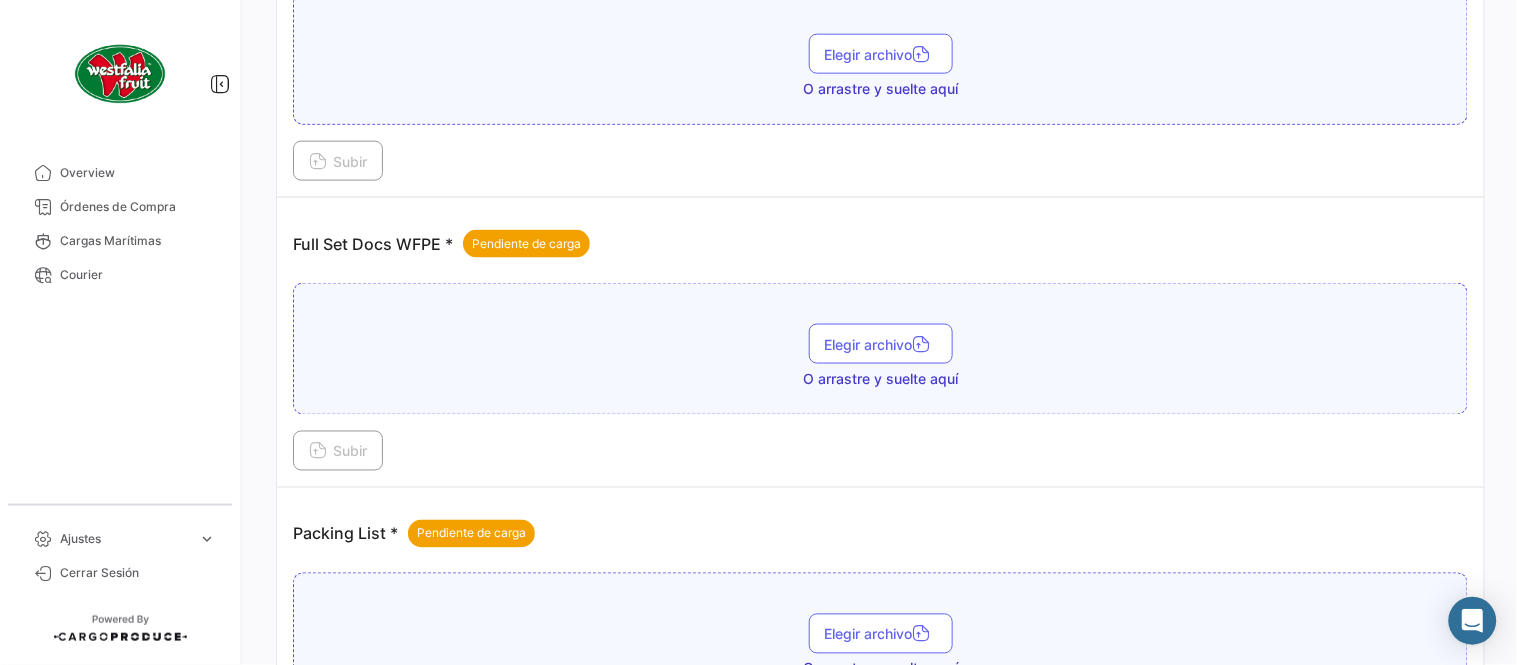 scroll, scrollTop: 806, scrollLeft: 0, axis: vertical 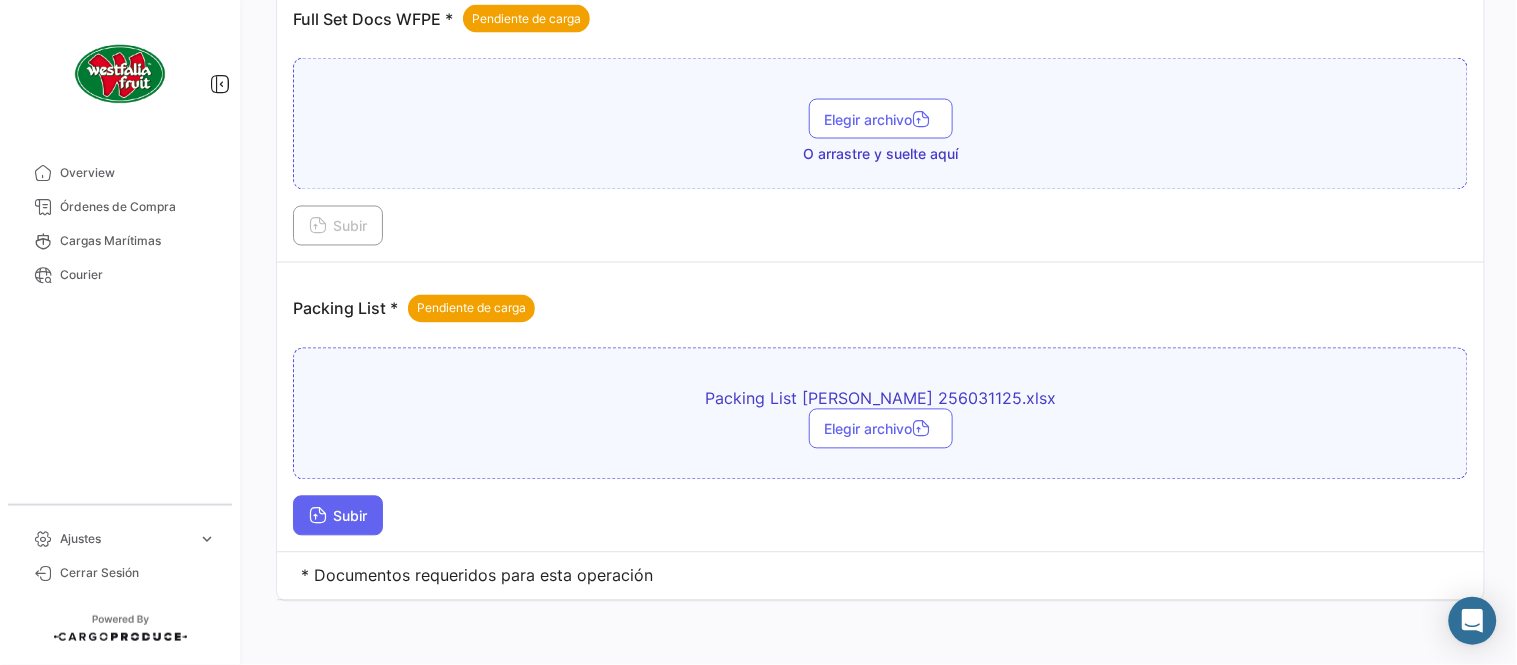 click on "Subir" at bounding box center (338, 516) 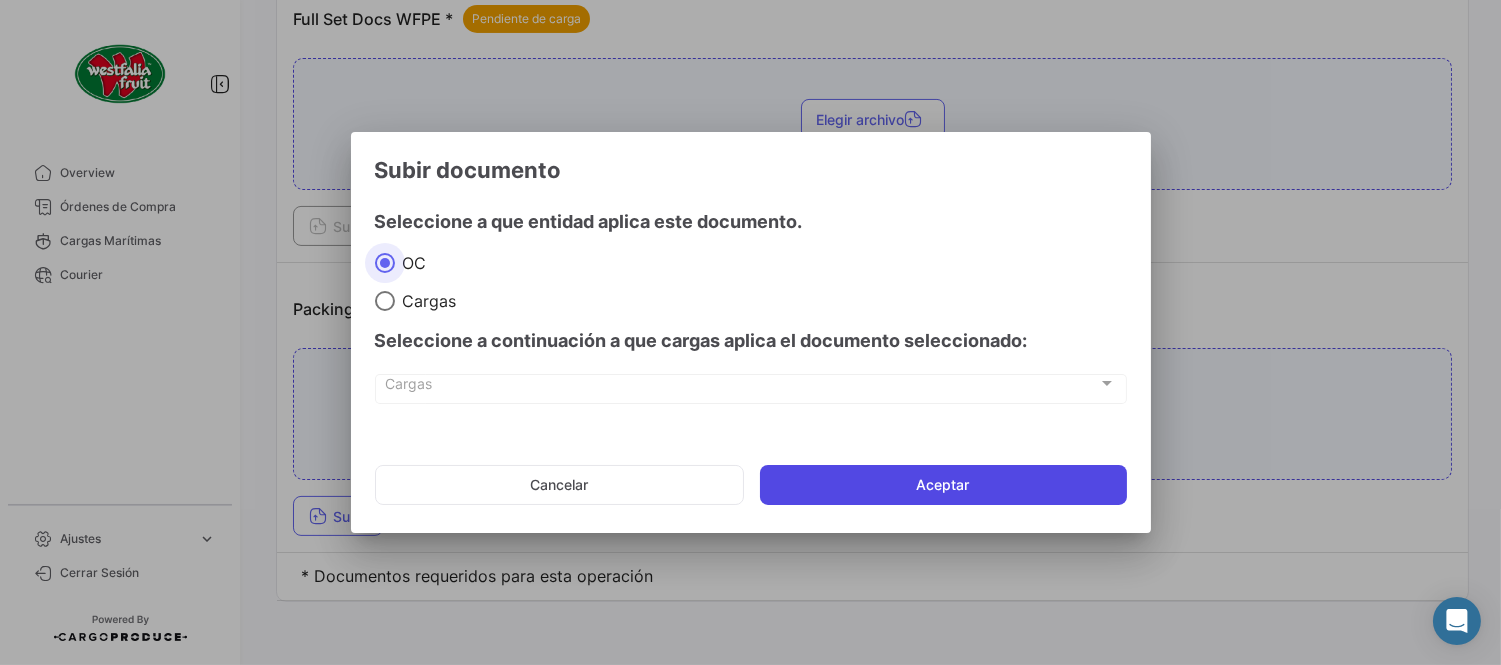 click on "Aceptar" 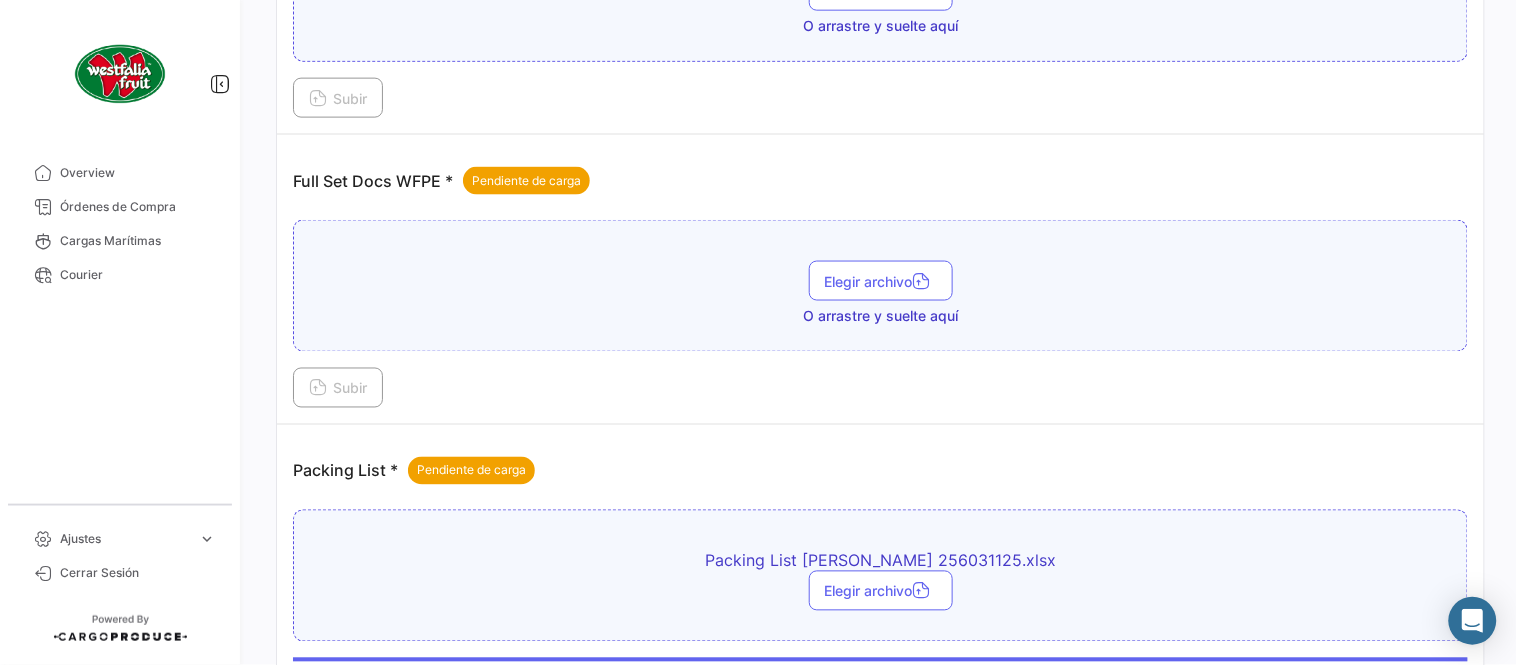 scroll, scrollTop: 584, scrollLeft: 0, axis: vertical 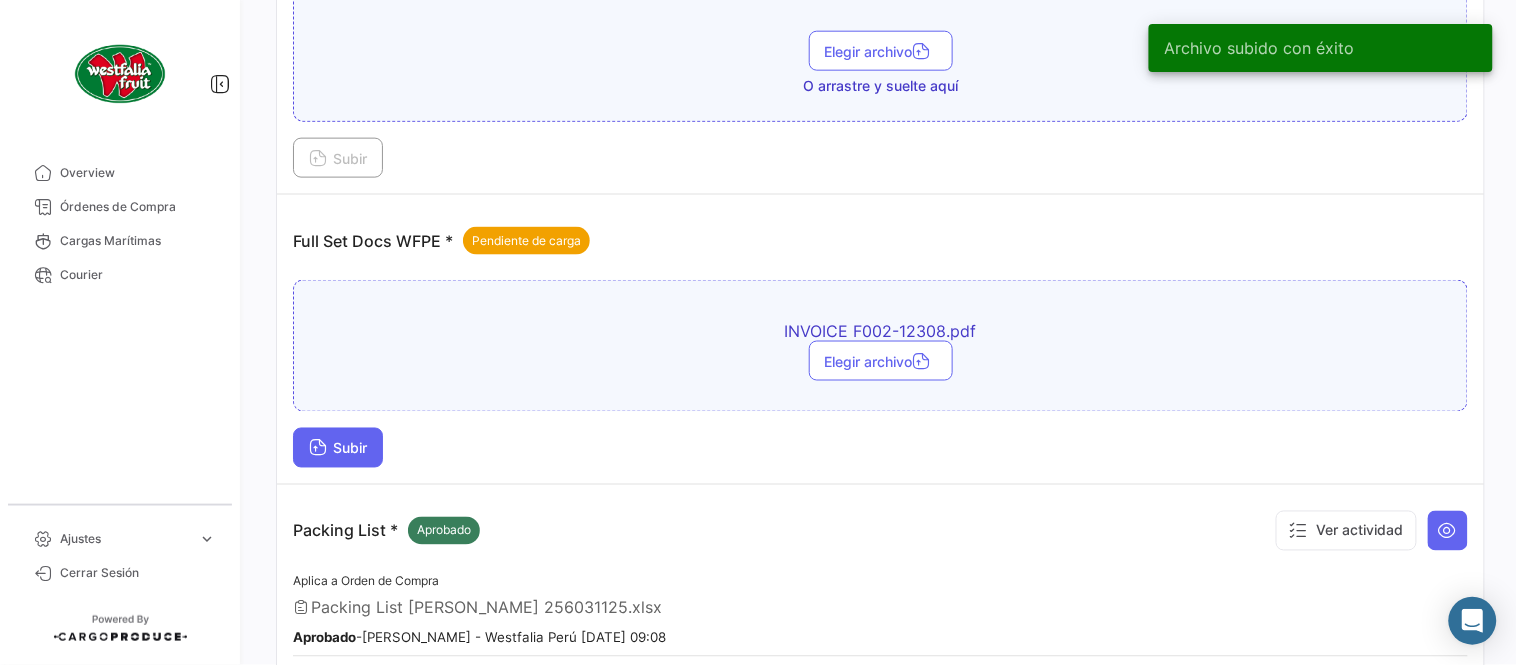 click on "Subir" at bounding box center [338, 448] 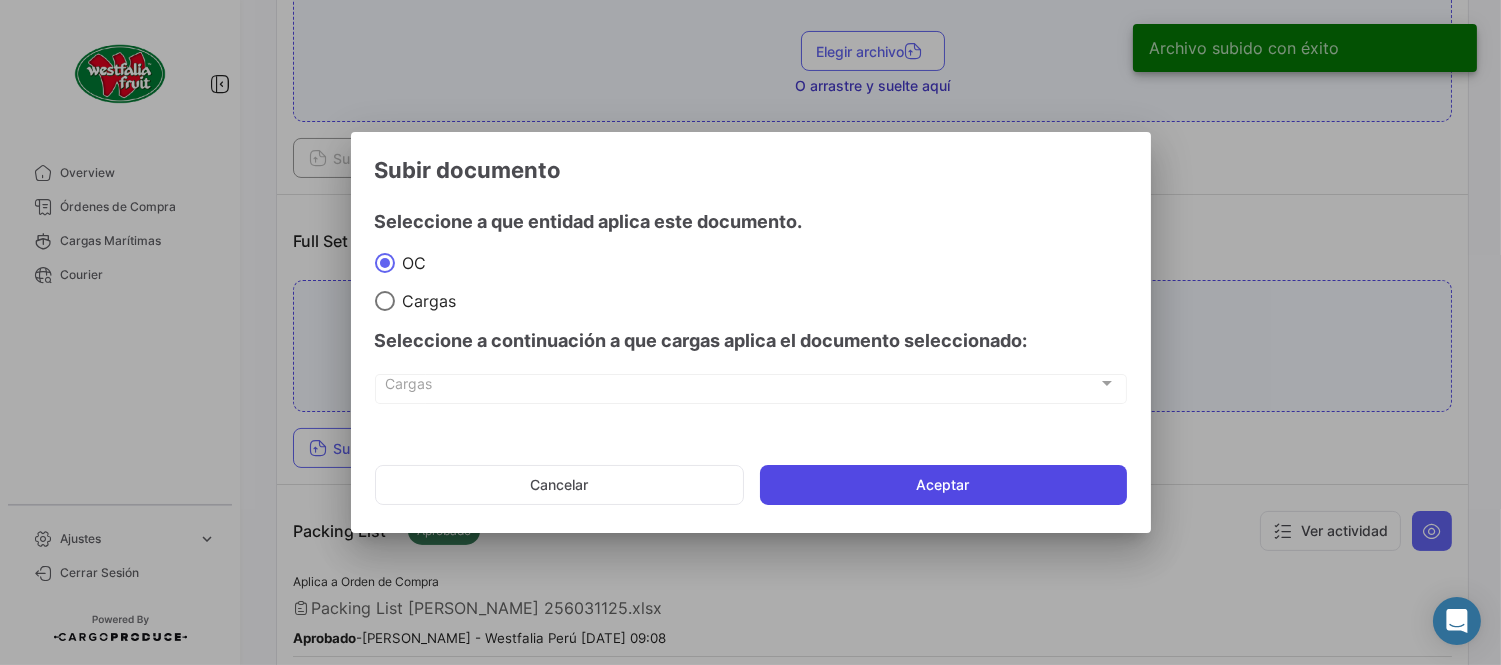click on "Aceptar" 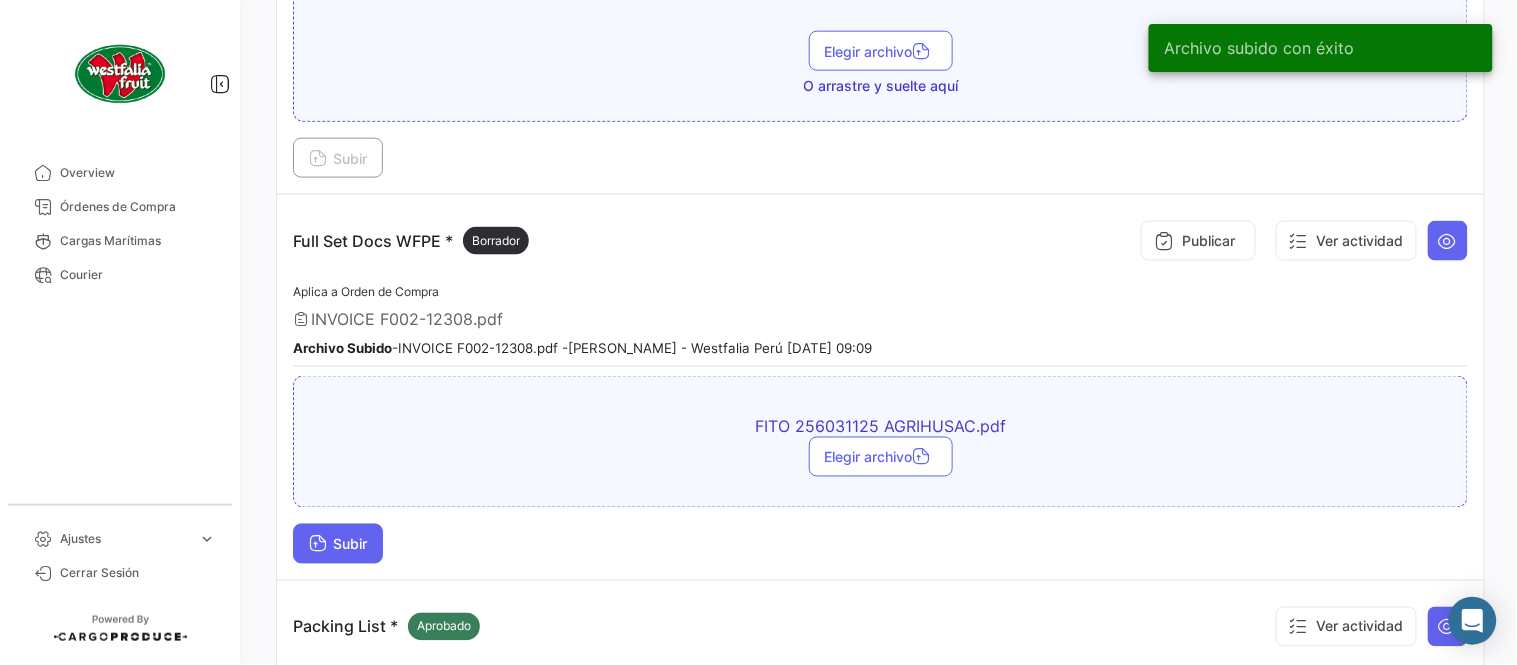 click on "Subir" at bounding box center [338, 544] 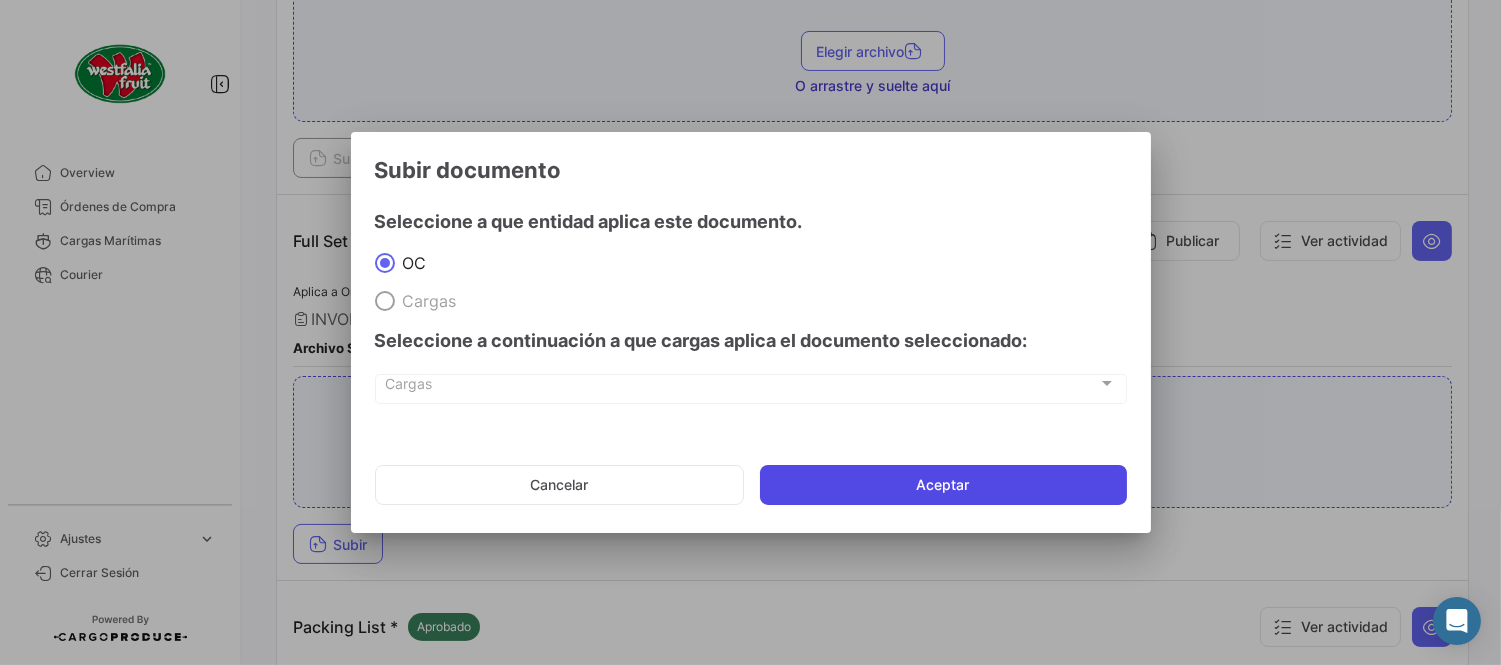 click on "Aceptar" 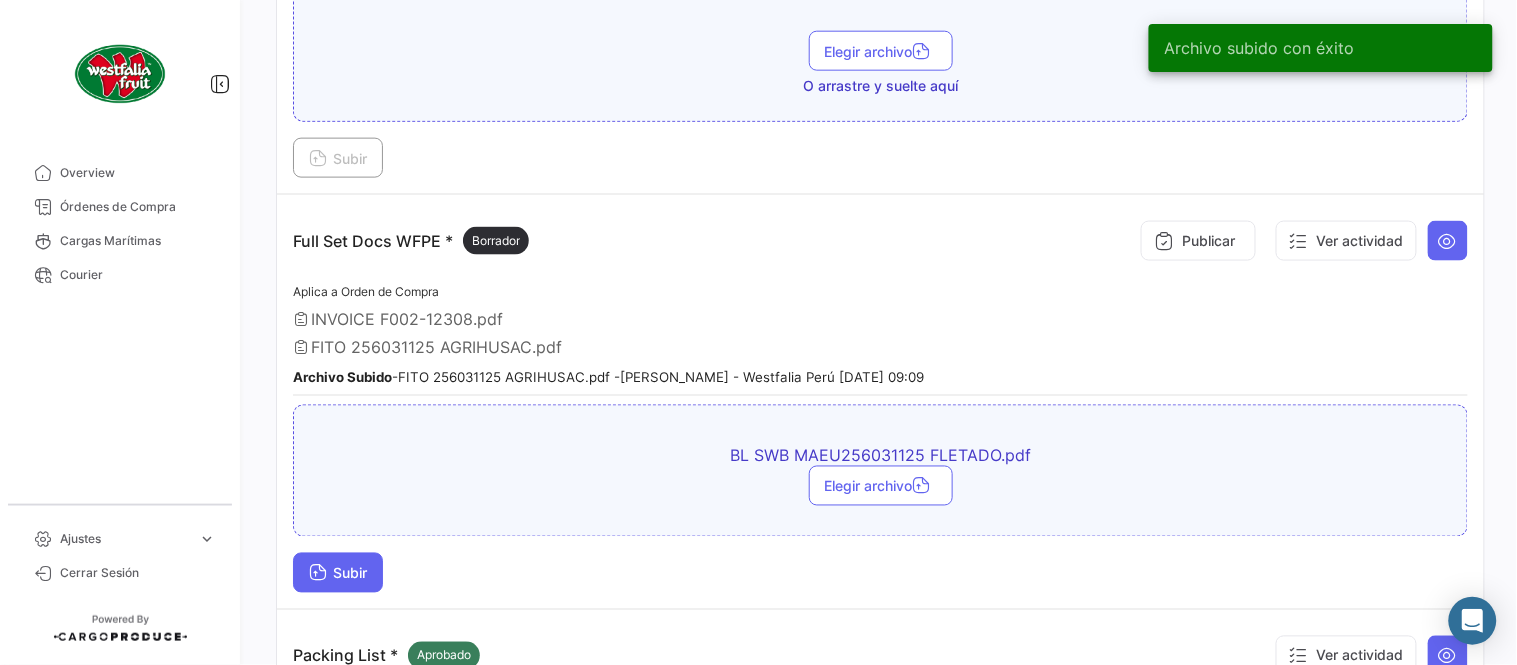 click on "Subir" at bounding box center (338, 573) 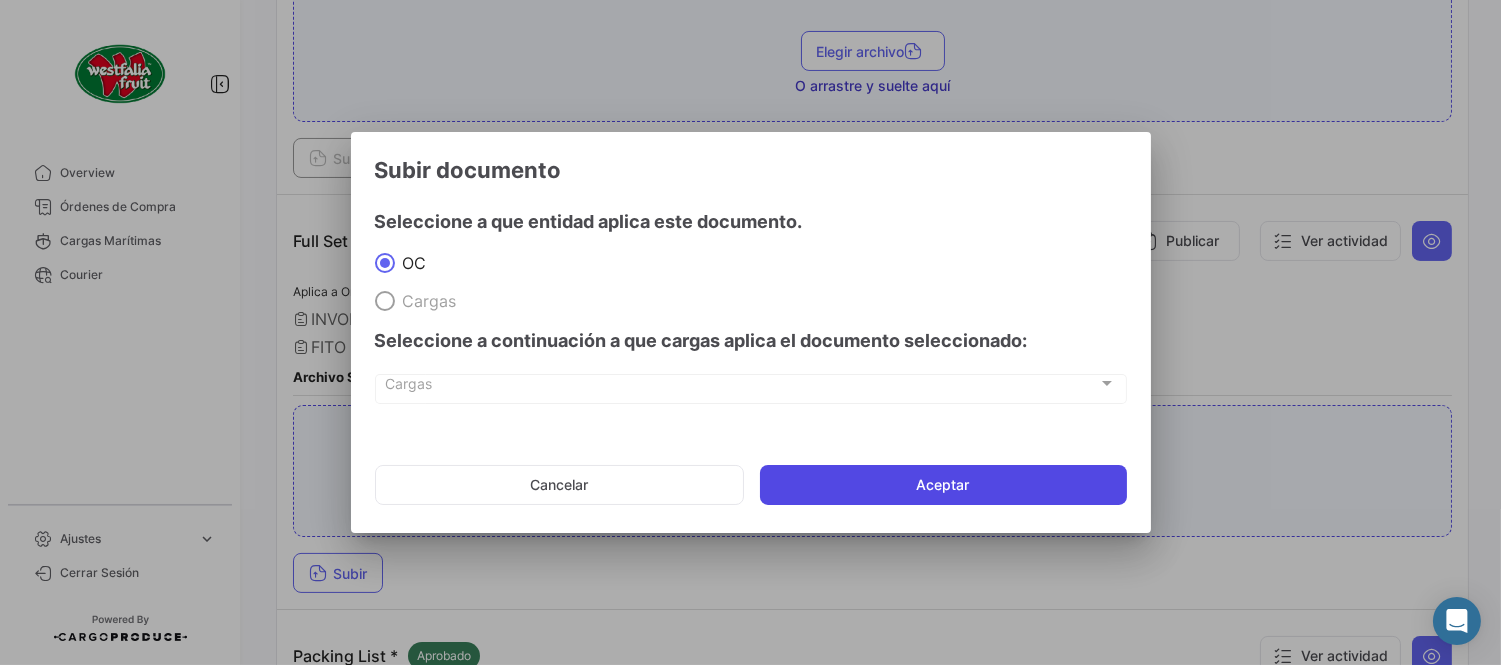 click on "Aceptar" 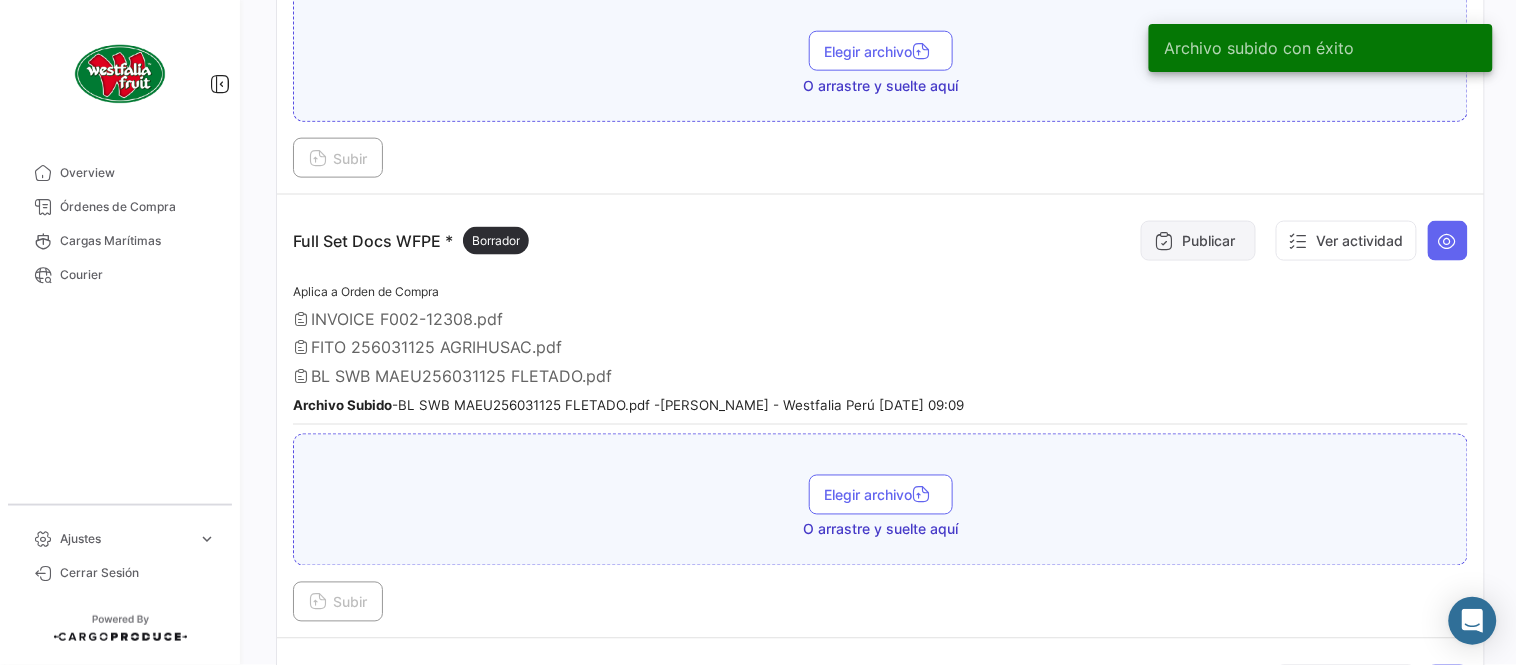 click on "Publicar" at bounding box center (1198, 241) 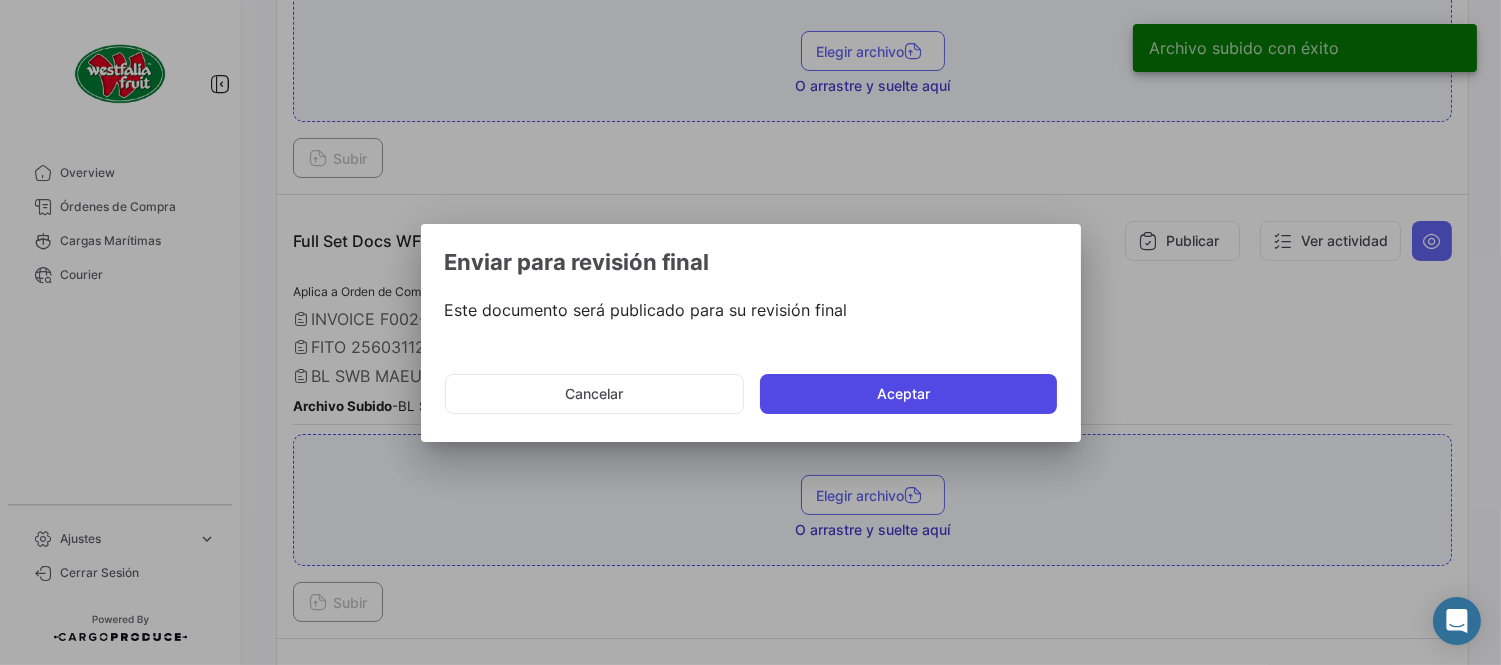 drag, startPoint x: 832, startPoint y: 408, endPoint x: 1052, endPoint y: 554, distance: 264.03787 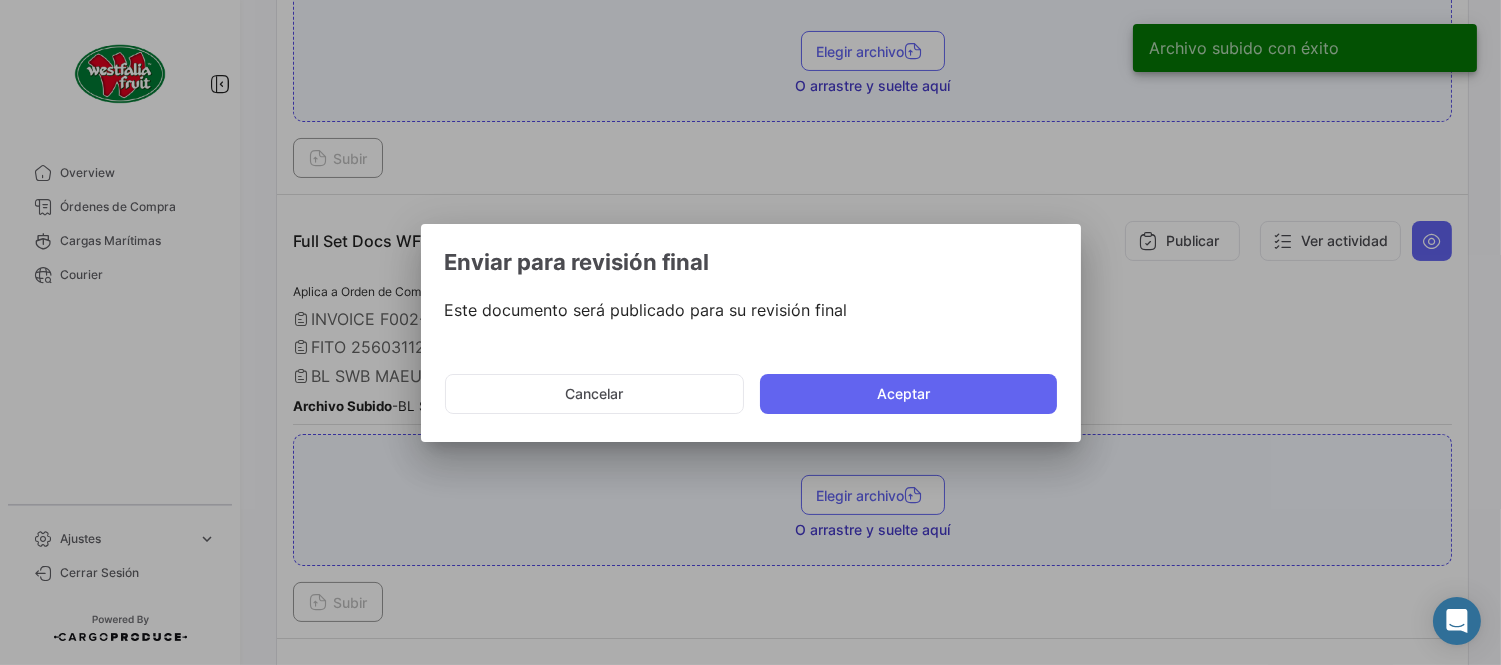 click on "Aceptar" 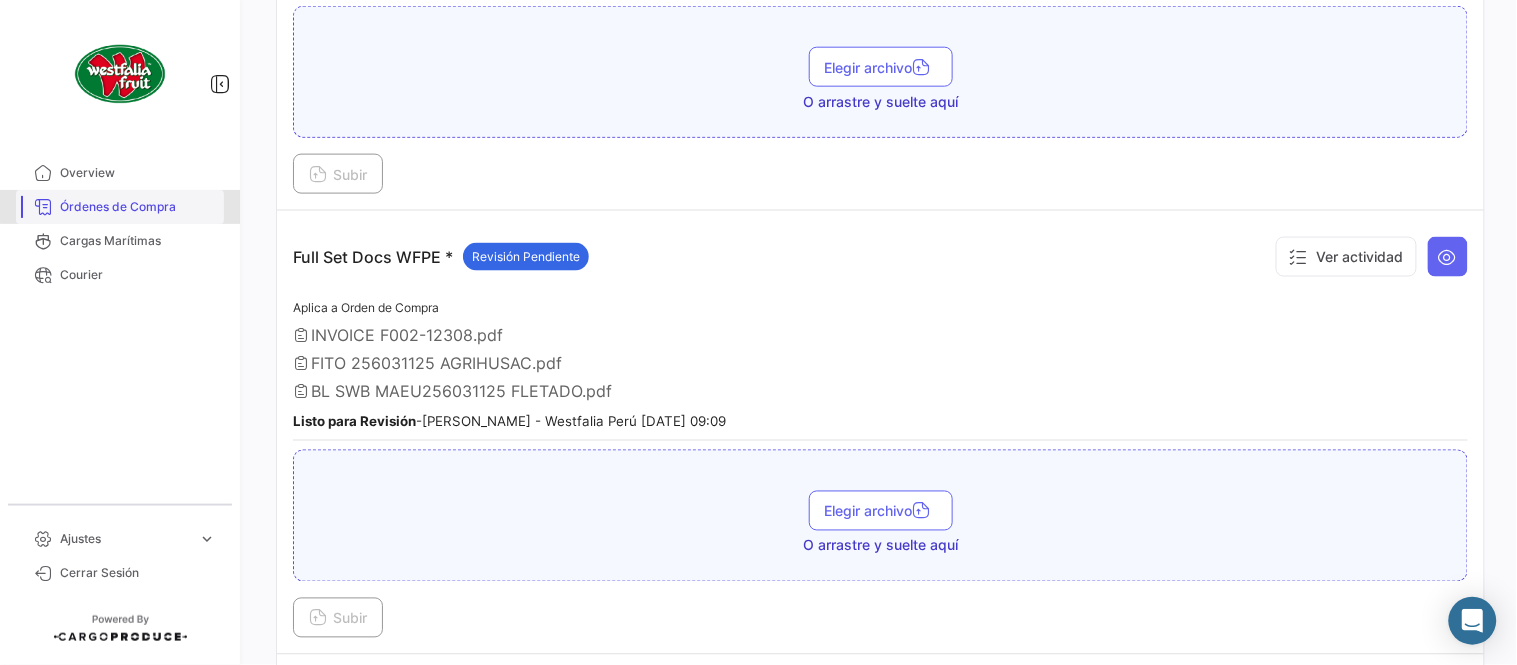 click on "Órdenes de Compra" at bounding box center [138, 207] 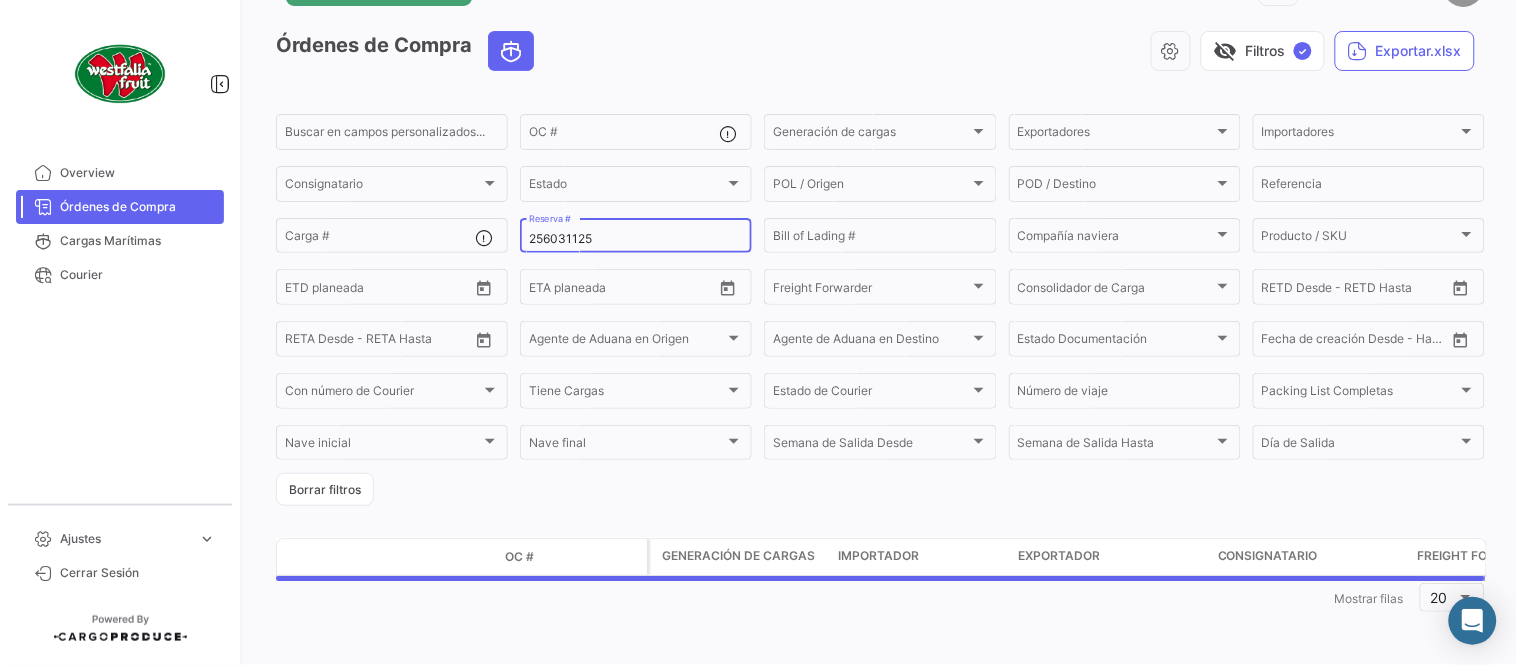 scroll, scrollTop: 0, scrollLeft: 0, axis: both 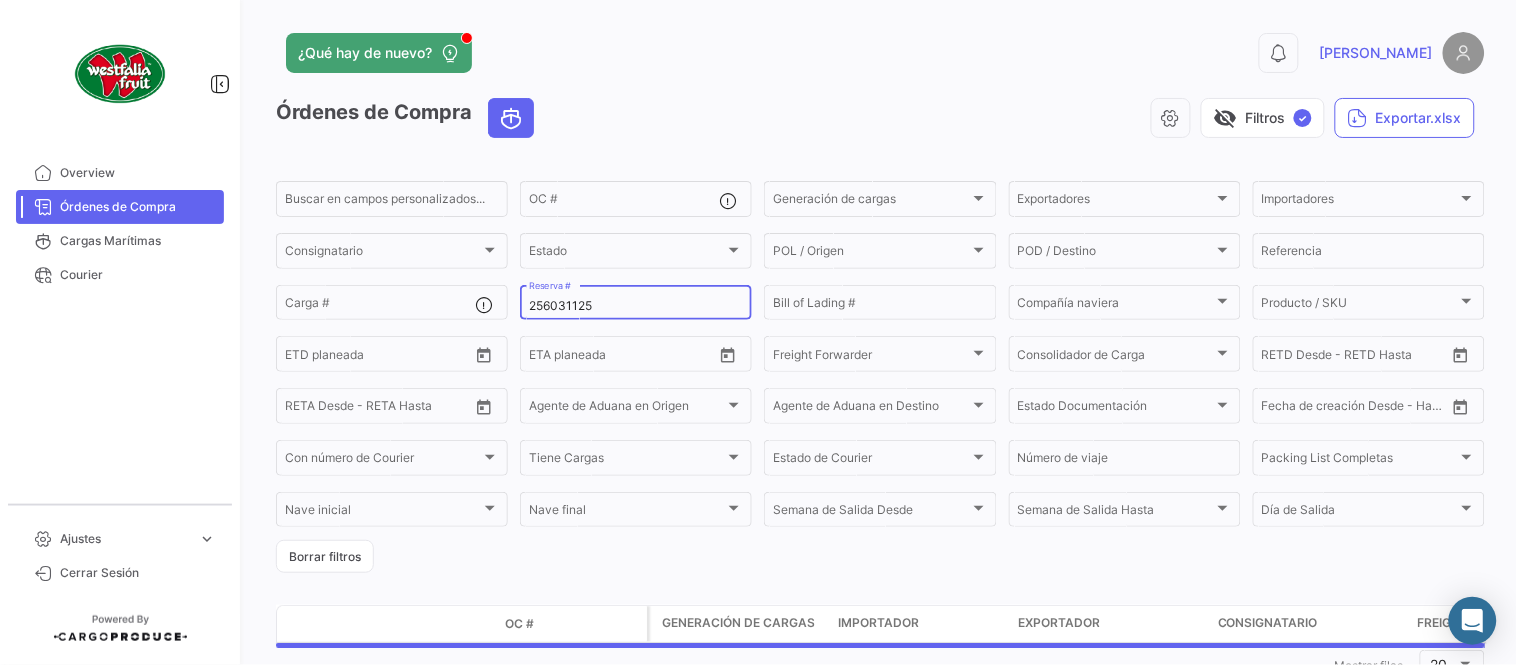 click on "256031125" at bounding box center (636, 306) 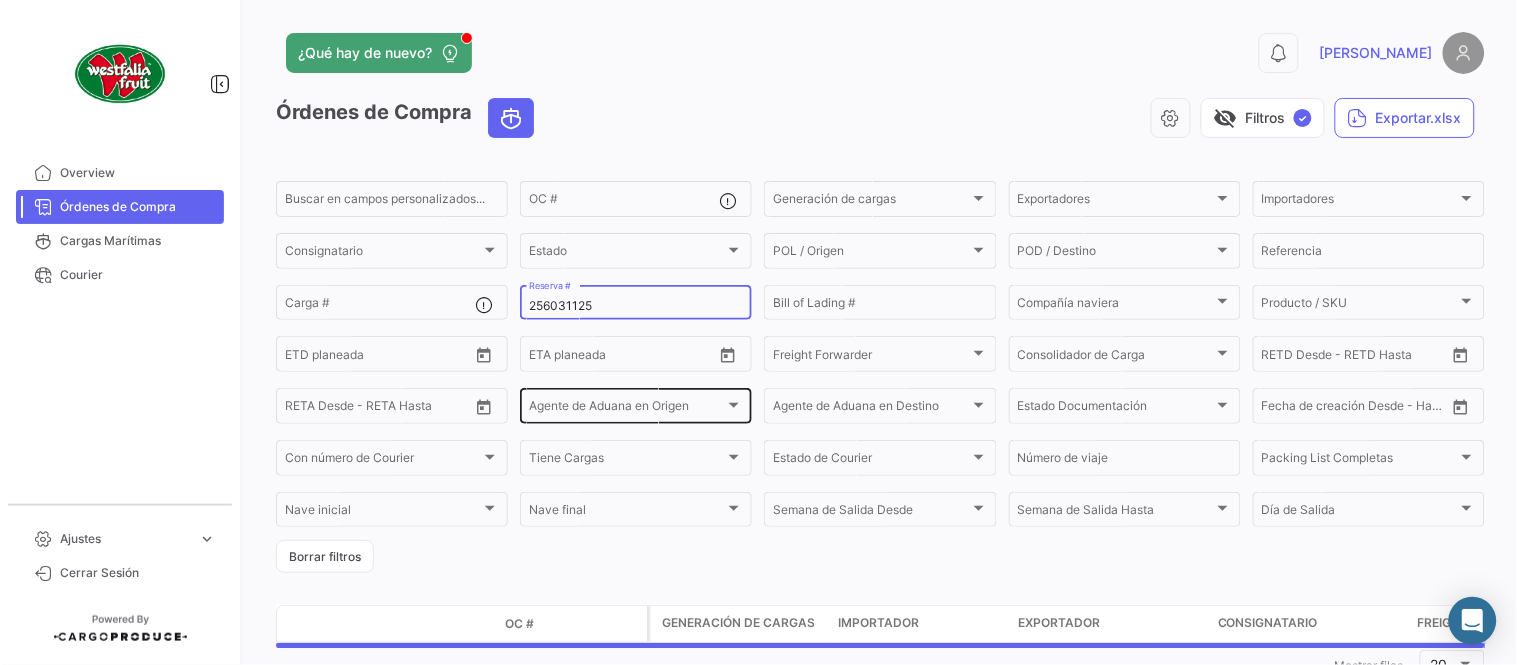 paste on "EBKG13441749" 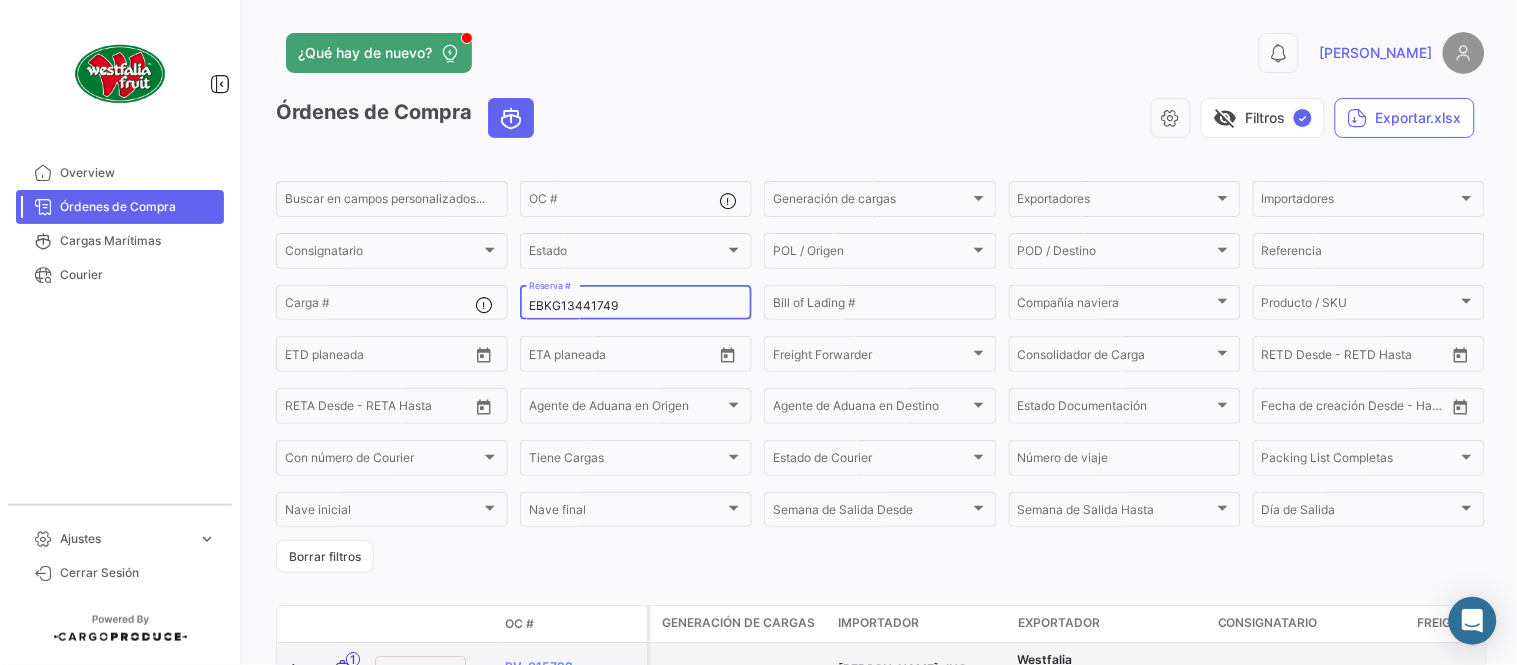 type on "EBKG13441749" 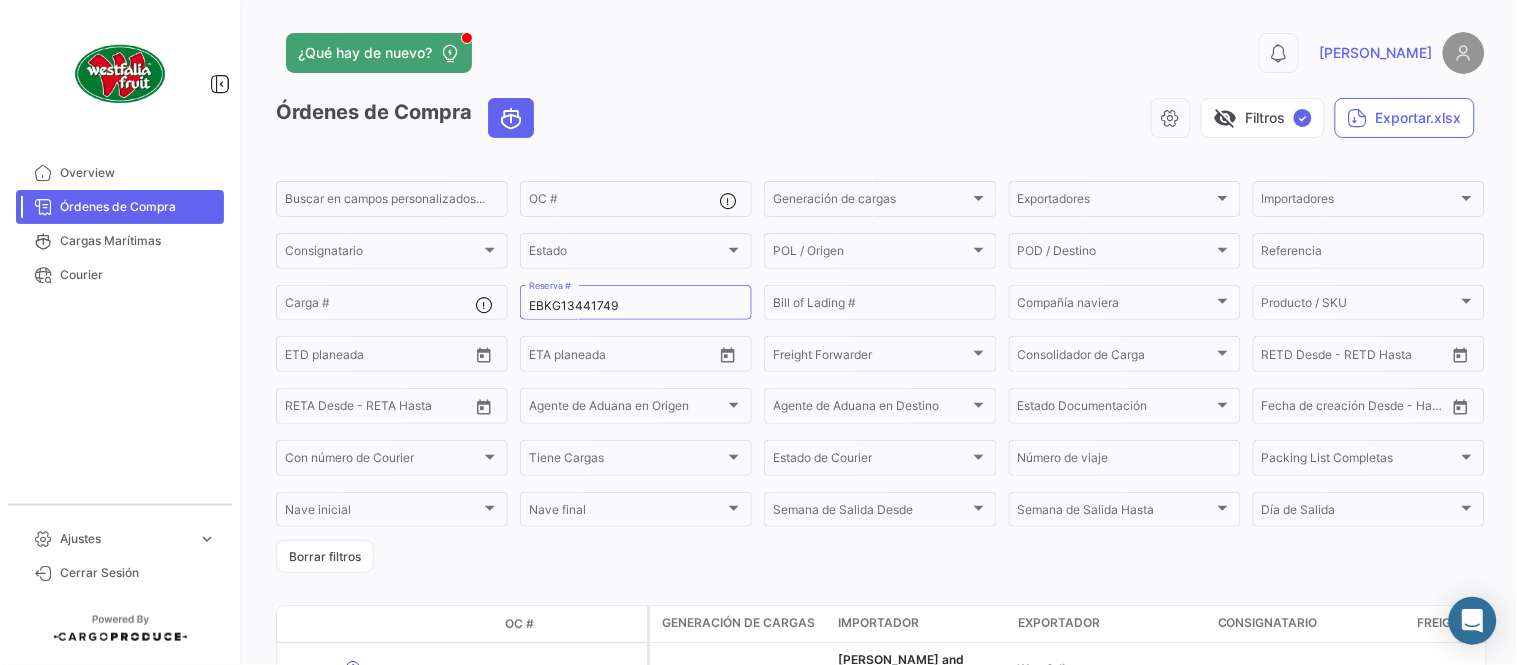 click on "¿Qué hay de nuevo?  0  [PERSON_NAME]" 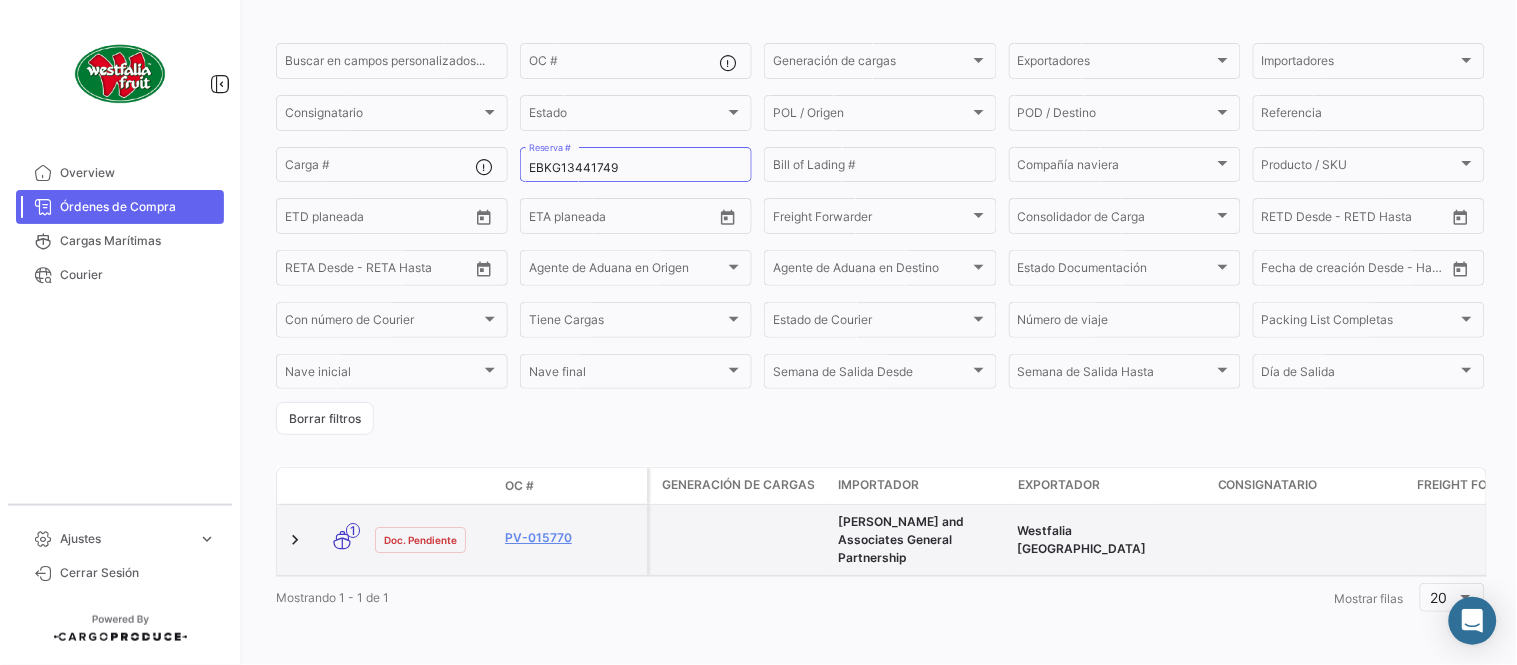 scroll, scrollTop: 154, scrollLeft: 0, axis: vertical 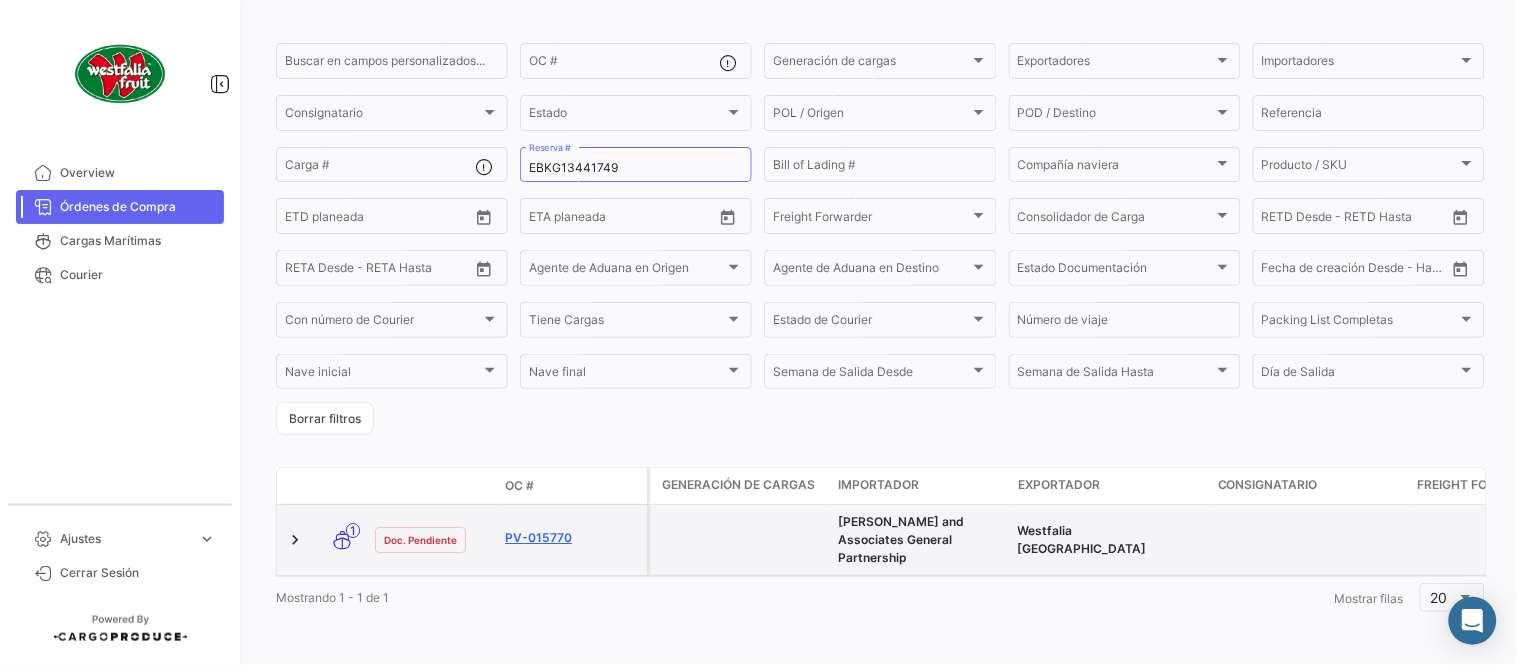click on "PV-015770" 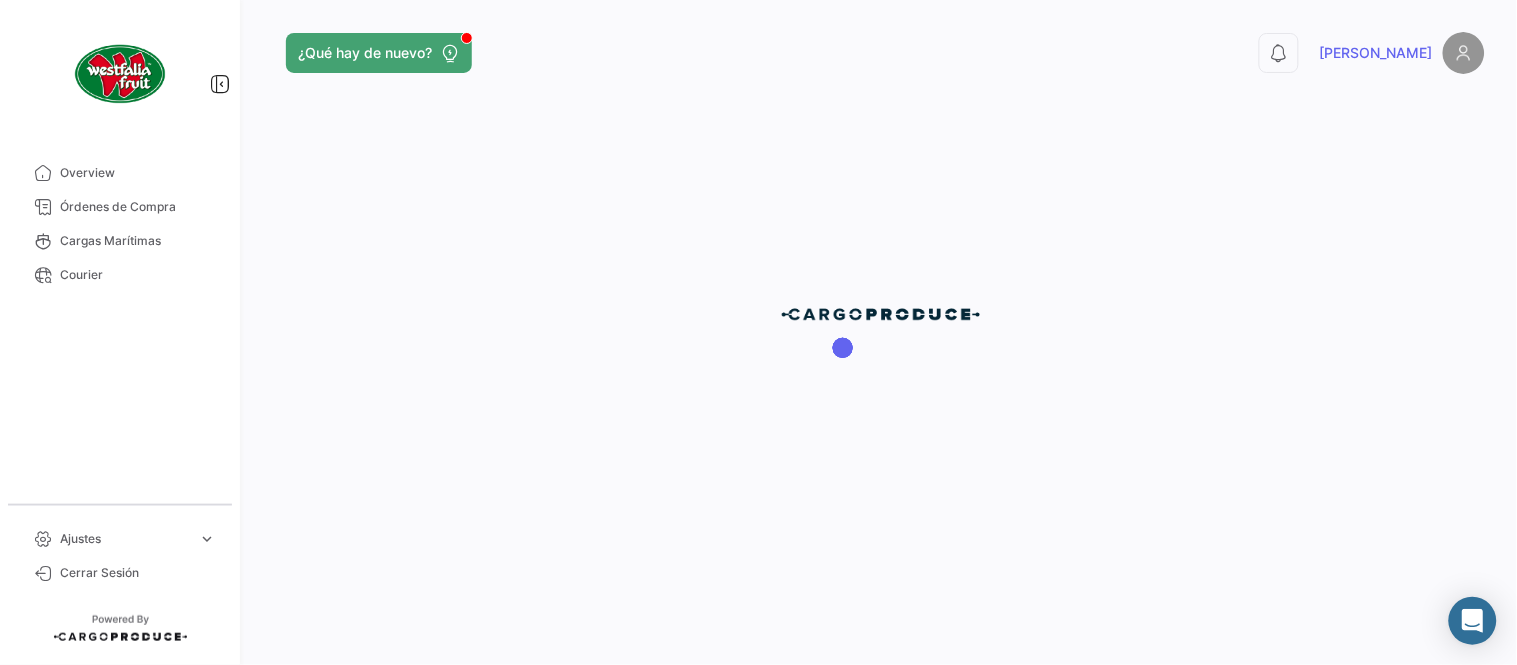 scroll, scrollTop: 0, scrollLeft: 0, axis: both 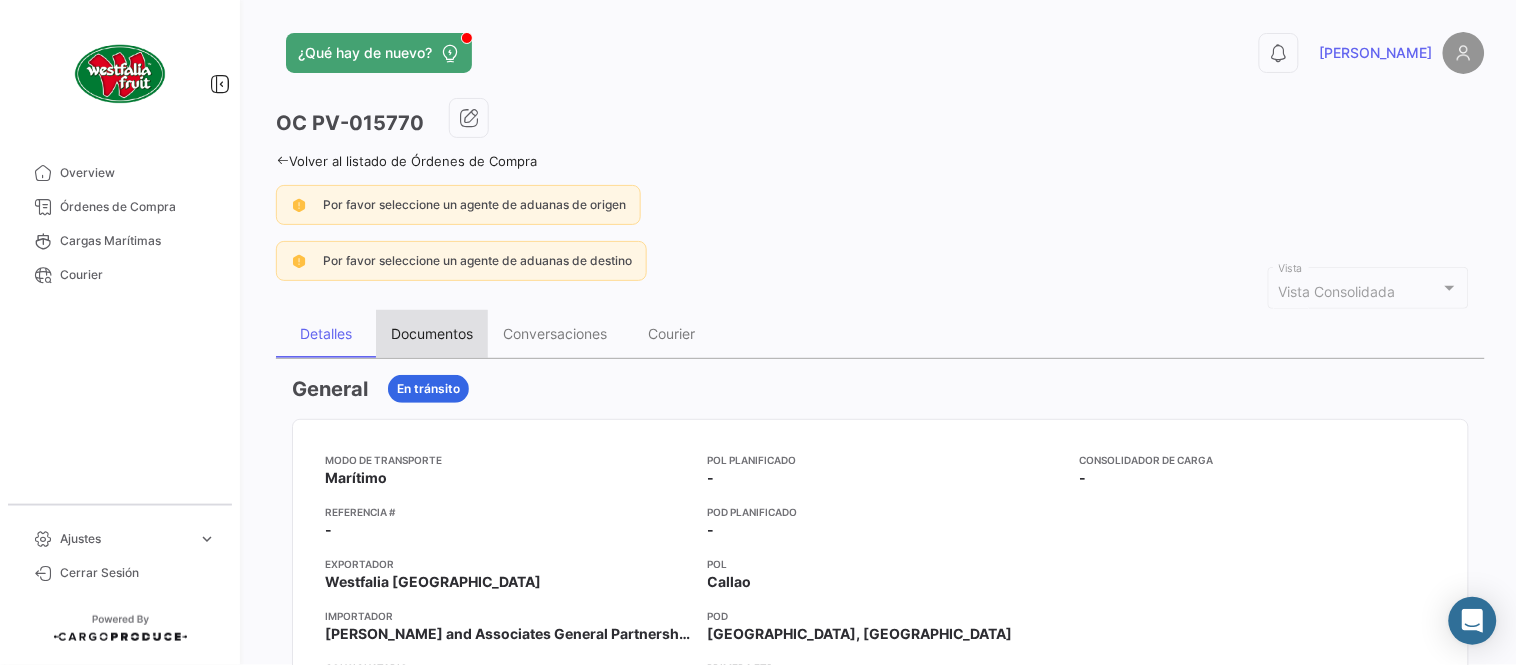 click on "Documentos" at bounding box center (432, 334) 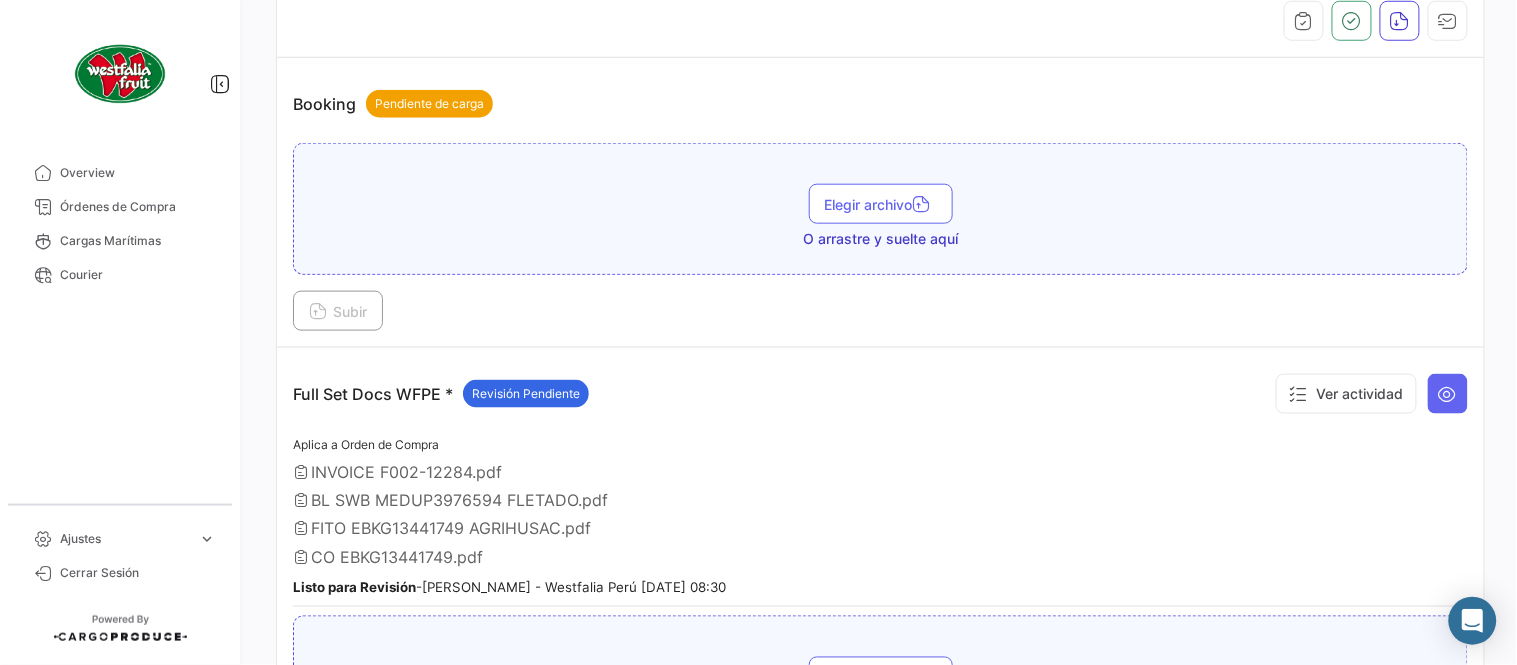 scroll, scrollTop: 221, scrollLeft: 0, axis: vertical 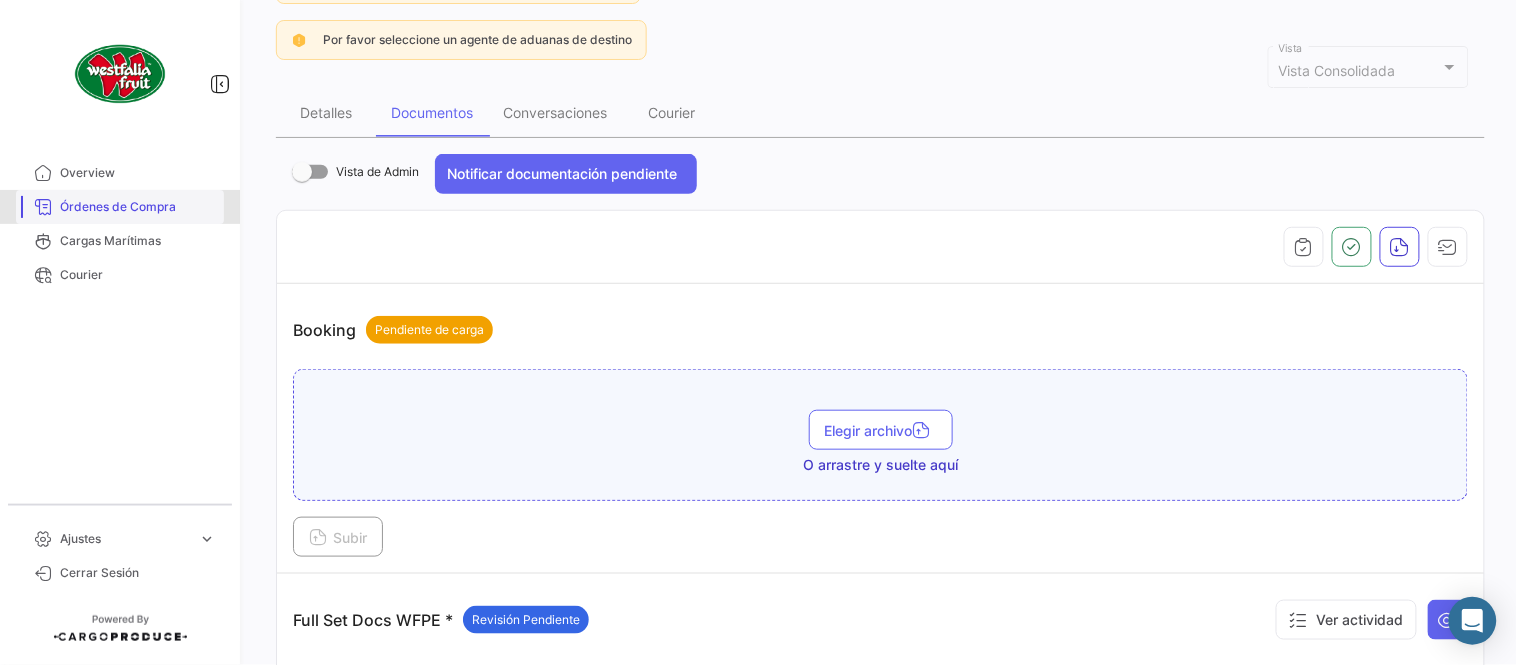 click on "Órdenes de Compra" at bounding box center (138, 207) 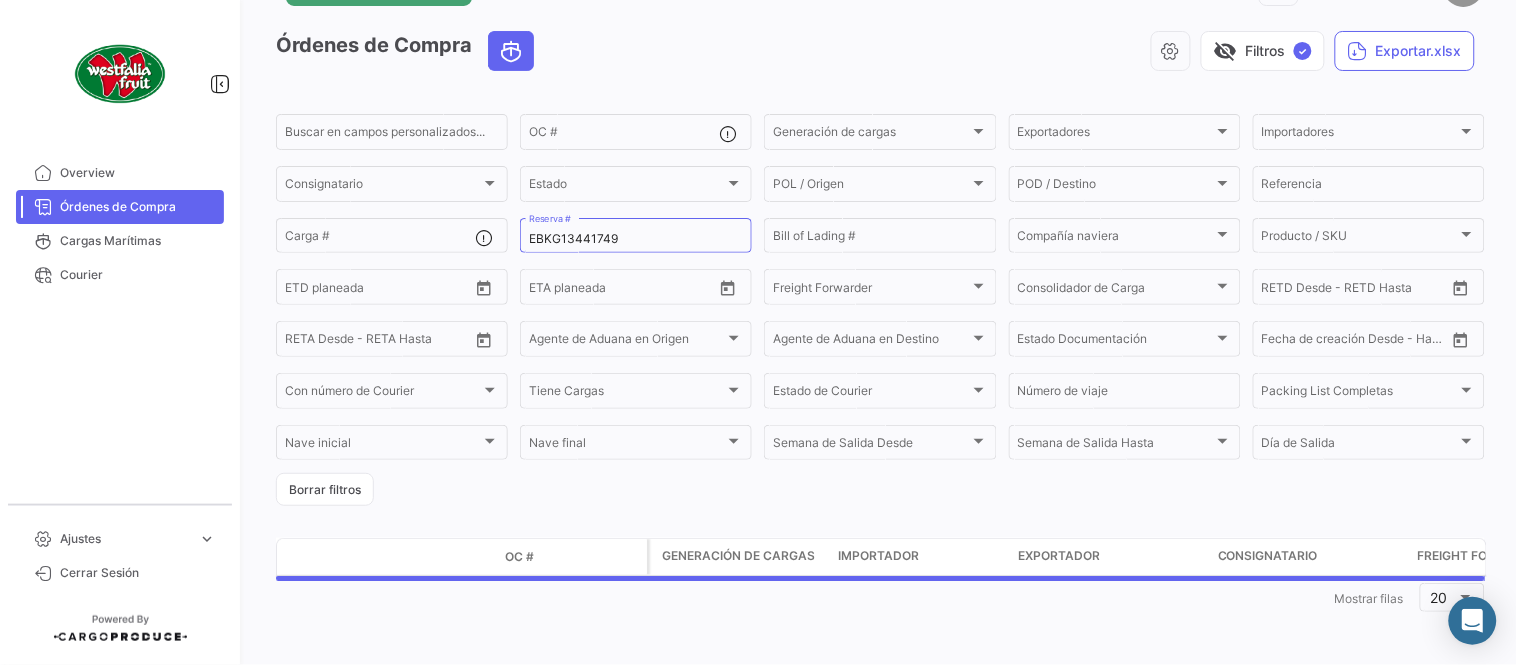 scroll, scrollTop: 0, scrollLeft: 0, axis: both 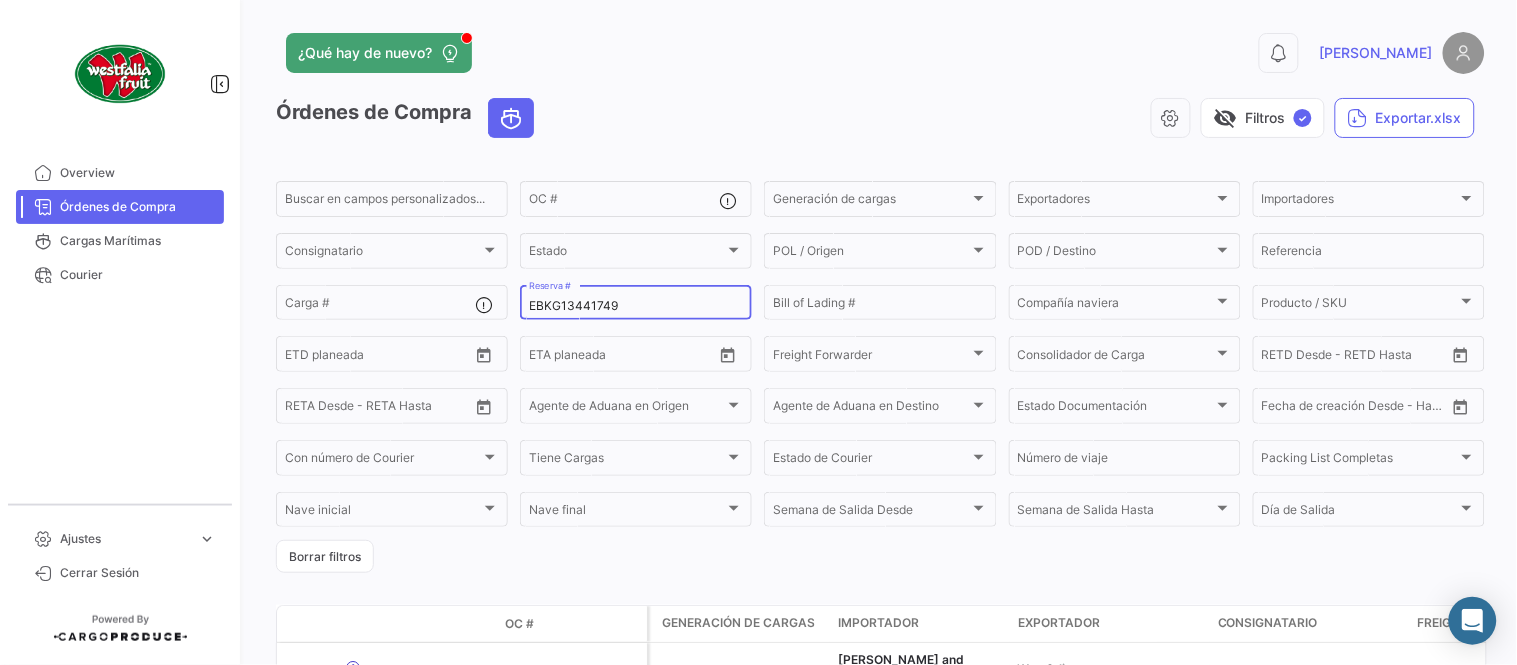 click on "EBKG13441749" at bounding box center [636, 306] 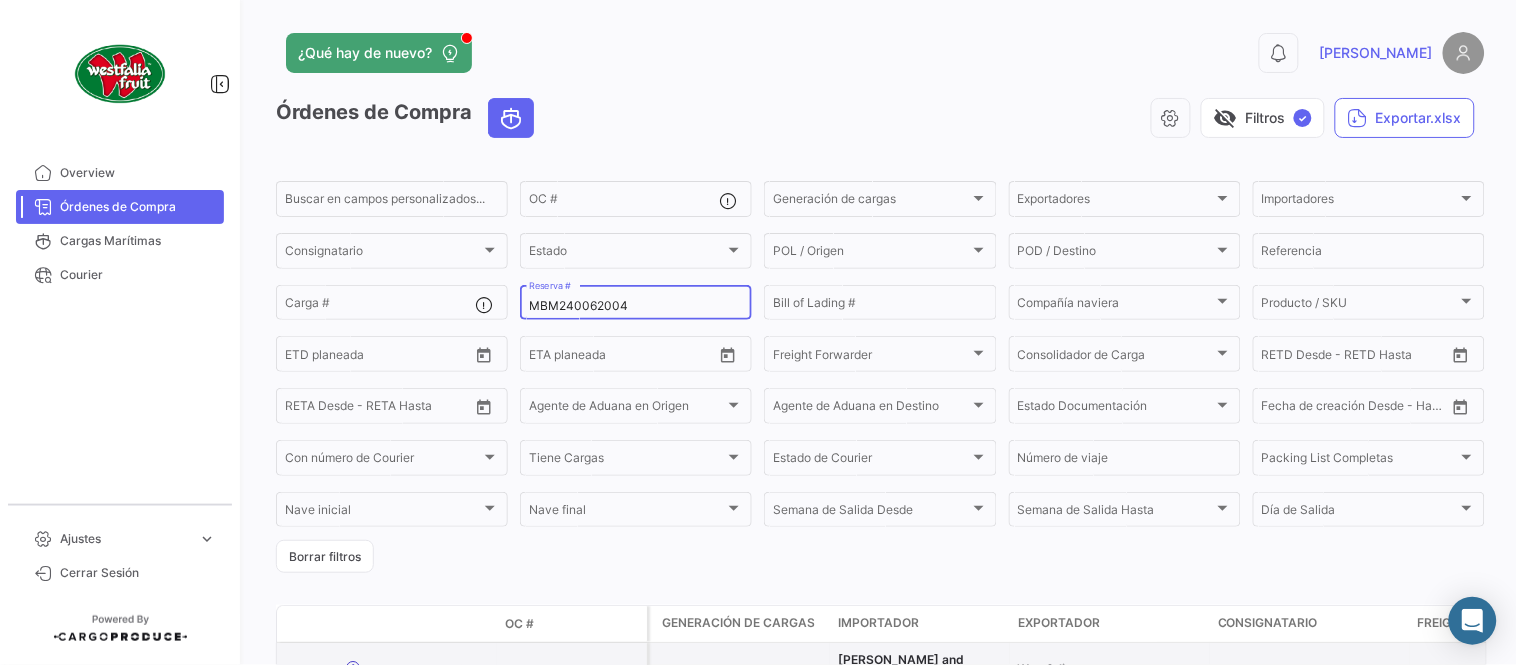 type on "MBM240062004" 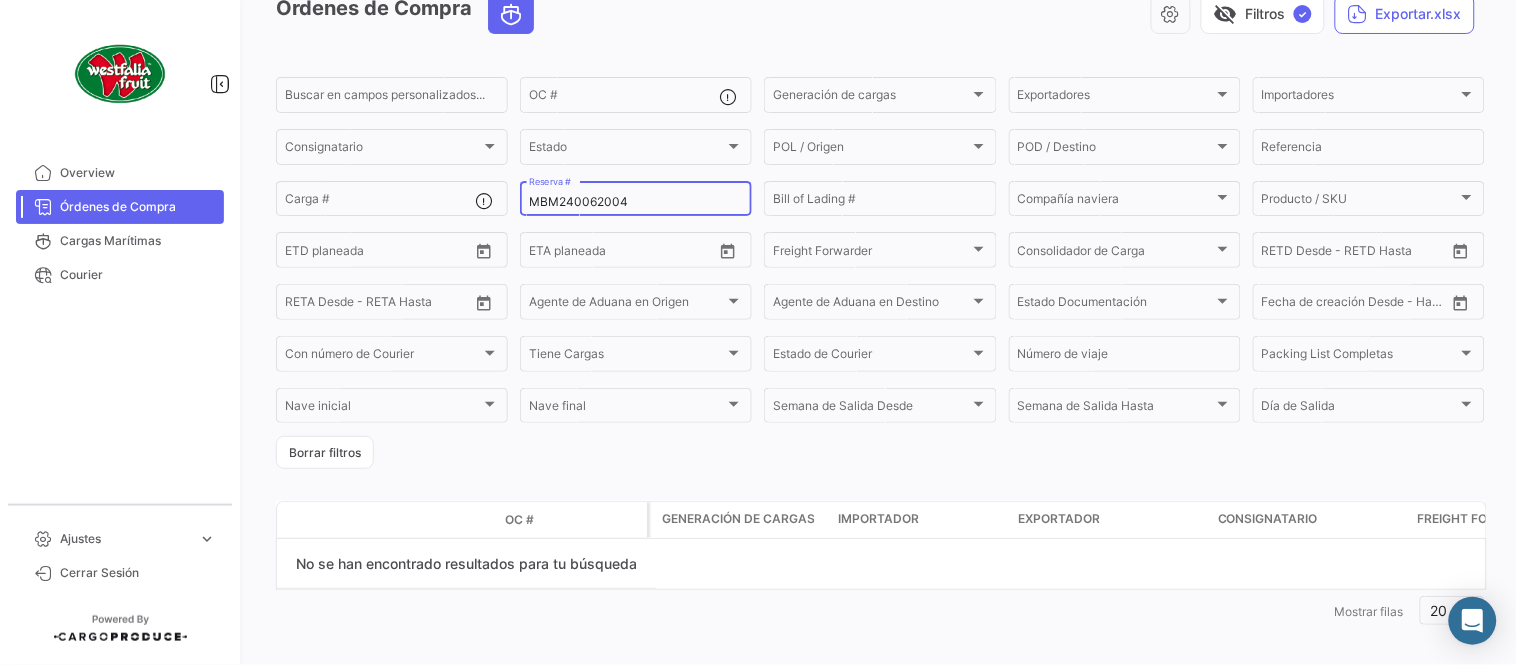 scroll, scrollTop: 116, scrollLeft: 0, axis: vertical 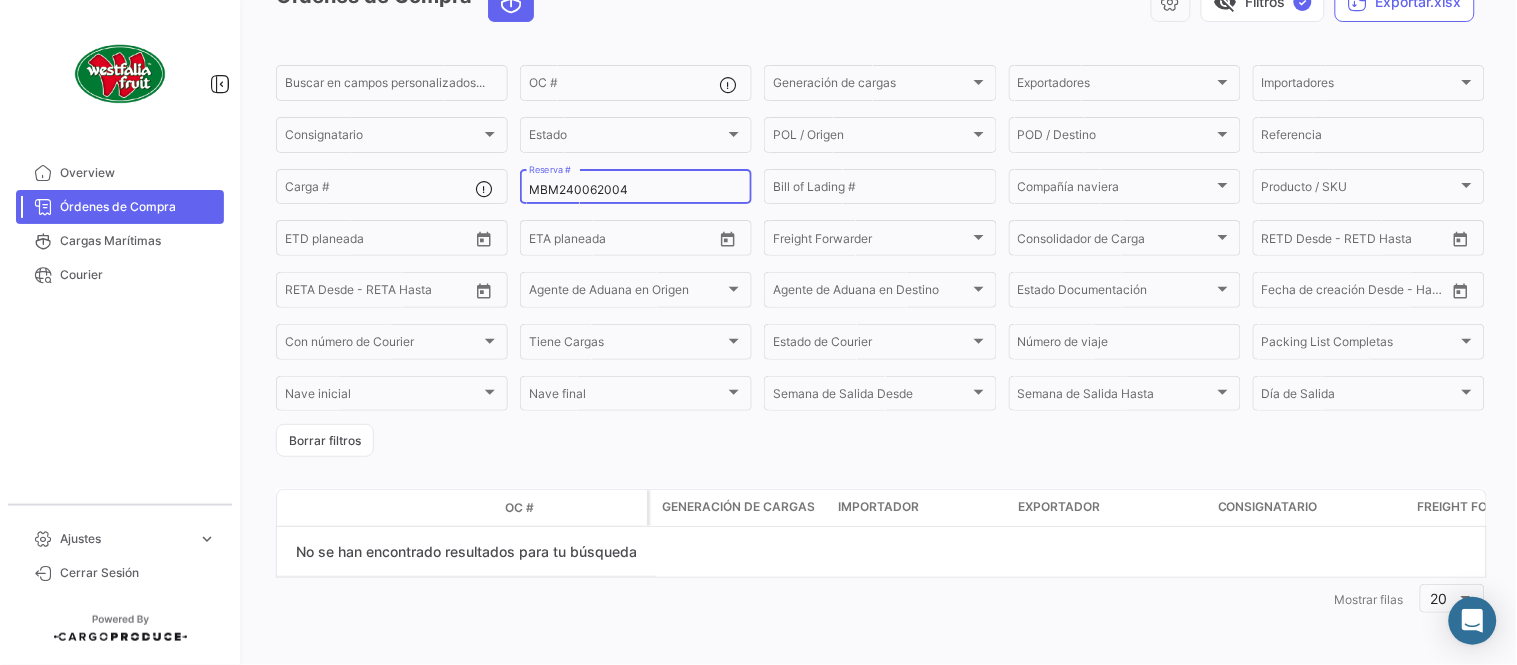 click on "MBM240062004" at bounding box center [636, 190] 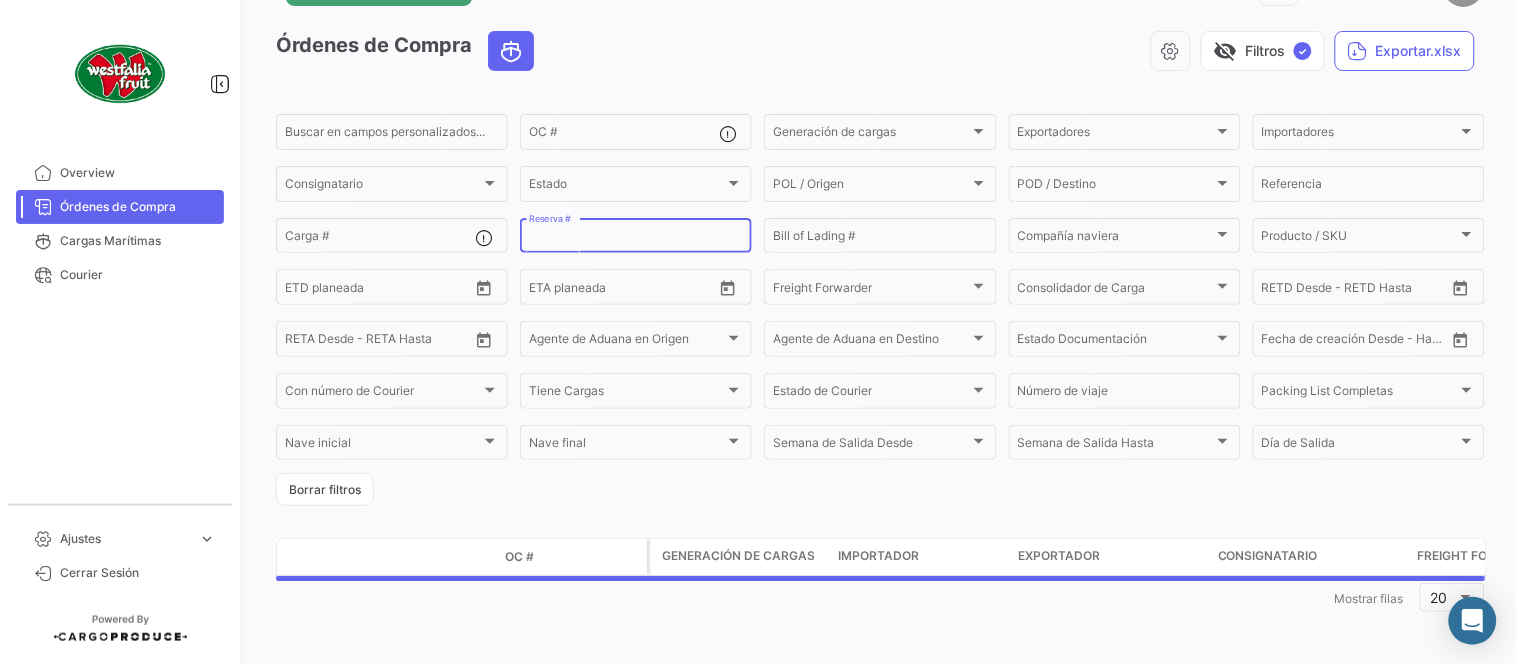 scroll, scrollTop: 66, scrollLeft: 0, axis: vertical 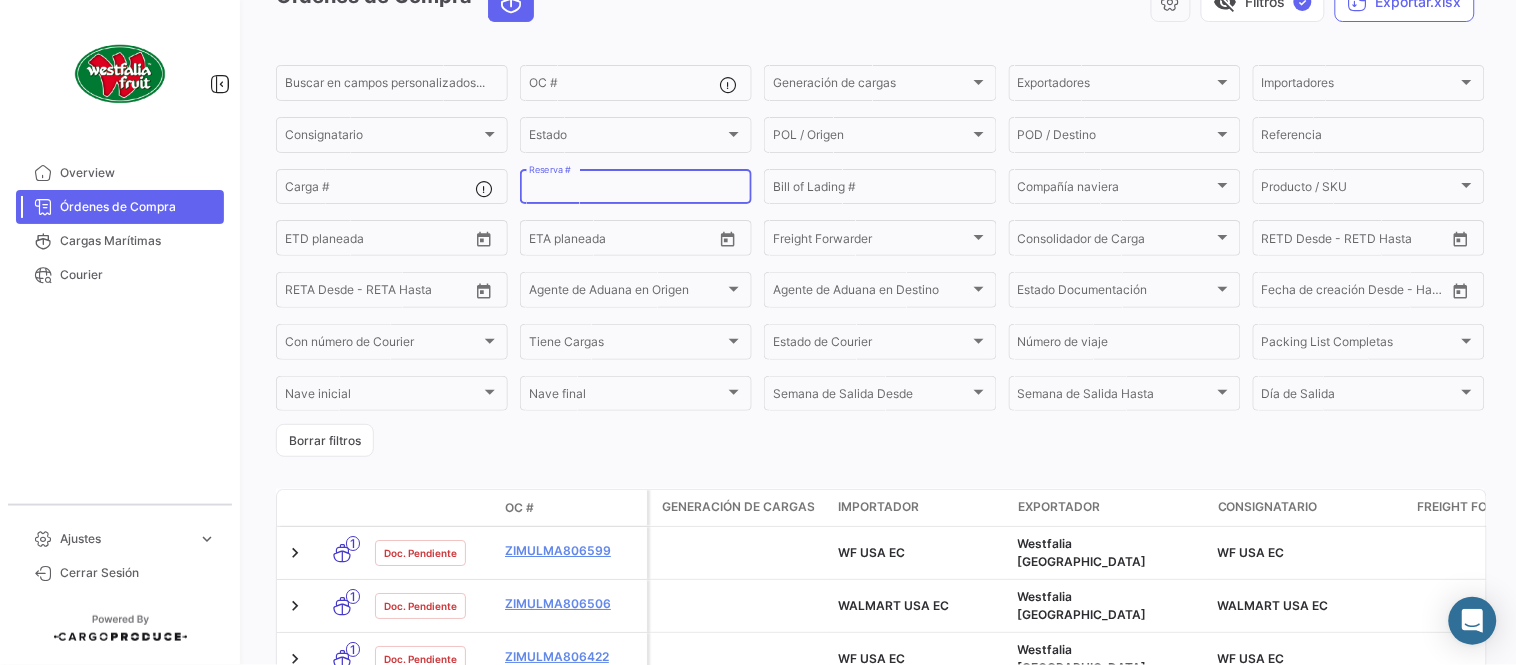 paste on "MBM240062004" 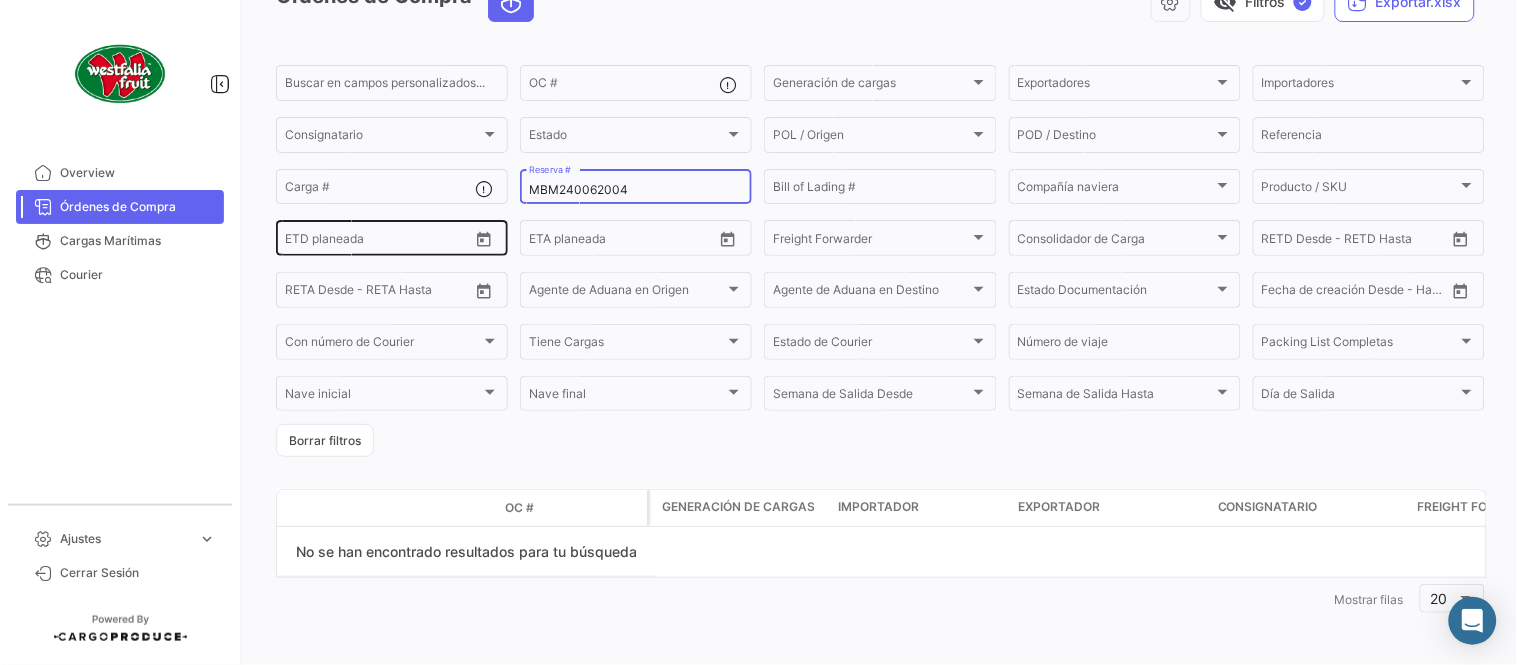 drag, startPoint x: 621, startPoint y: 188, endPoint x: 394, endPoint y: 254, distance: 236.40009 